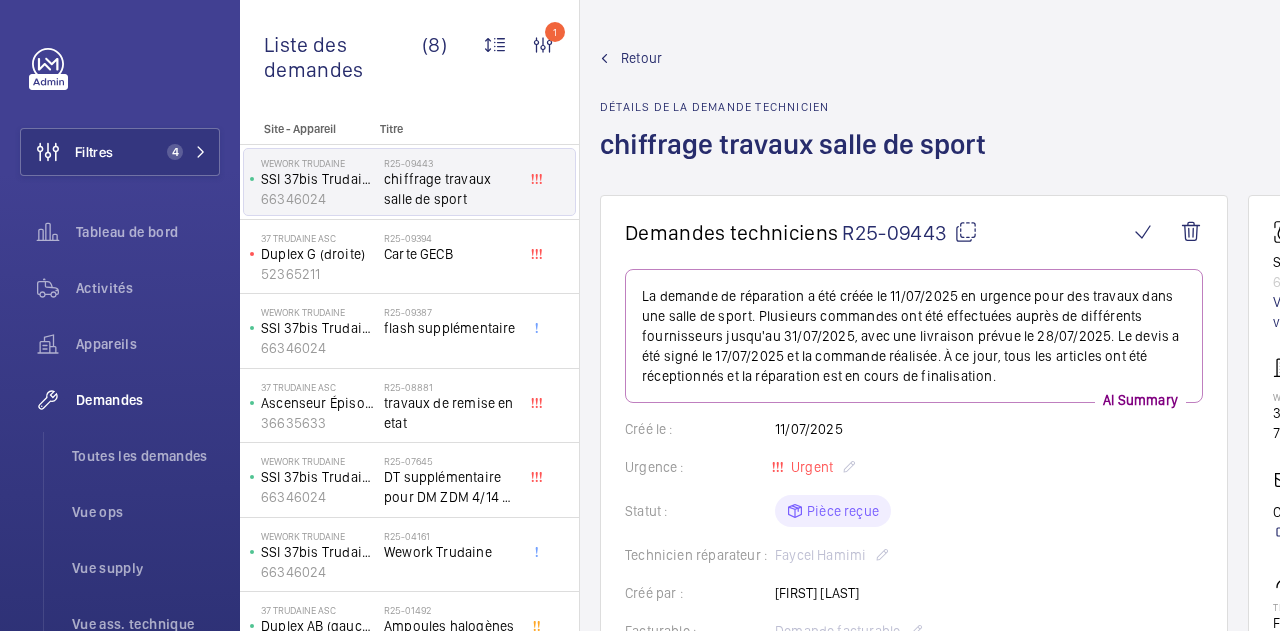 scroll, scrollTop: 0, scrollLeft: 0, axis: both 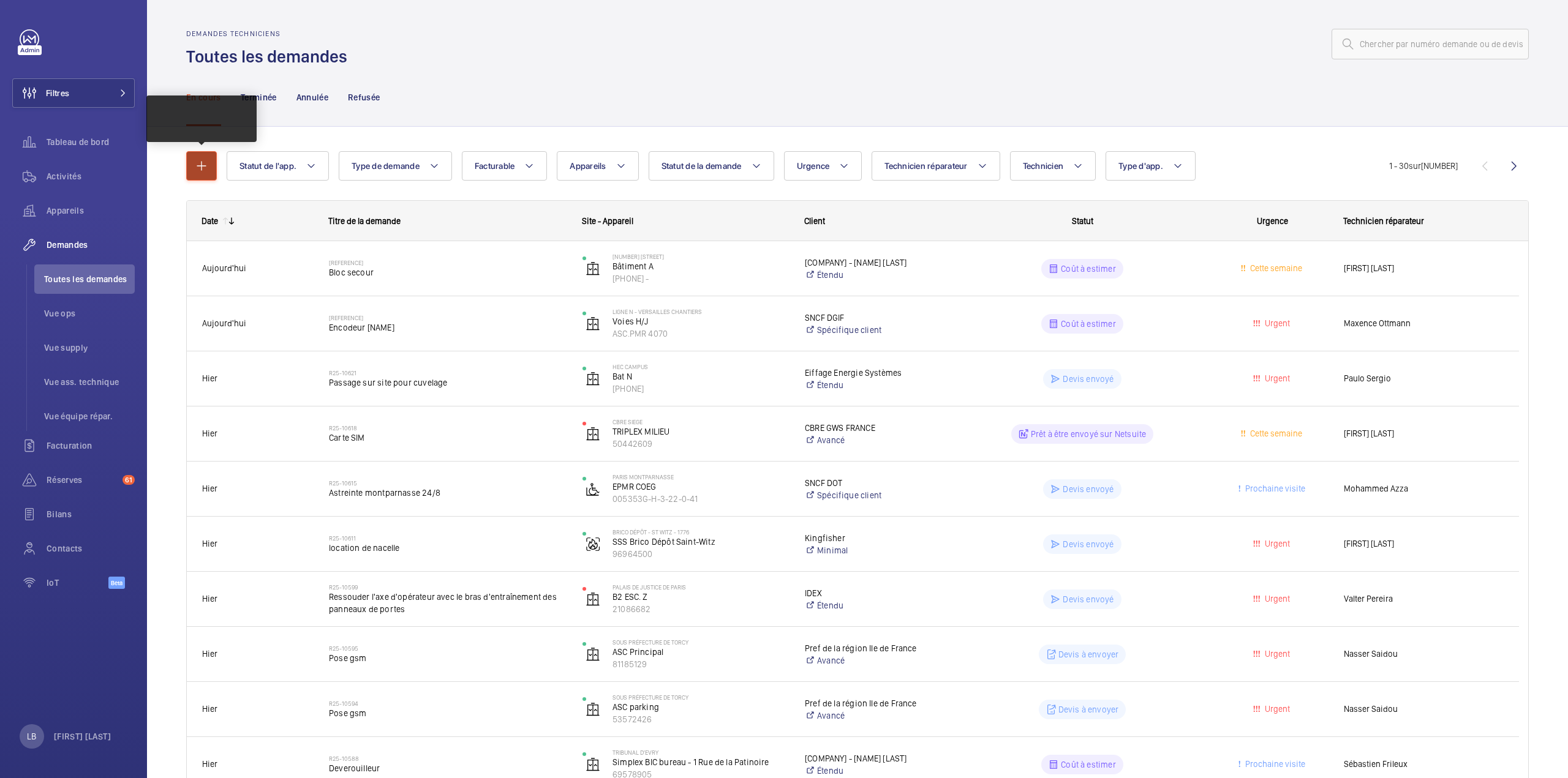 click 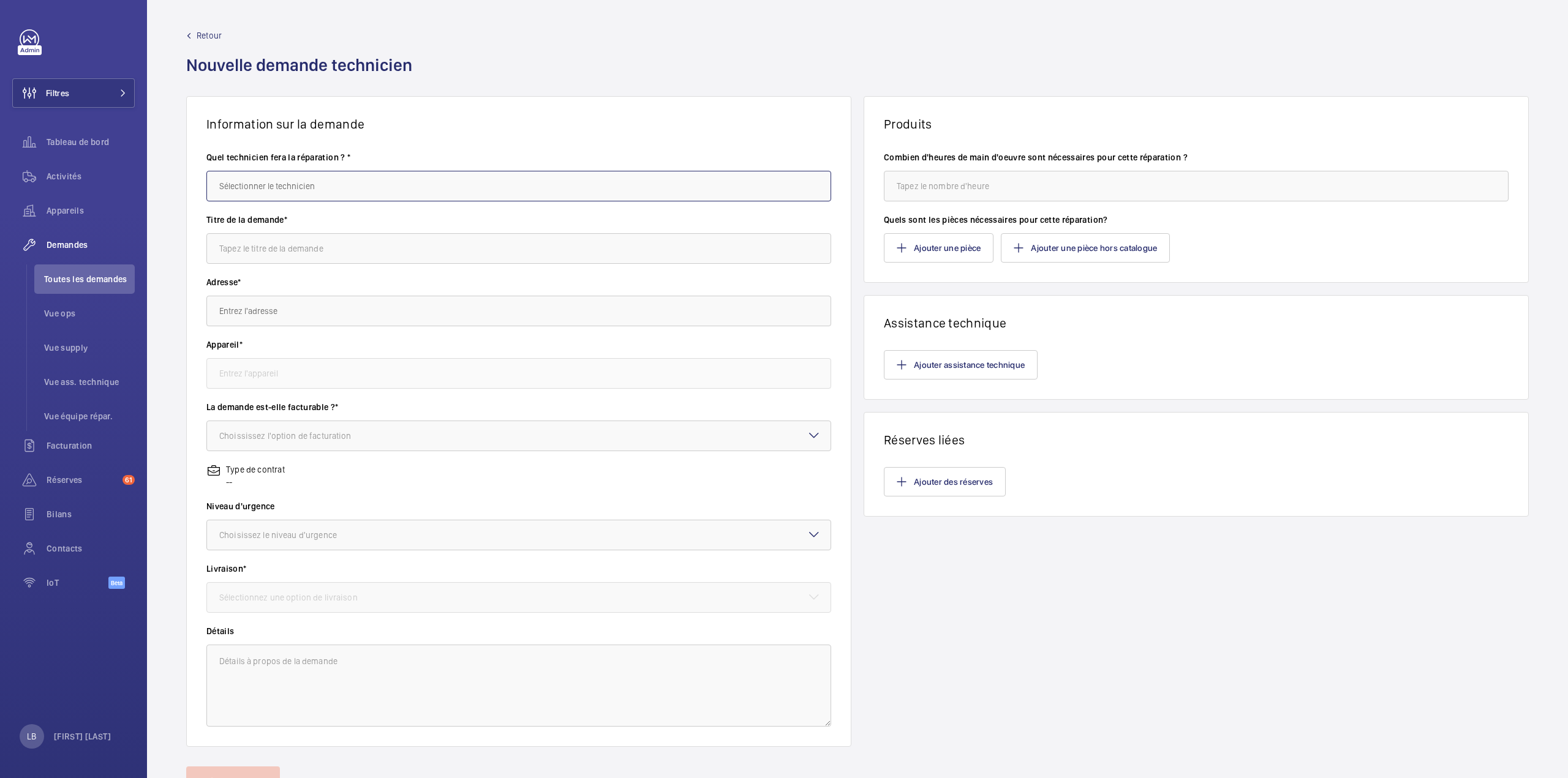 click at bounding box center [519, 186] 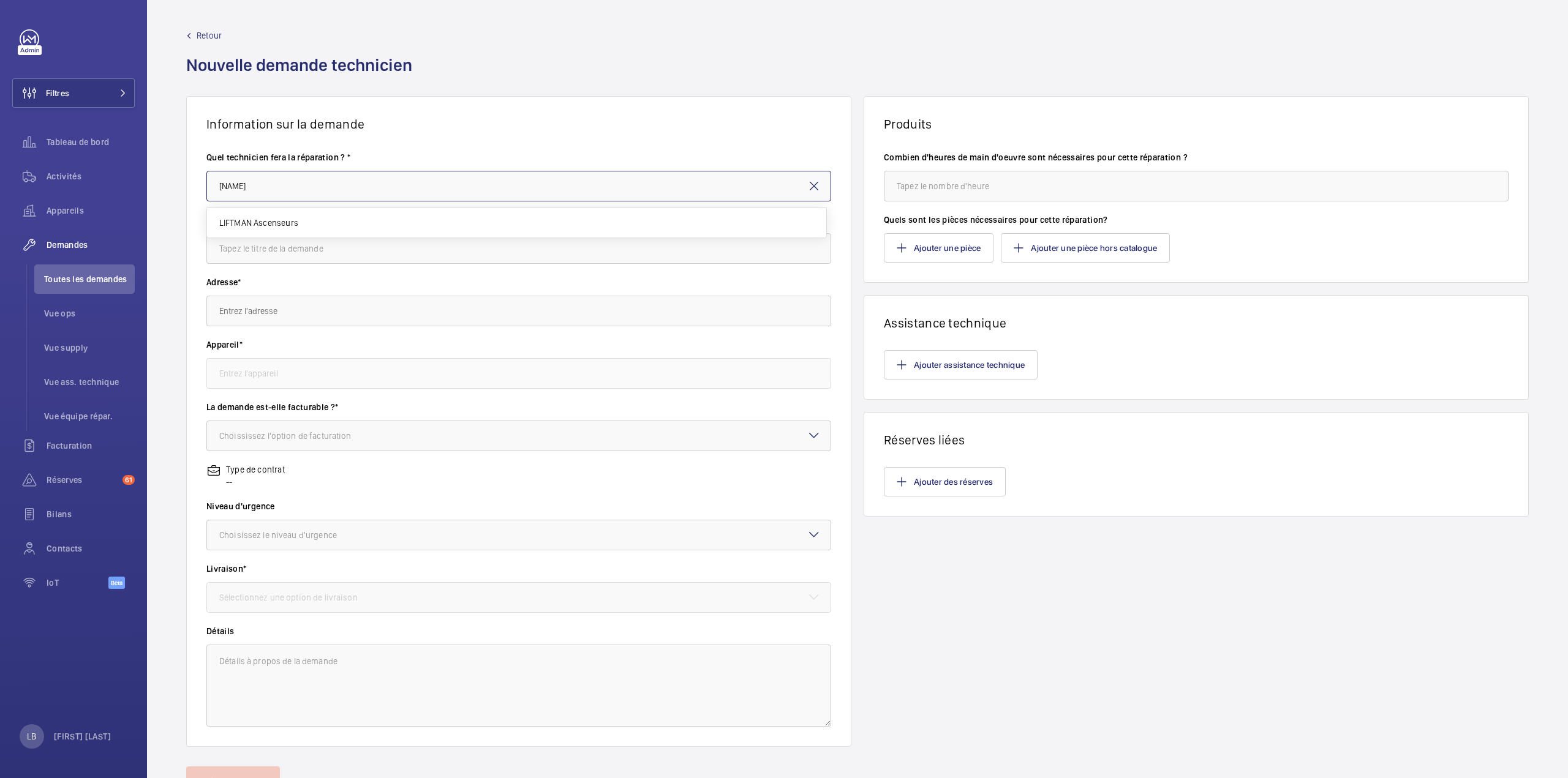 type on "i" 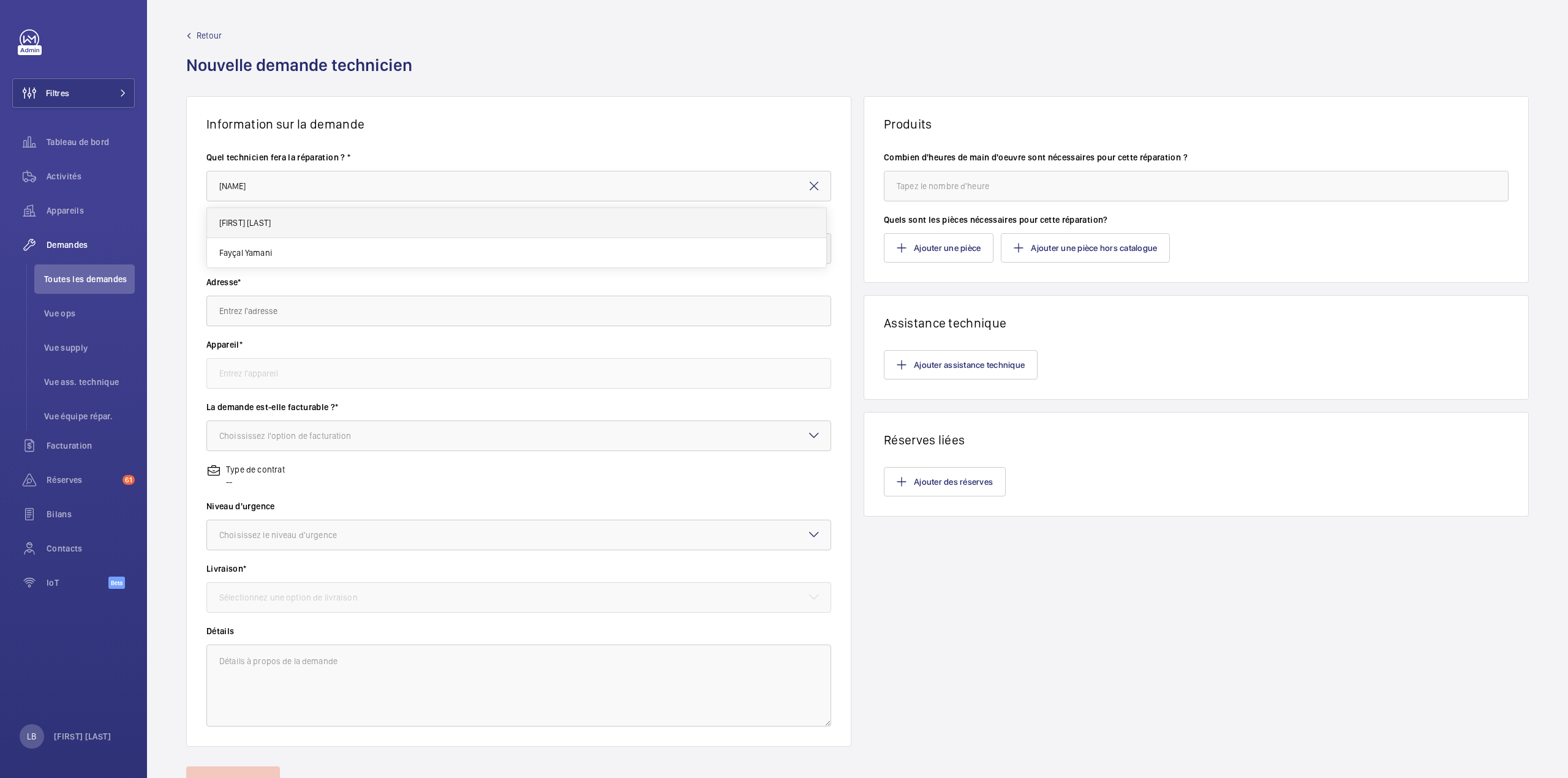 click on "[FIRST] [LAST]" at bounding box center (516, 223) 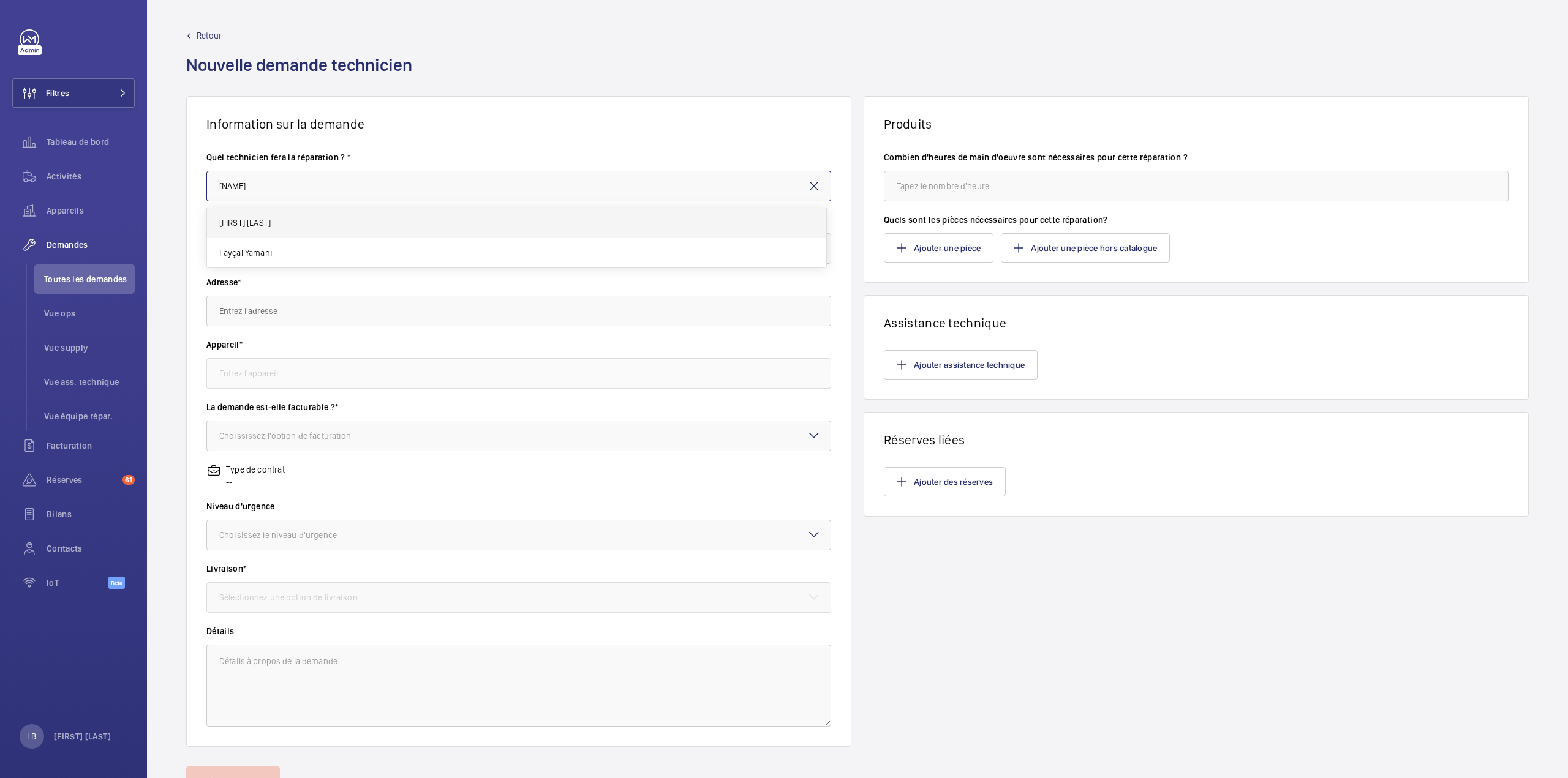 type on "[FIRST] [LAST]" 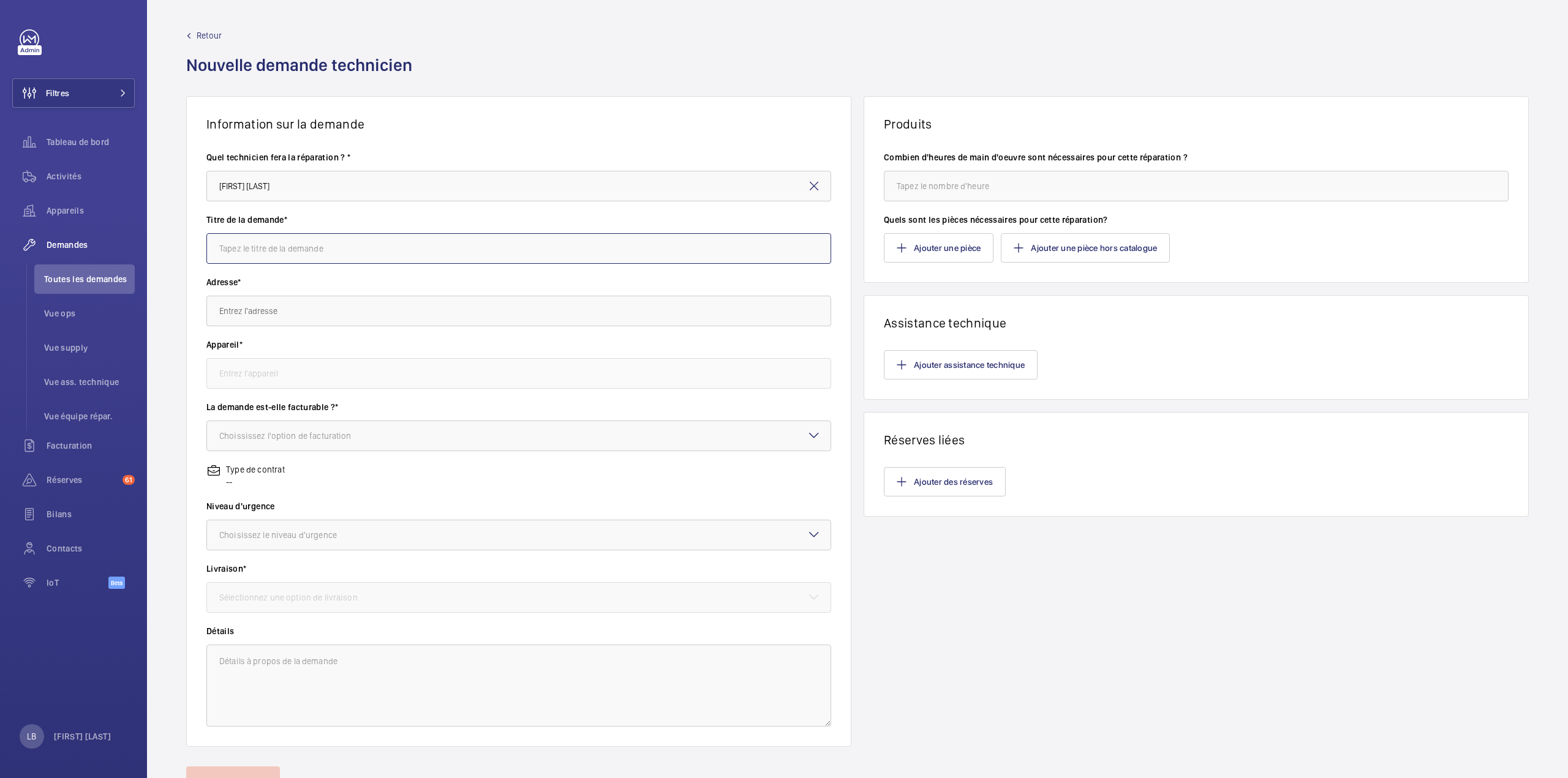 click 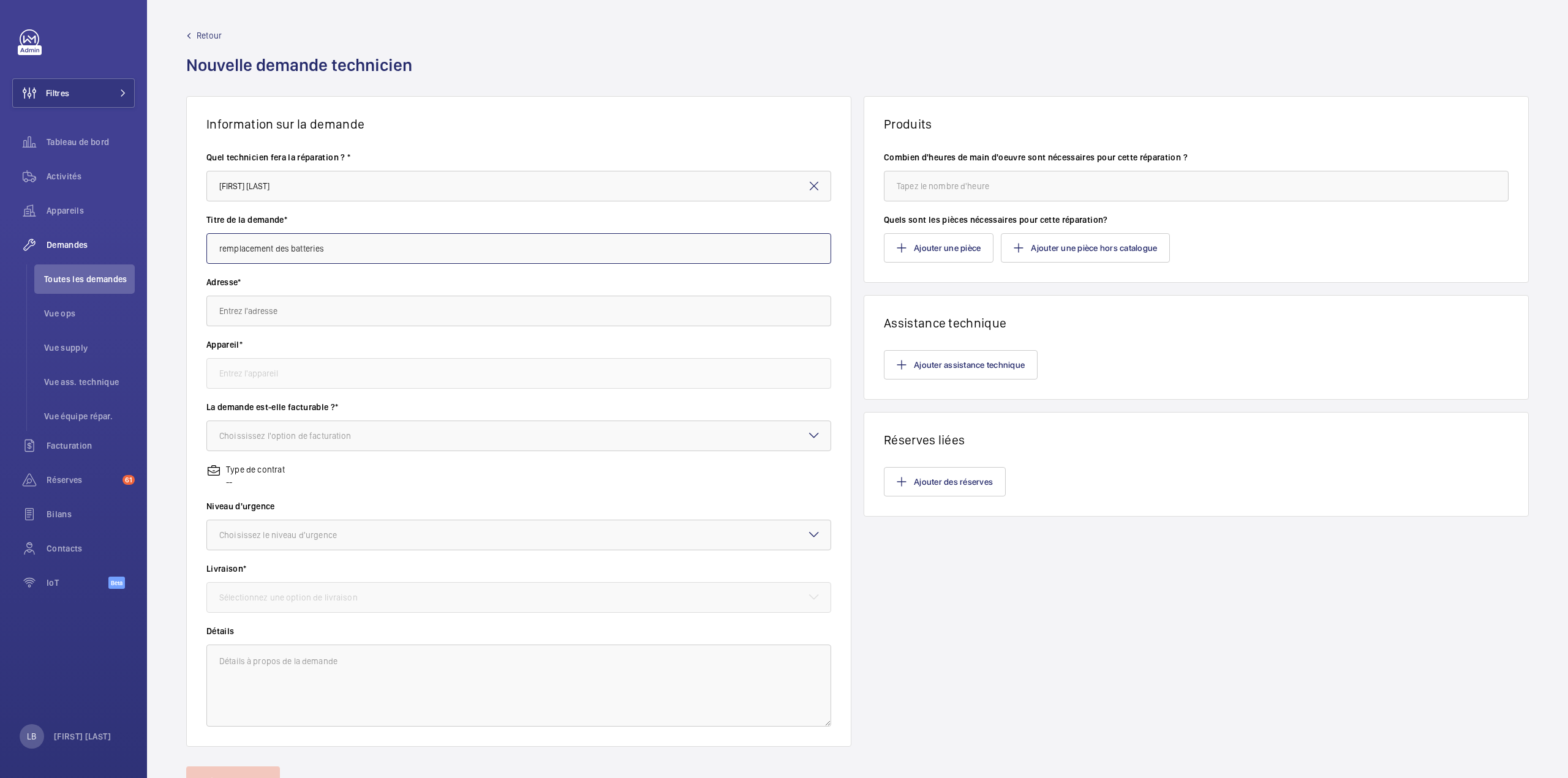 type on "remplacement des batteries" 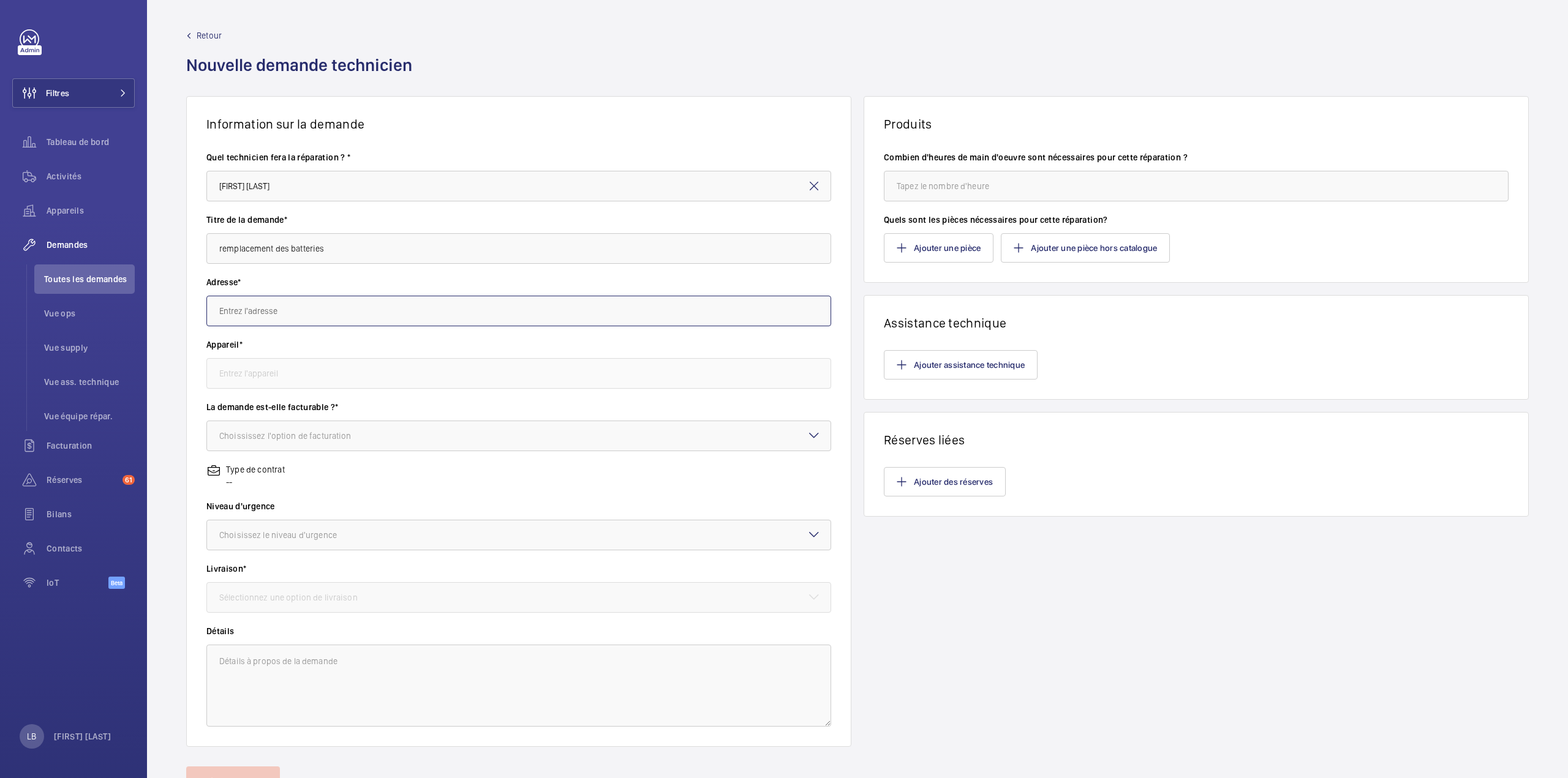 click at bounding box center [519, 311] 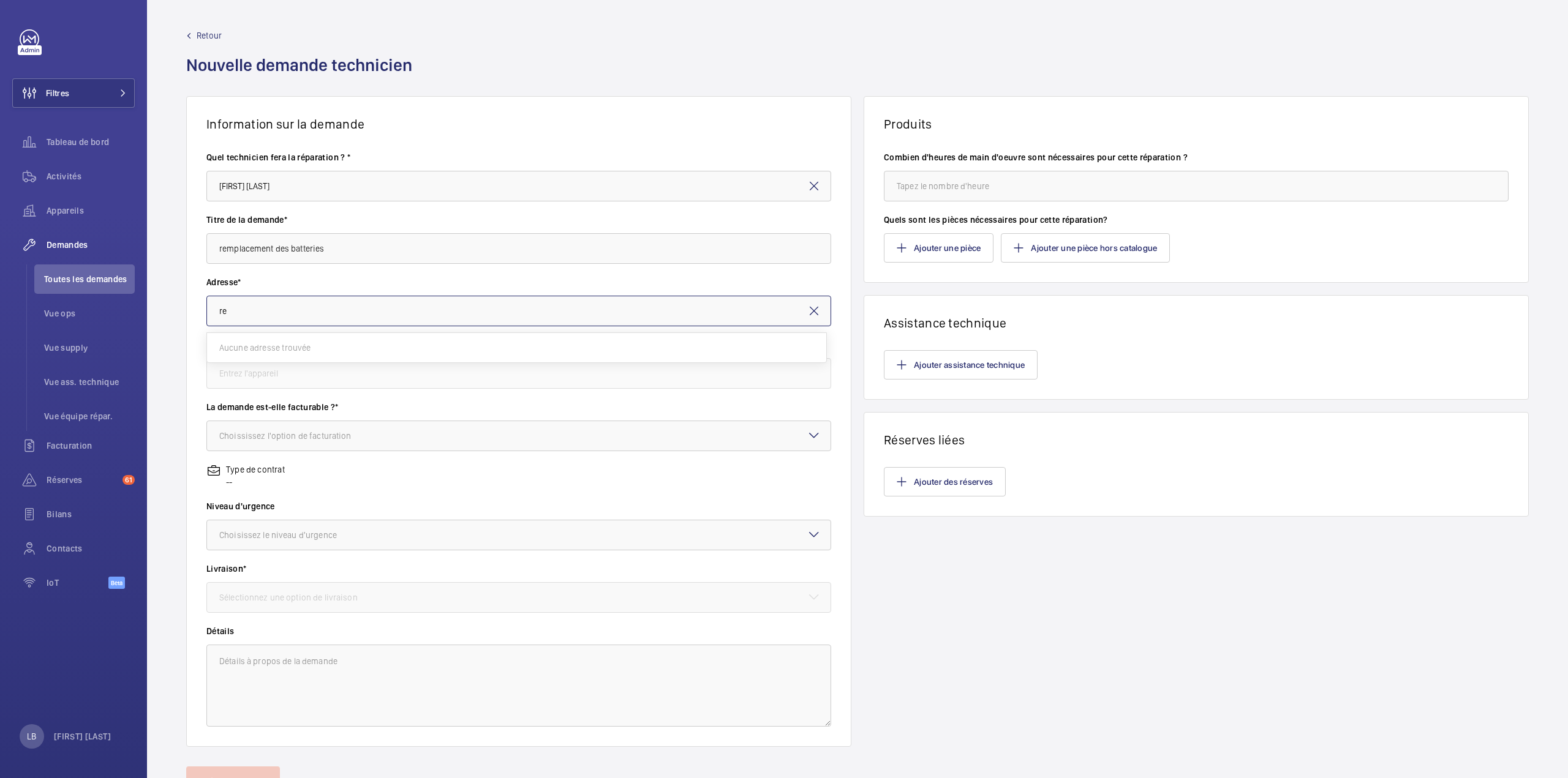 type on "r" 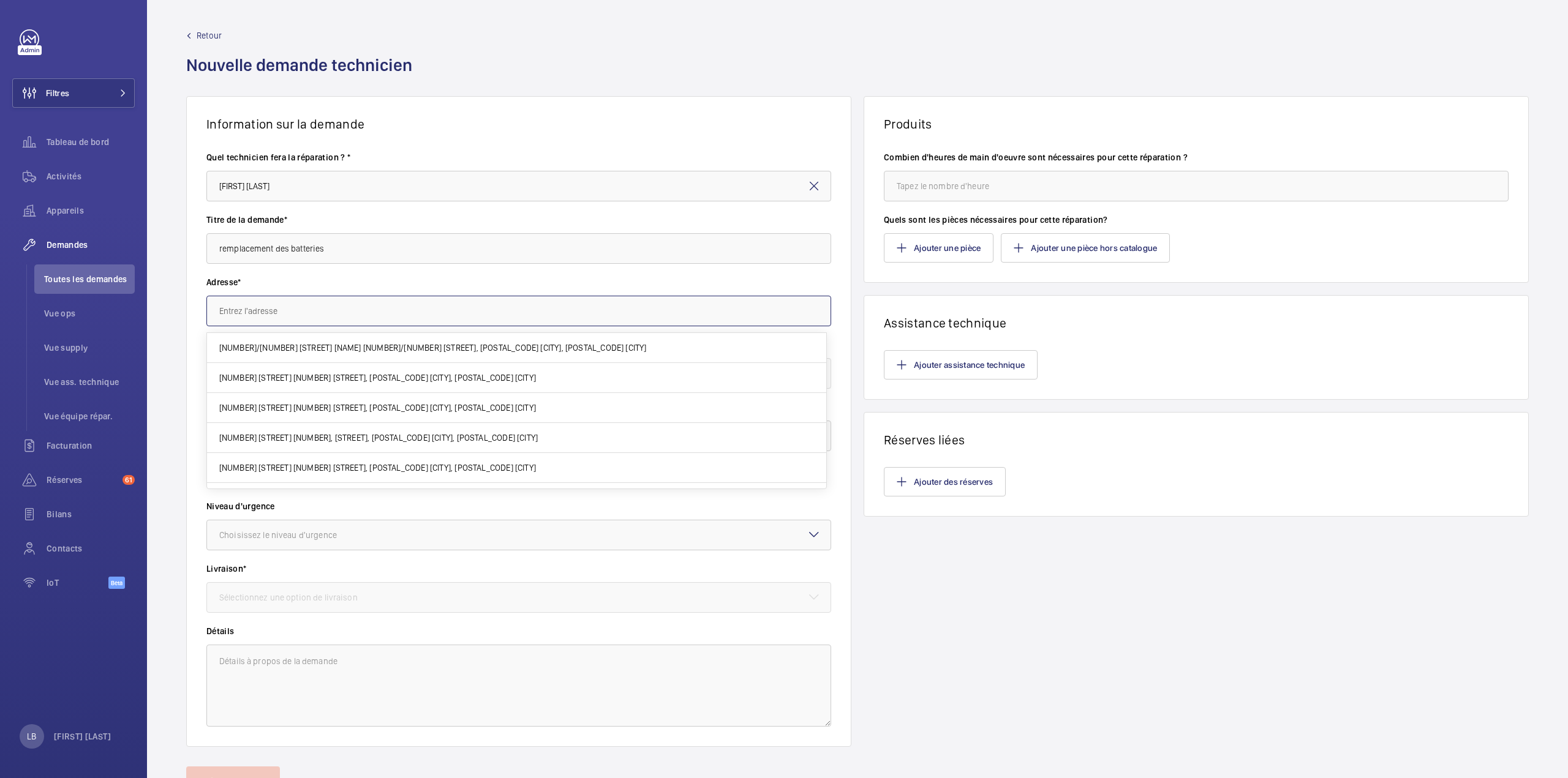 click at bounding box center [519, 311] 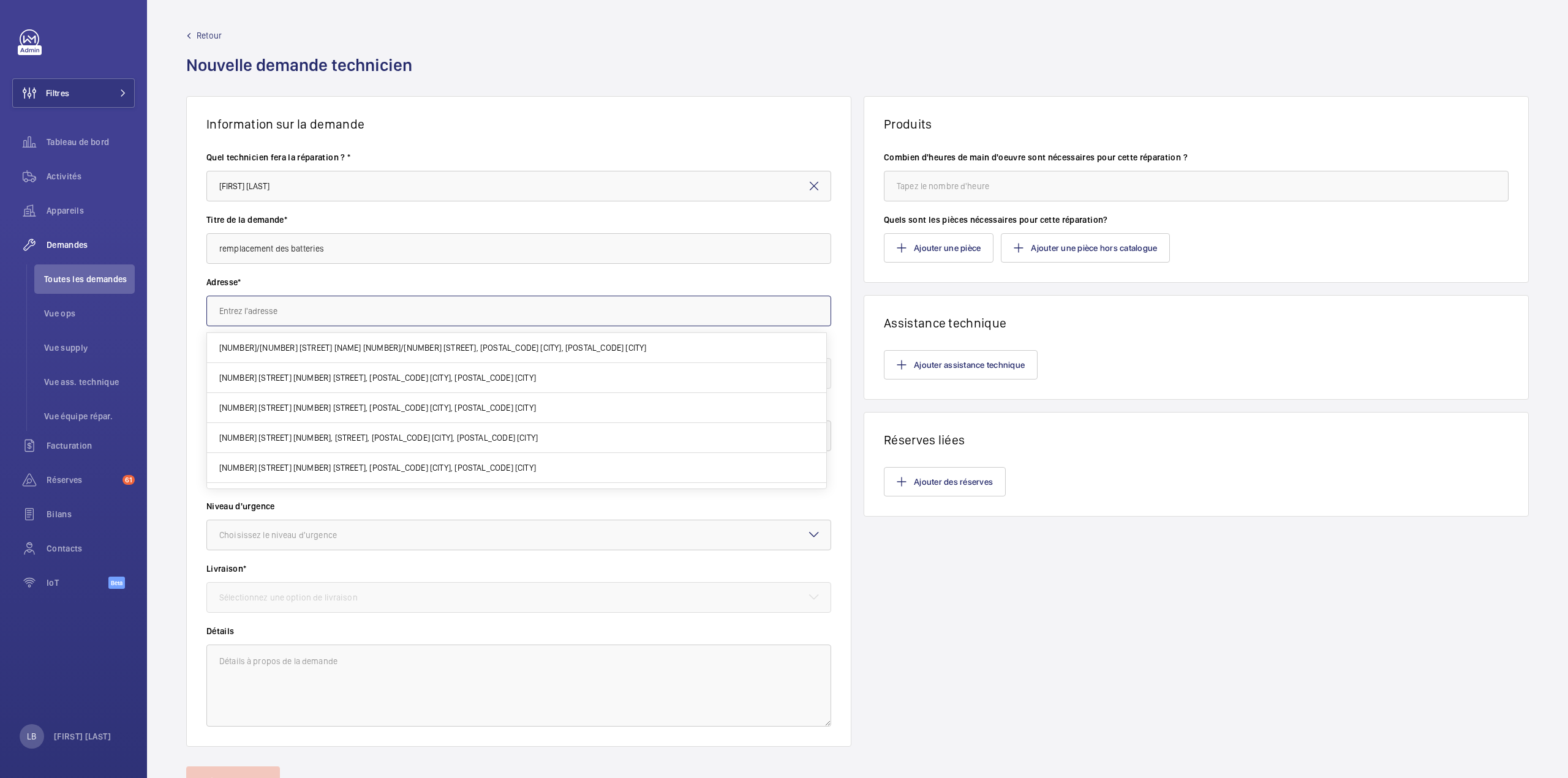paste on "Parking Rene Boulanger" 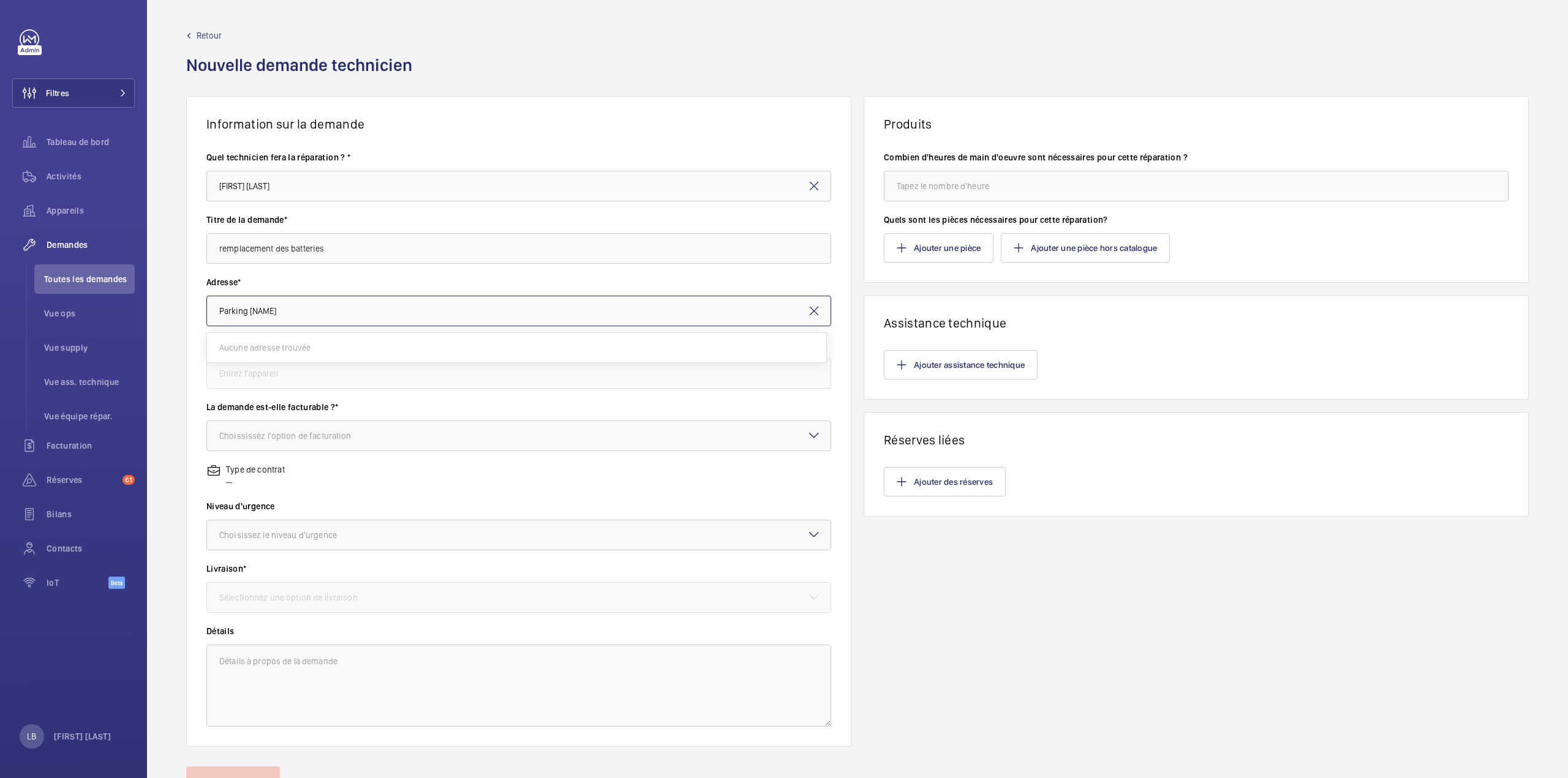 drag, startPoint x: 320, startPoint y: 315, endPoint x: 249, endPoint y: 314, distance: 71.00704 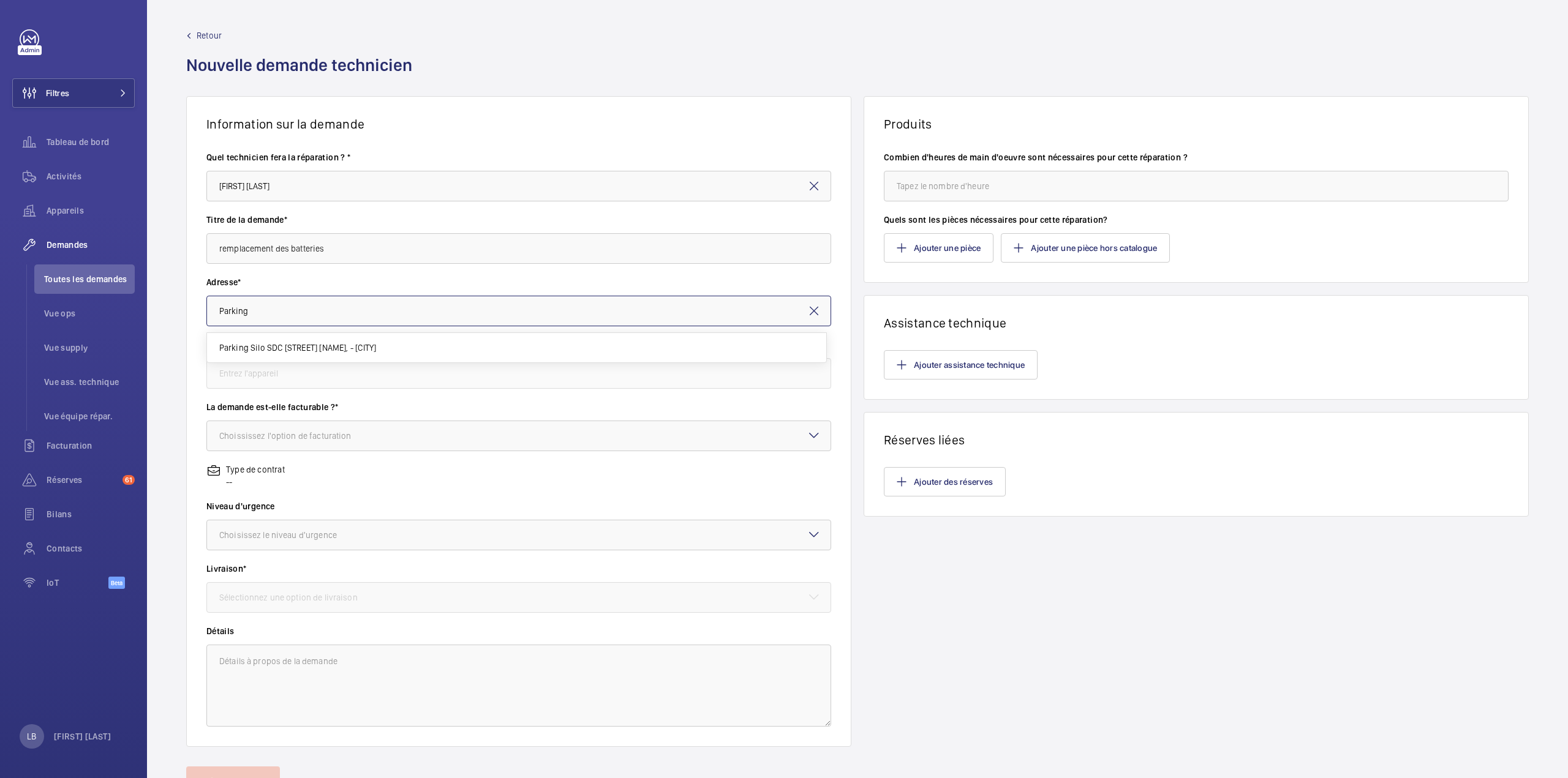 click on "Parking" at bounding box center (519, 311) 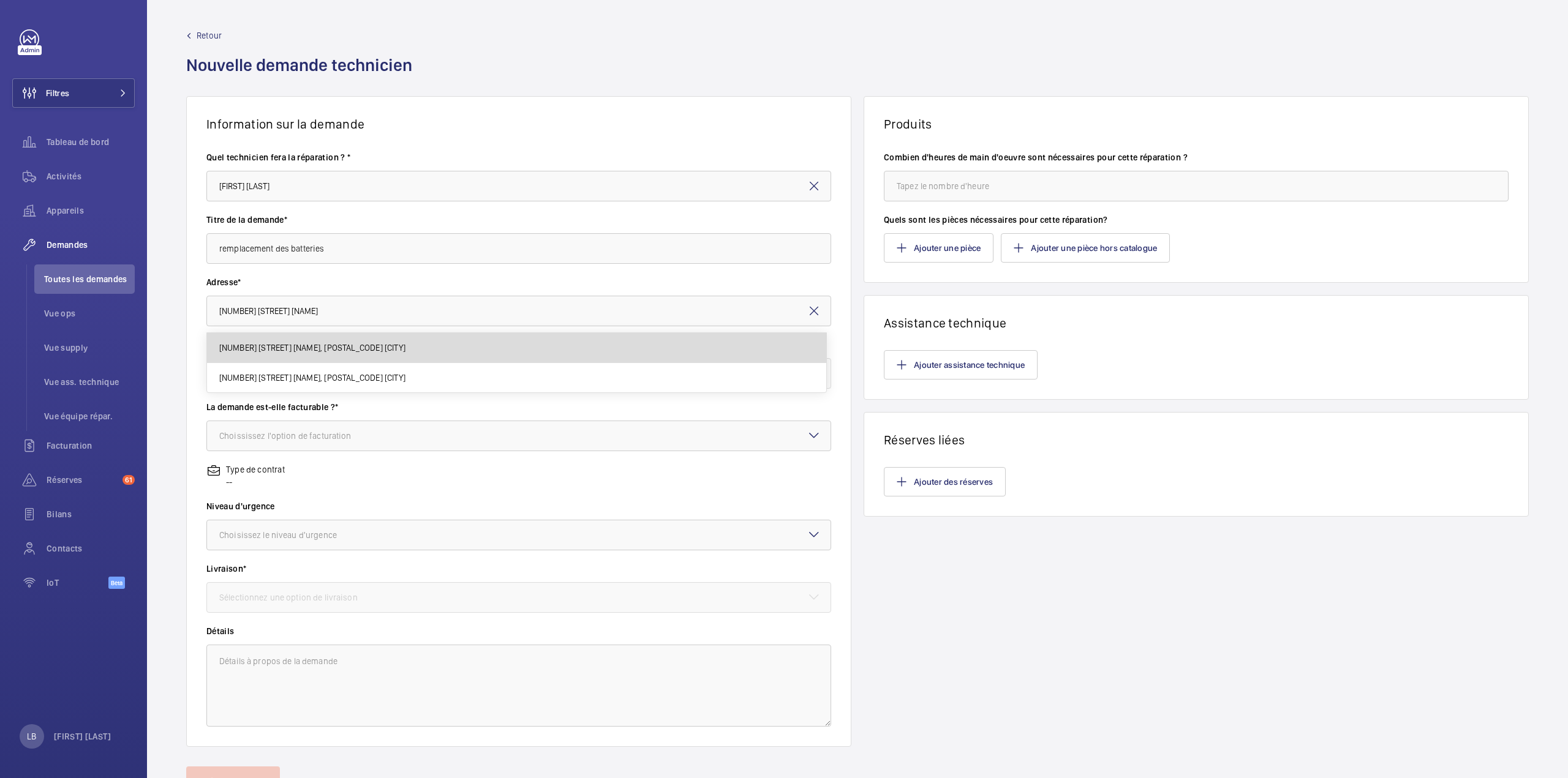 click on "[NUMBER] [STREET] [STREET], [POSTAL_CODE] [CITY]" at bounding box center (312, 348) 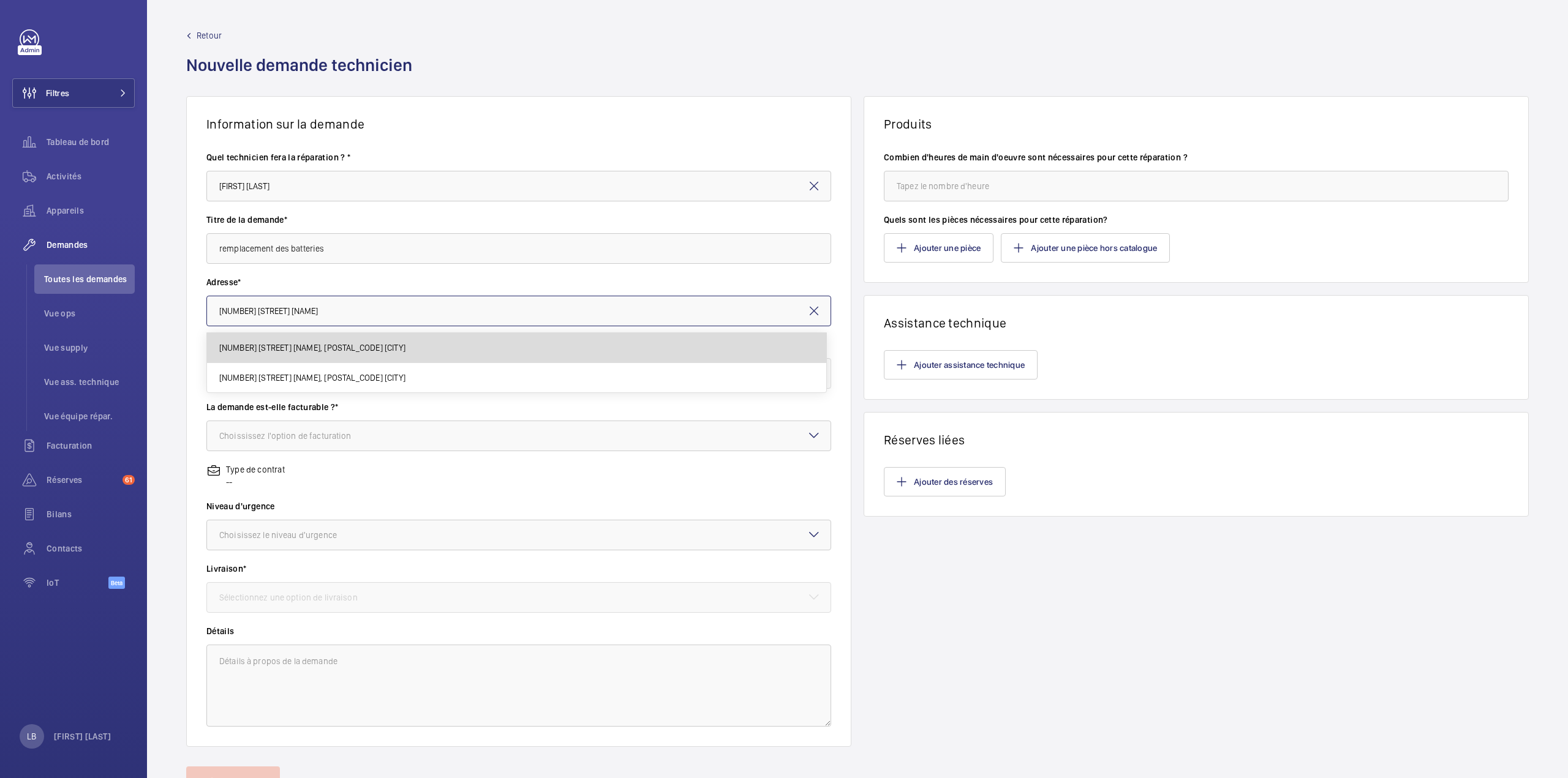 type on "[NUMBER] [STREET] [STREET], [POSTAL_CODE] [CITY]" 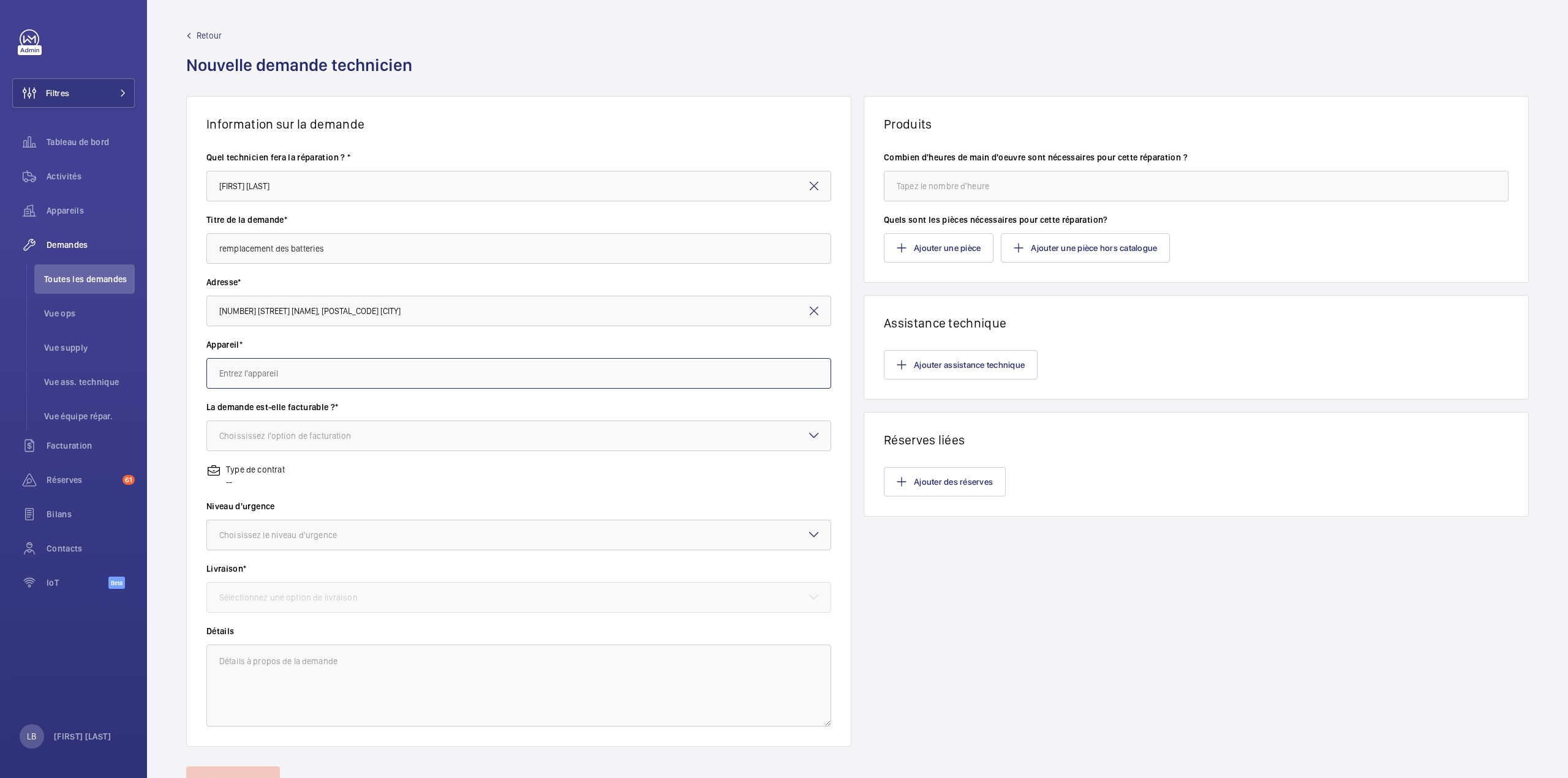 click at bounding box center [519, 373] 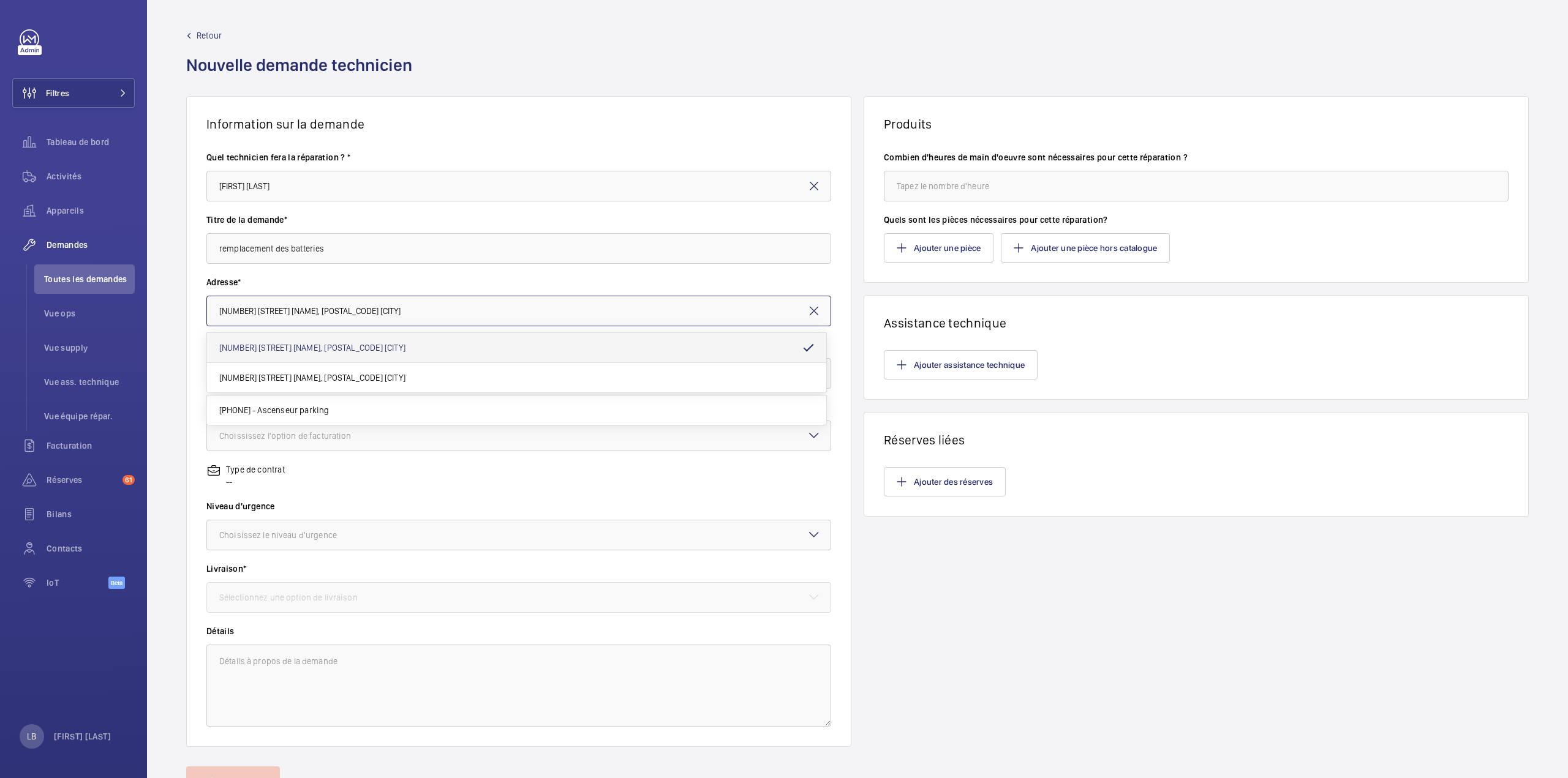 click on "[NUMBER] [STREET] [STREET], [POSTAL_CODE] [CITY]" at bounding box center [519, 311] 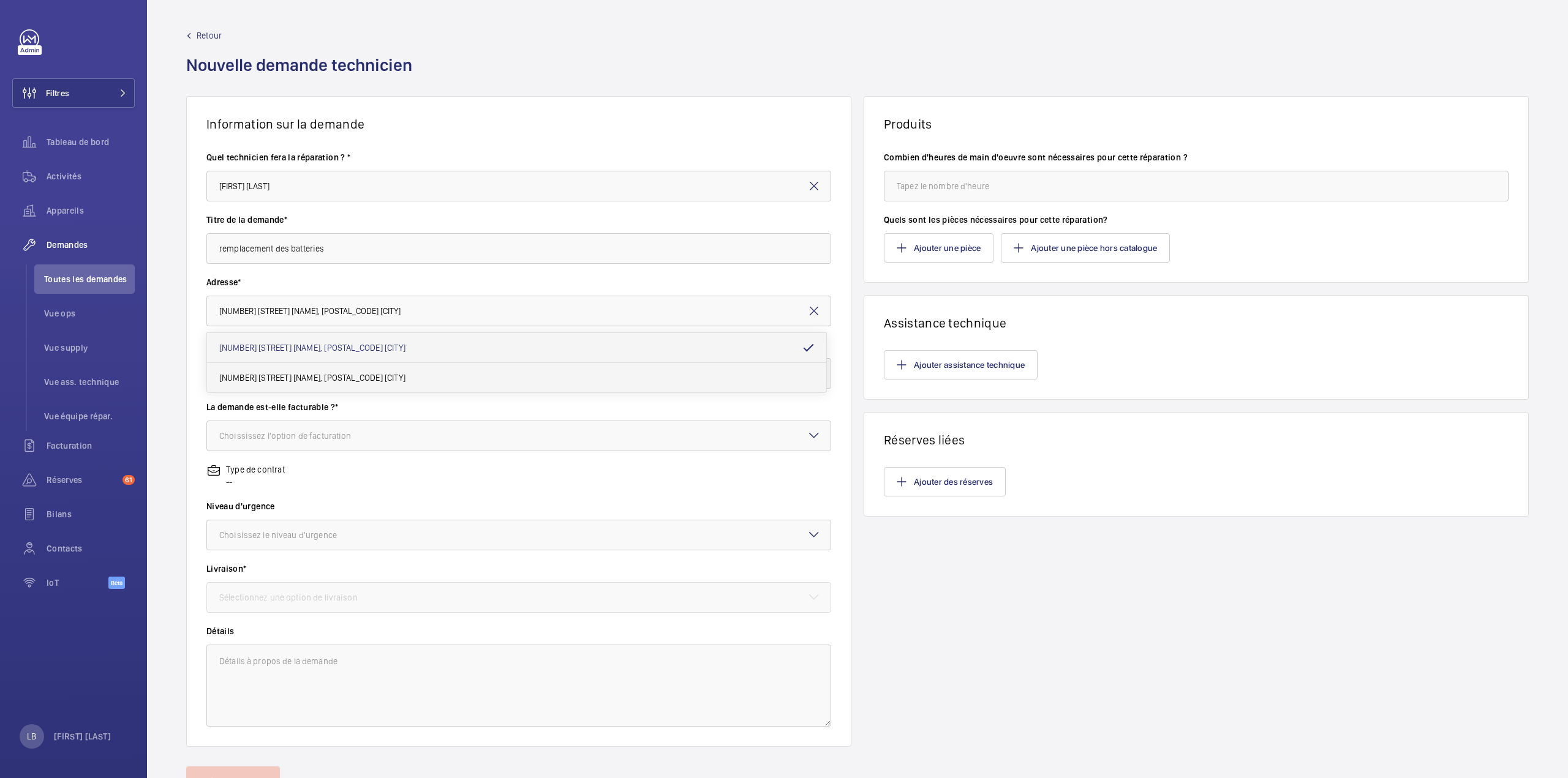 click on "[NUMBER] [STREET] [STREET], [POSTAL_CODE] [CITY]" at bounding box center [312, 378] 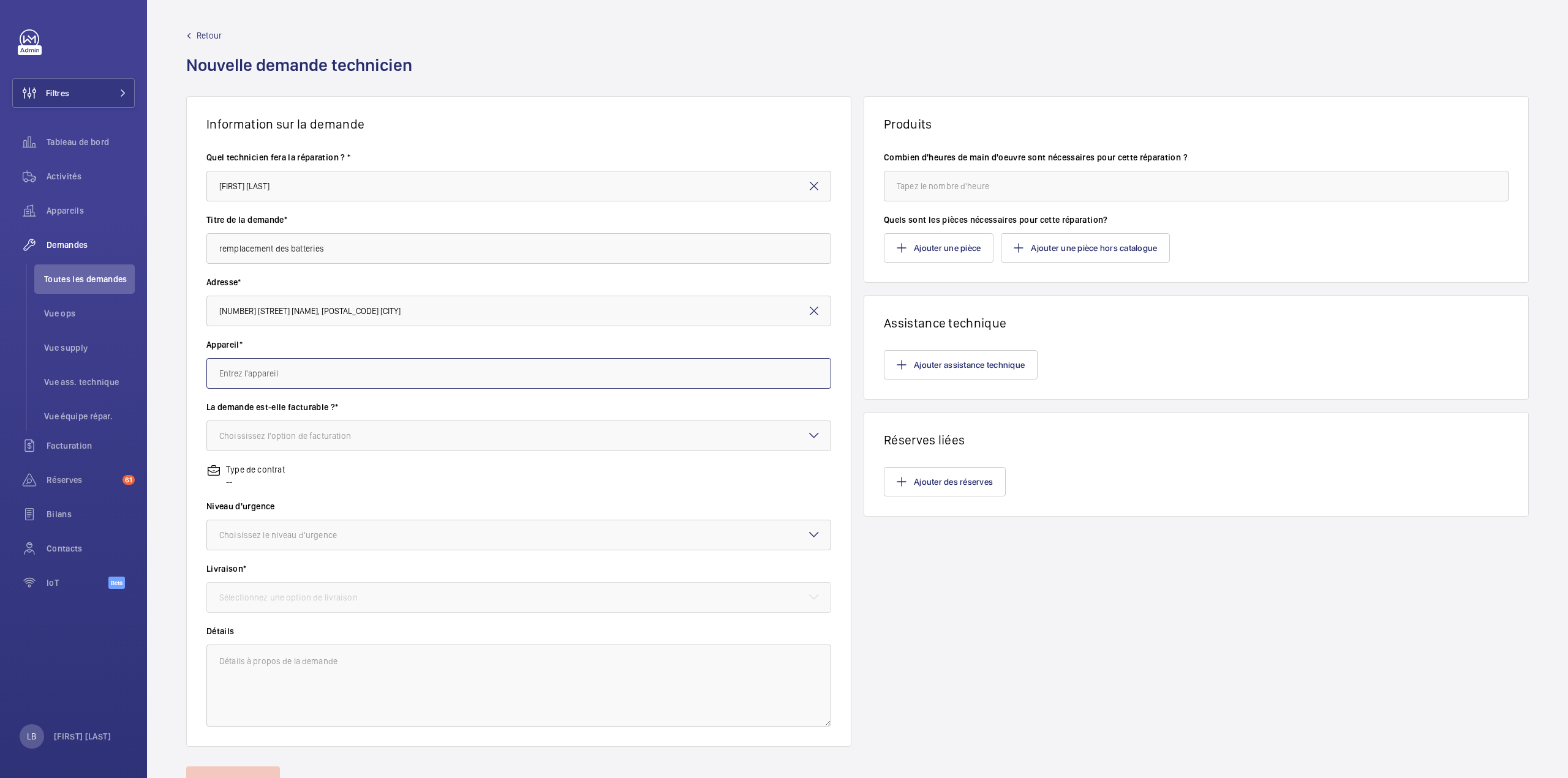 click at bounding box center (519, 373) 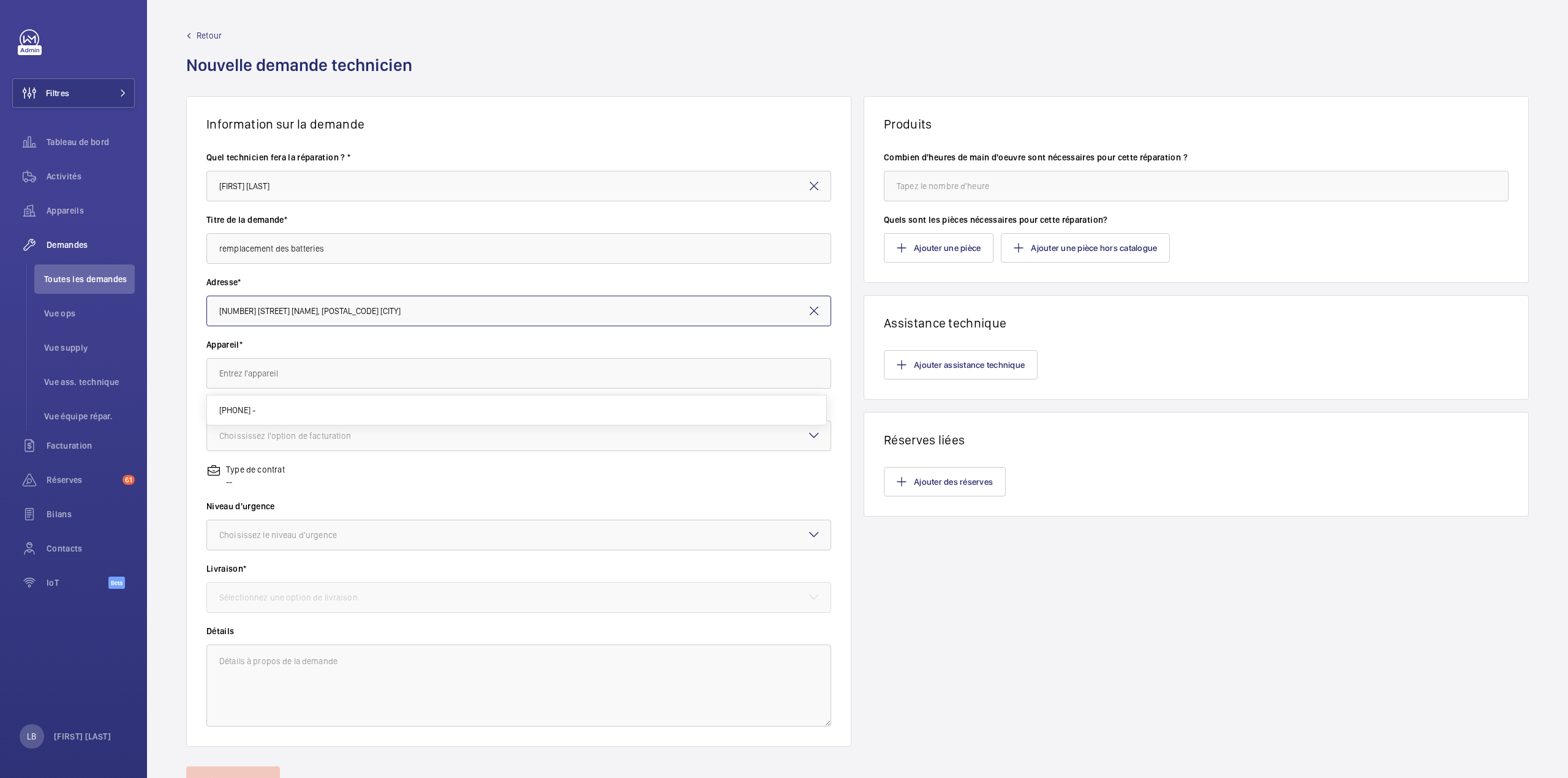 click on "[NUMBER] [STREET] [STREET], [POSTAL_CODE] [CITY]" at bounding box center [519, 311] 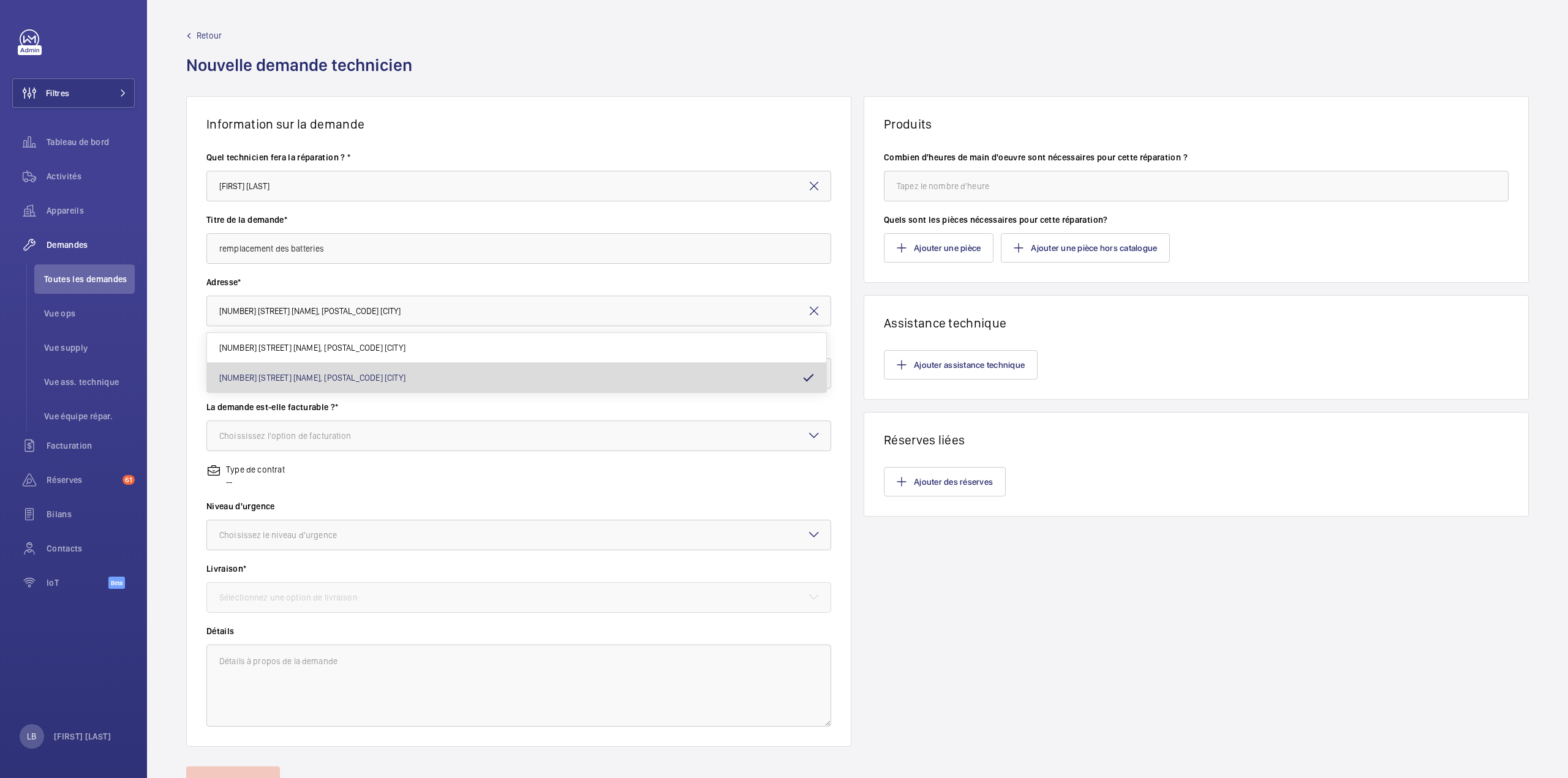 click on "[NUMBER] [STREET] [STREET], [POSTAL_CODE] [CITY]" at bounding box center (516, 378) 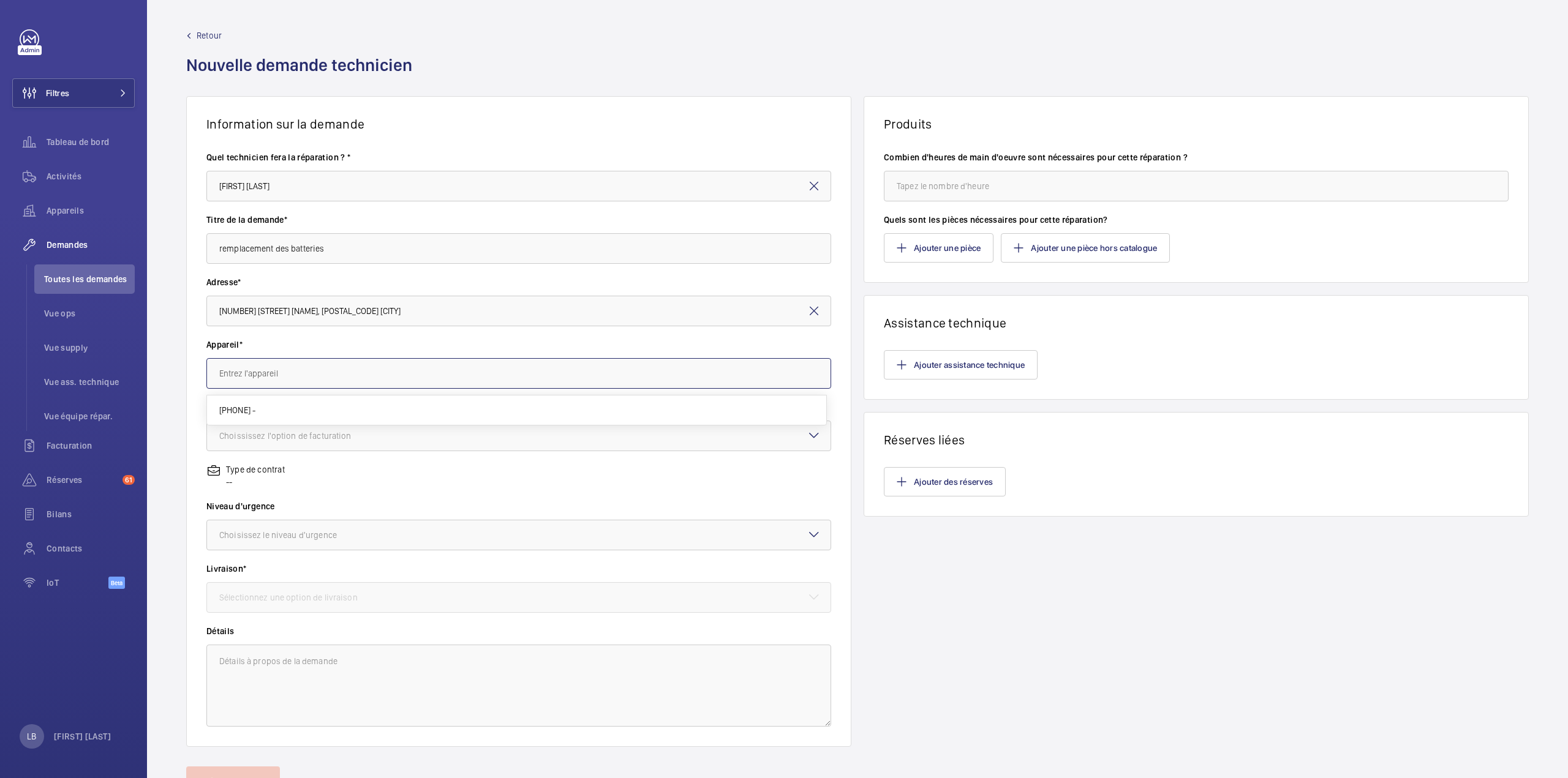 click at bounding box center (519, 373) 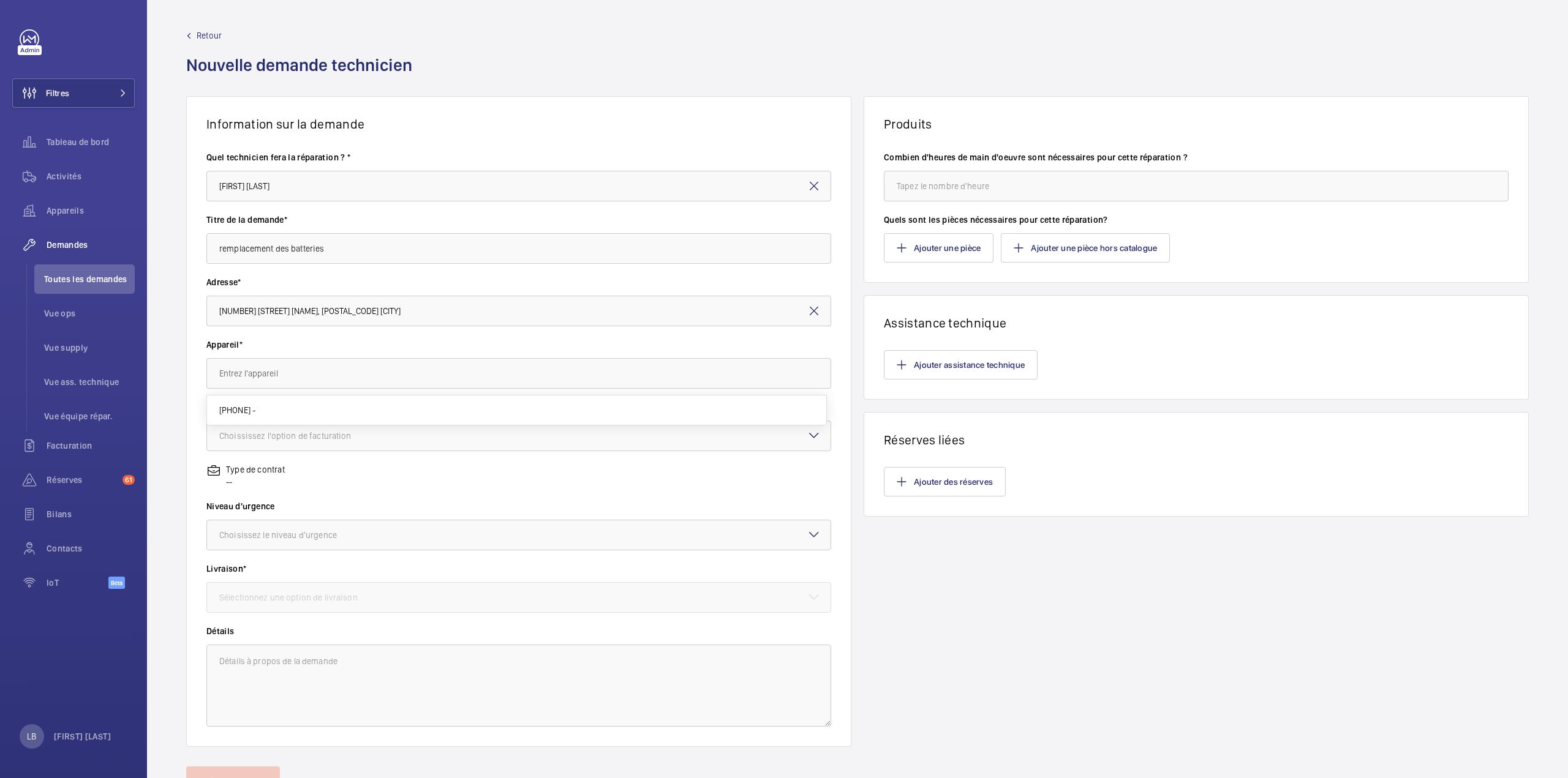 drag, startPoint x: 248, startPoint y: 405, endPoint x: 193, endPoint y: 383, distance: 59.23681 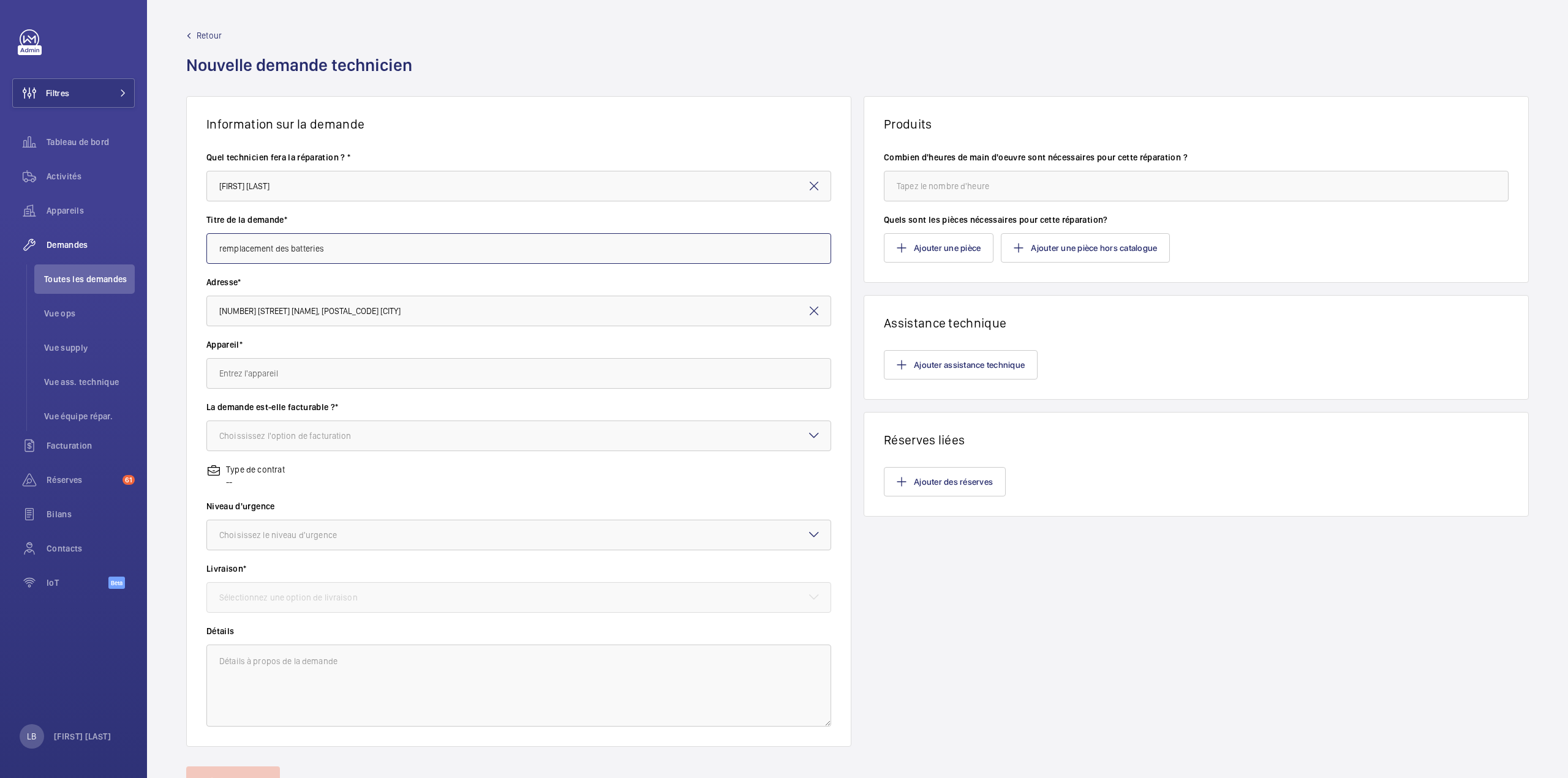 drag, startPoint x: 359, startPoint y: 250, endPoint x: 210, endPoint y: 255, distance: 149.08387 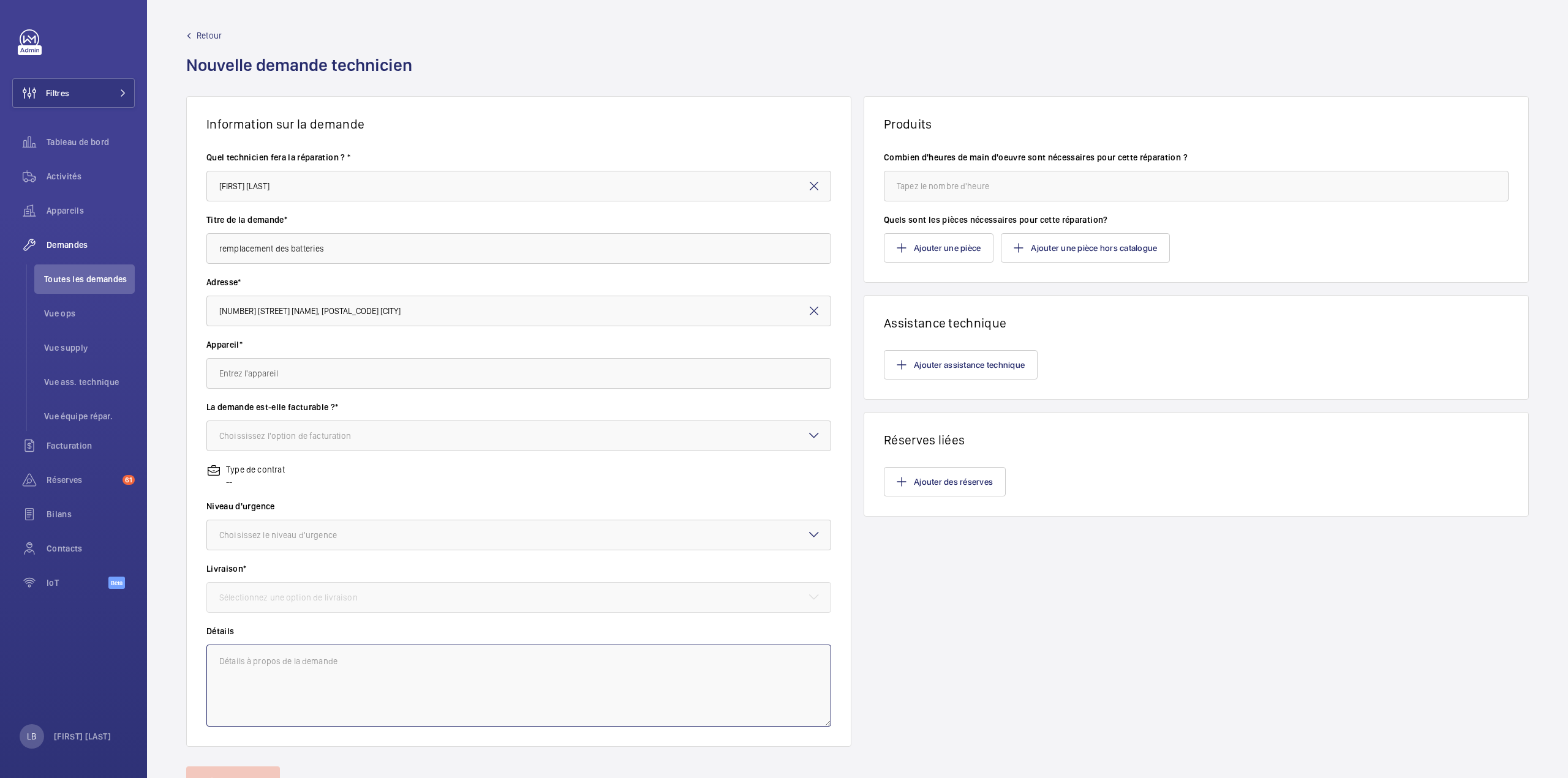 click at bounding box center [519, 686] 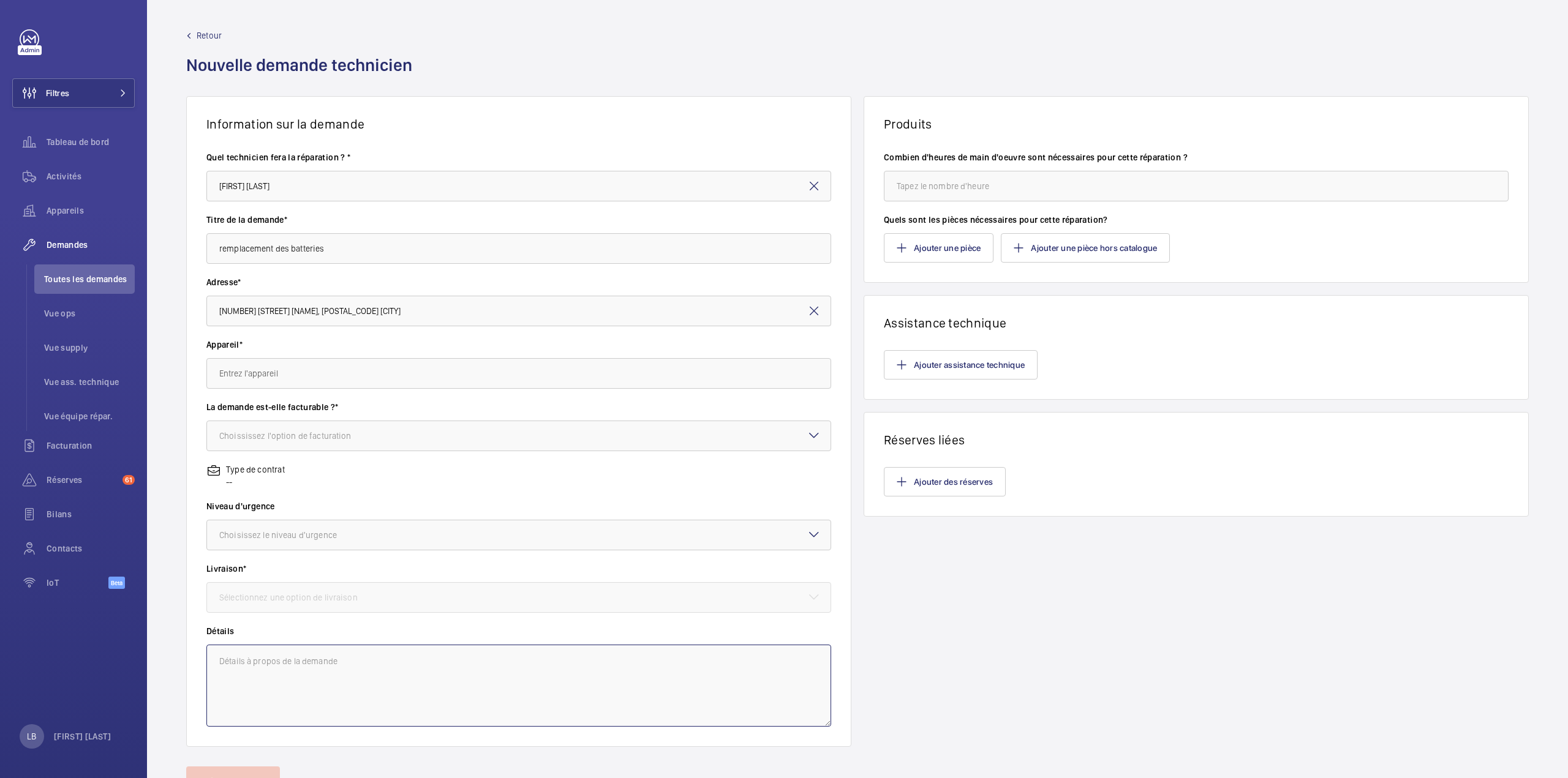 paste on "remplacement des batteries" 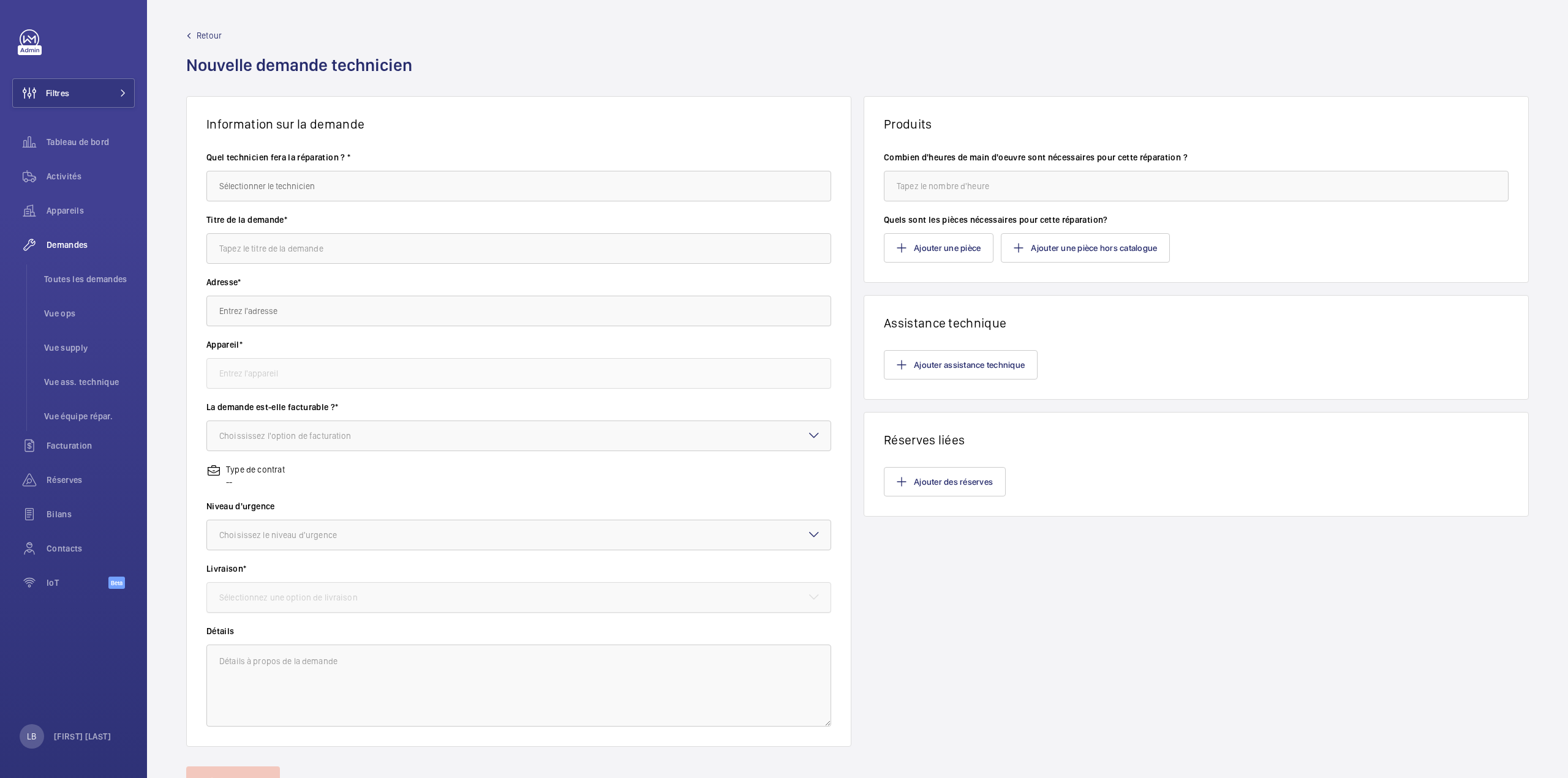 scroll, scrollTop: 0, scrollLeft: 0, axis: both 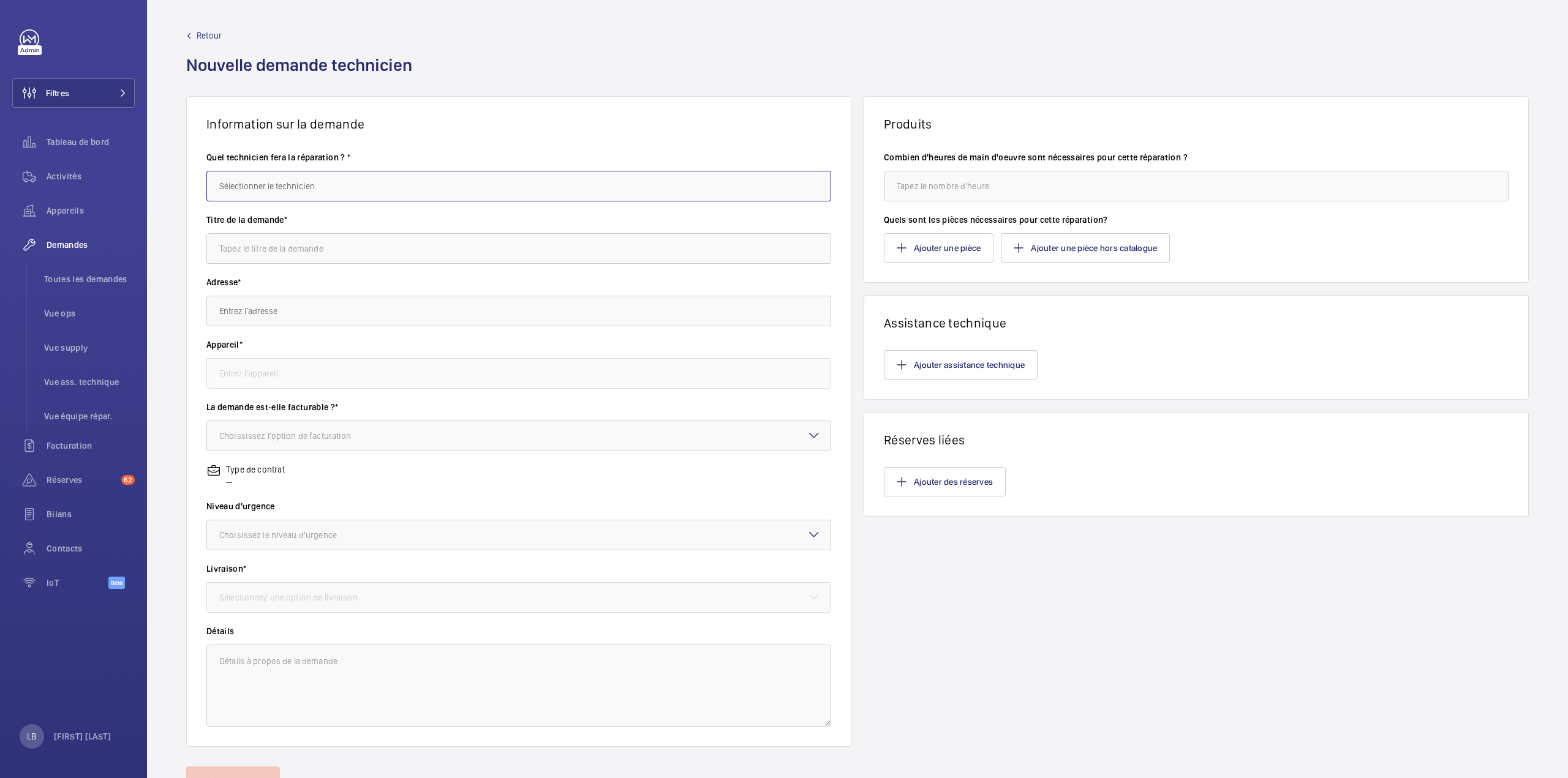 click at bounding box center [519, 186] 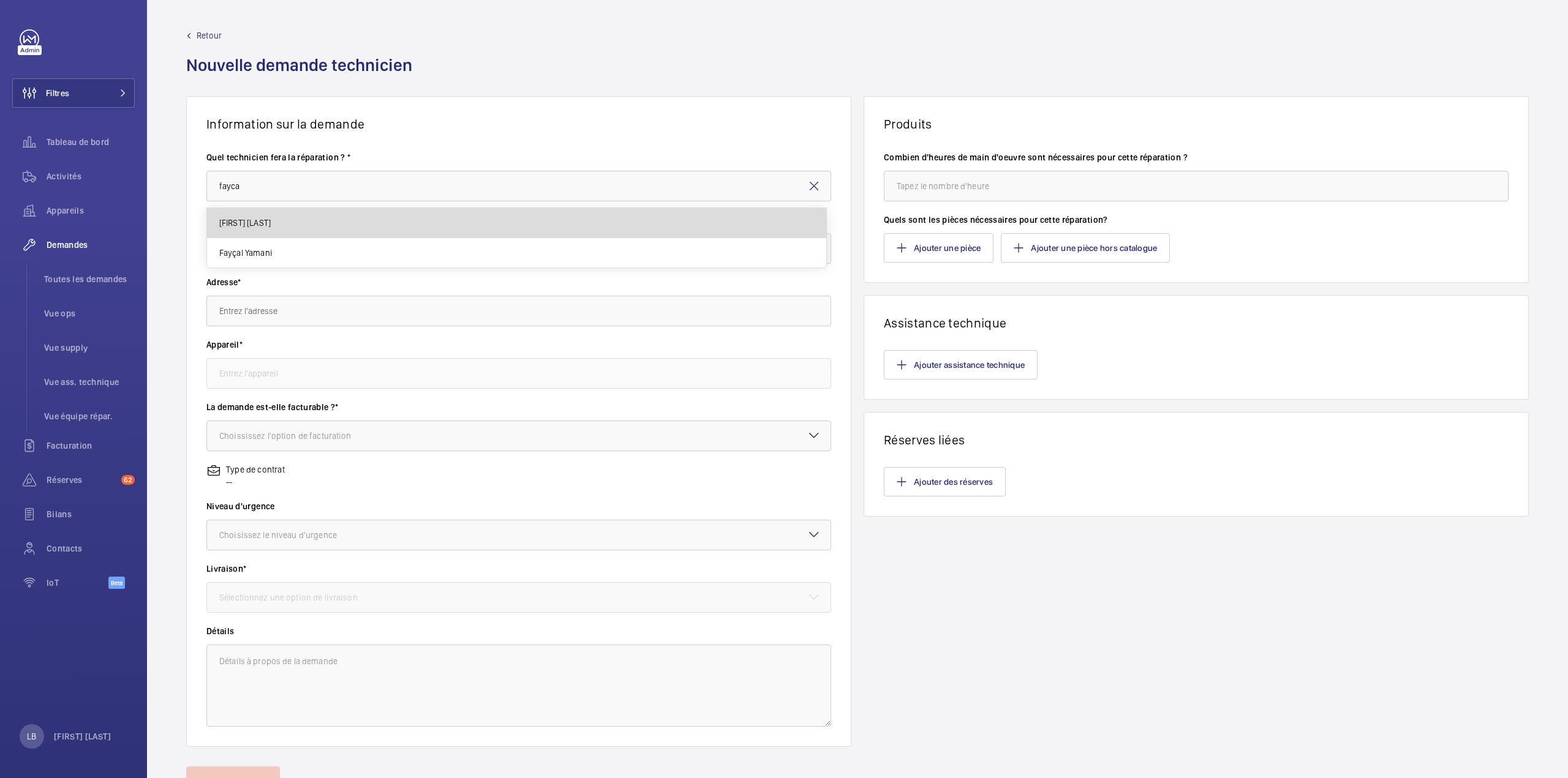 click on "[FIRST] [LAST]" at bounding box center [516, 223] 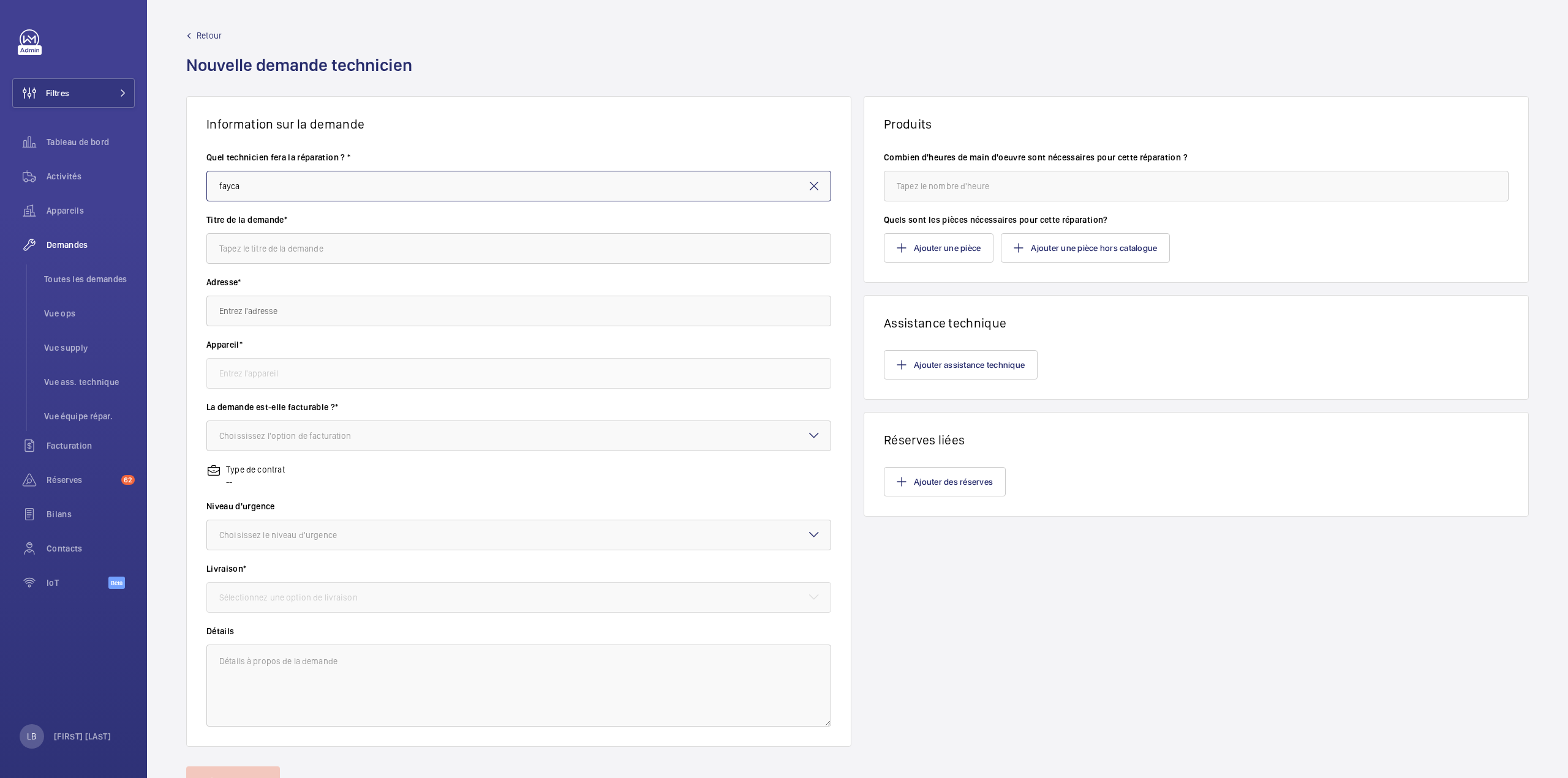 type on "[FIRST] [LAST]" 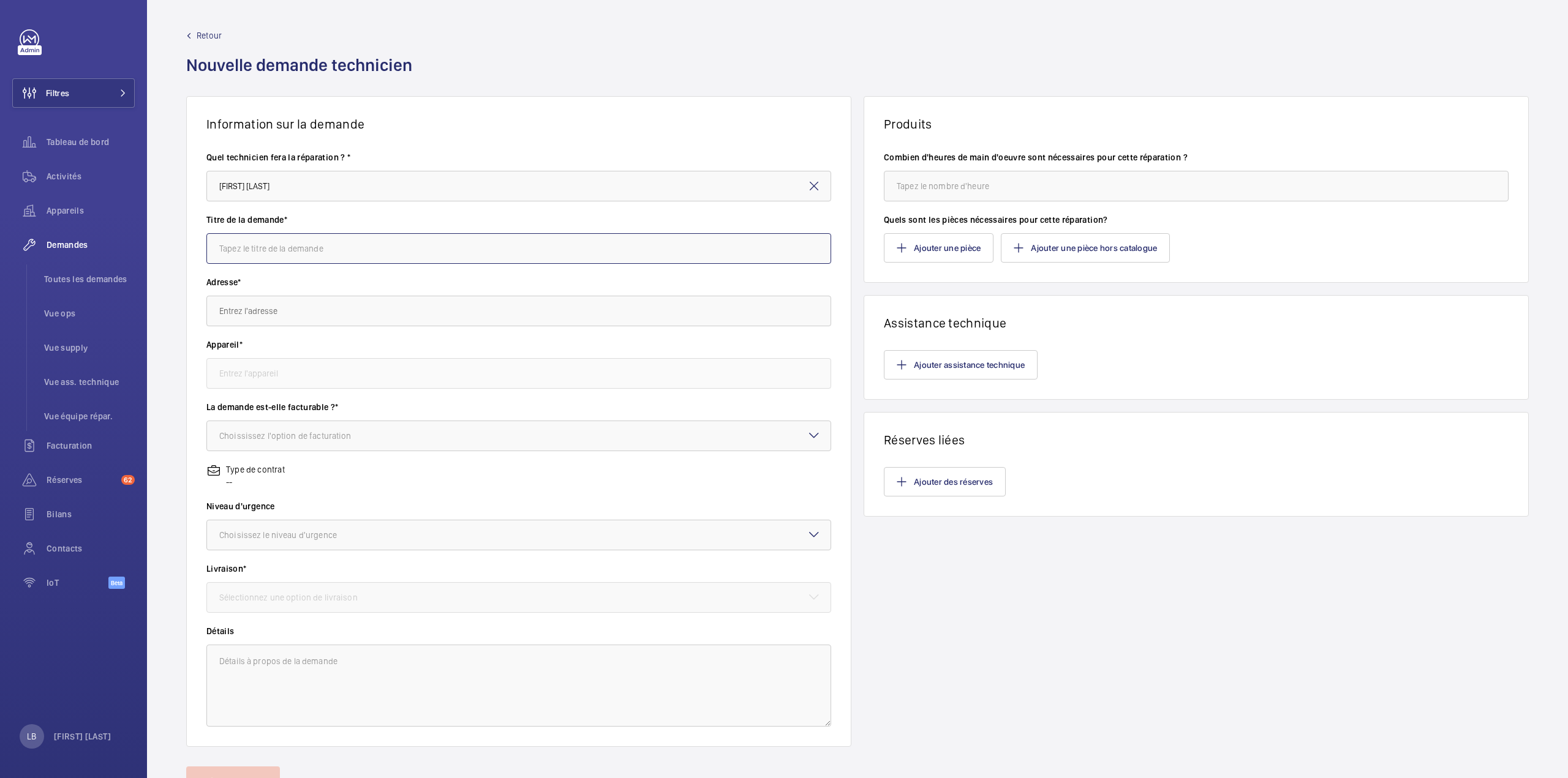 click 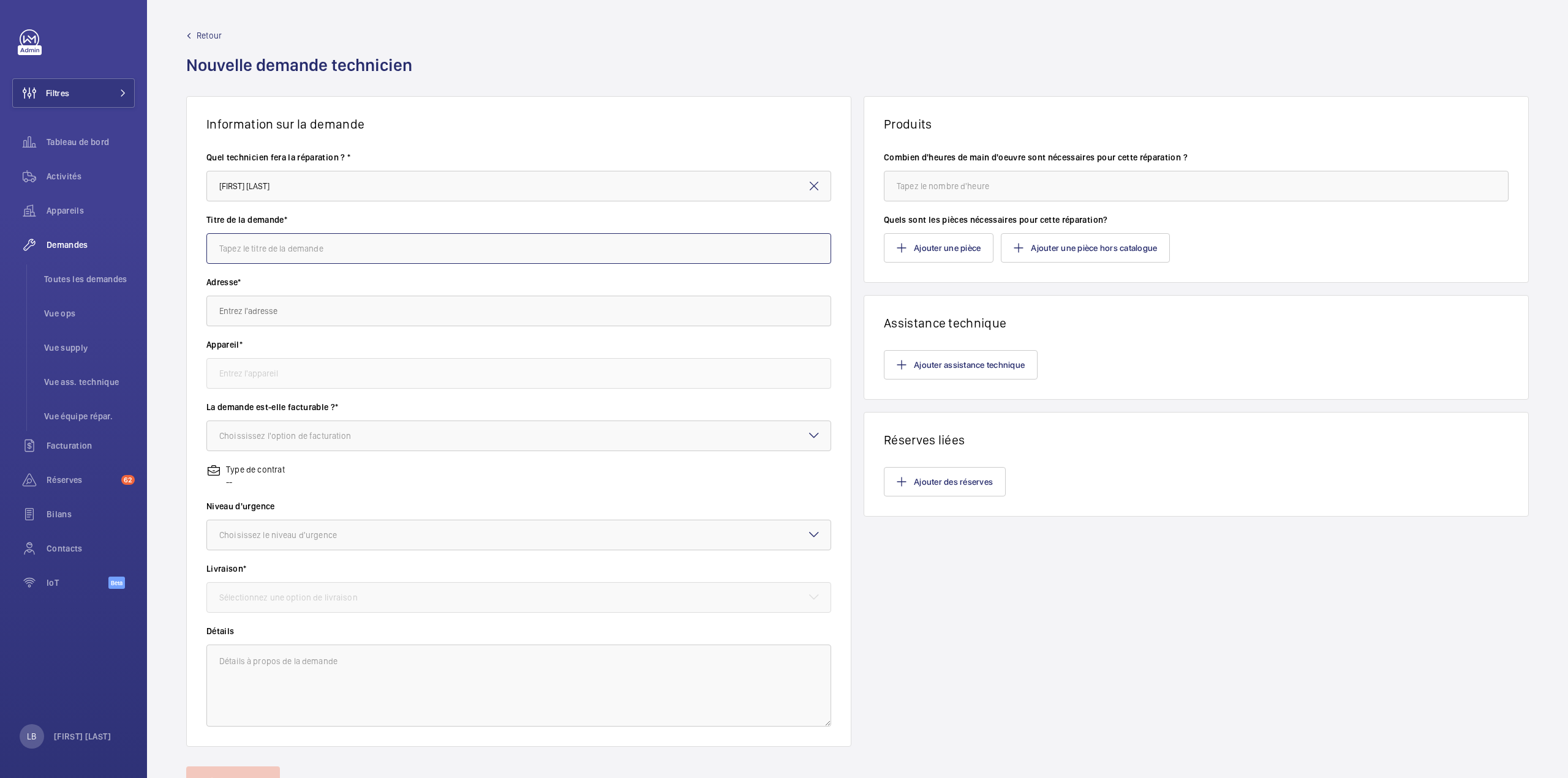 paste on "remplacement des batteries" 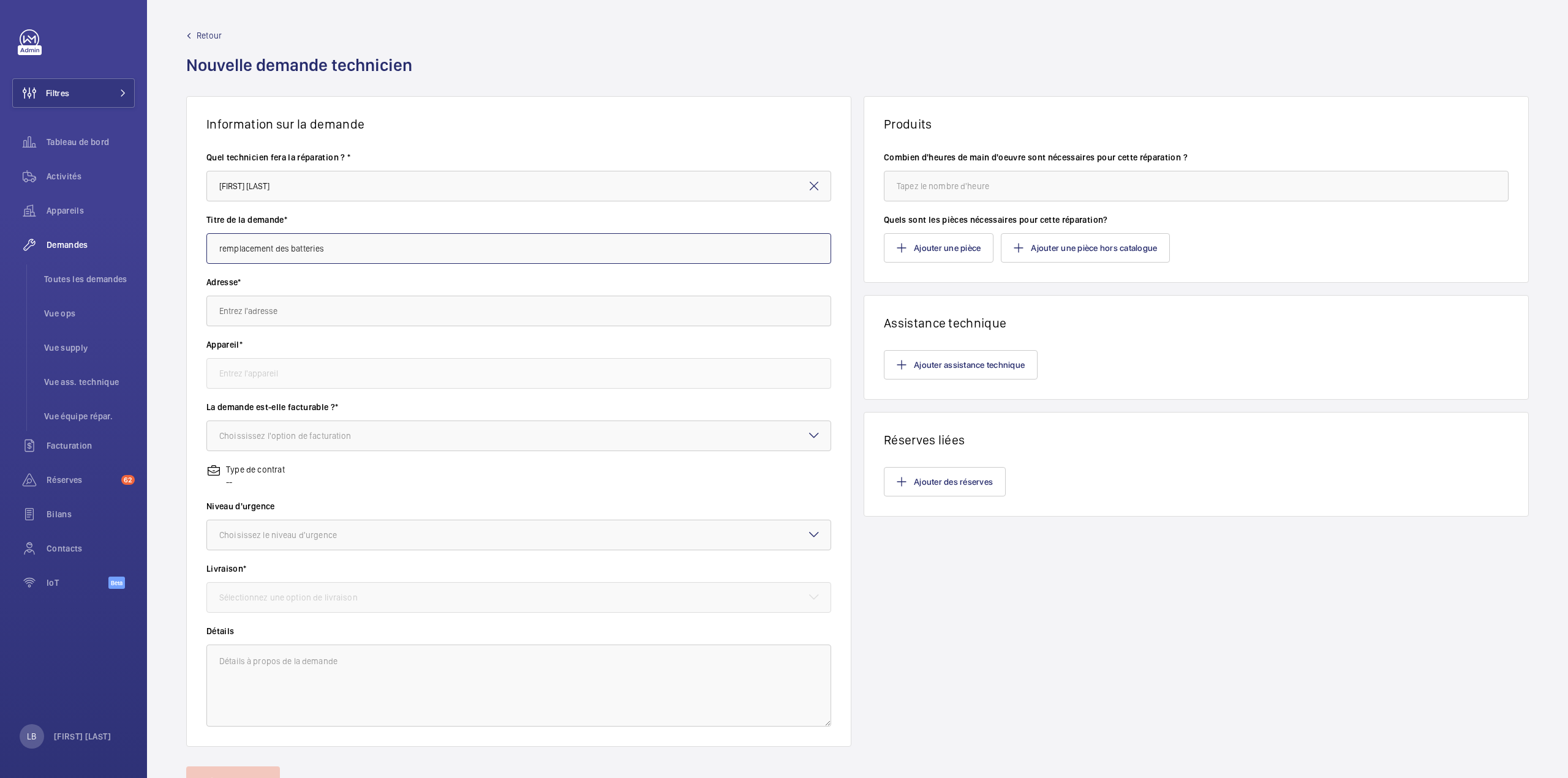 type on "remplacement des batteries" 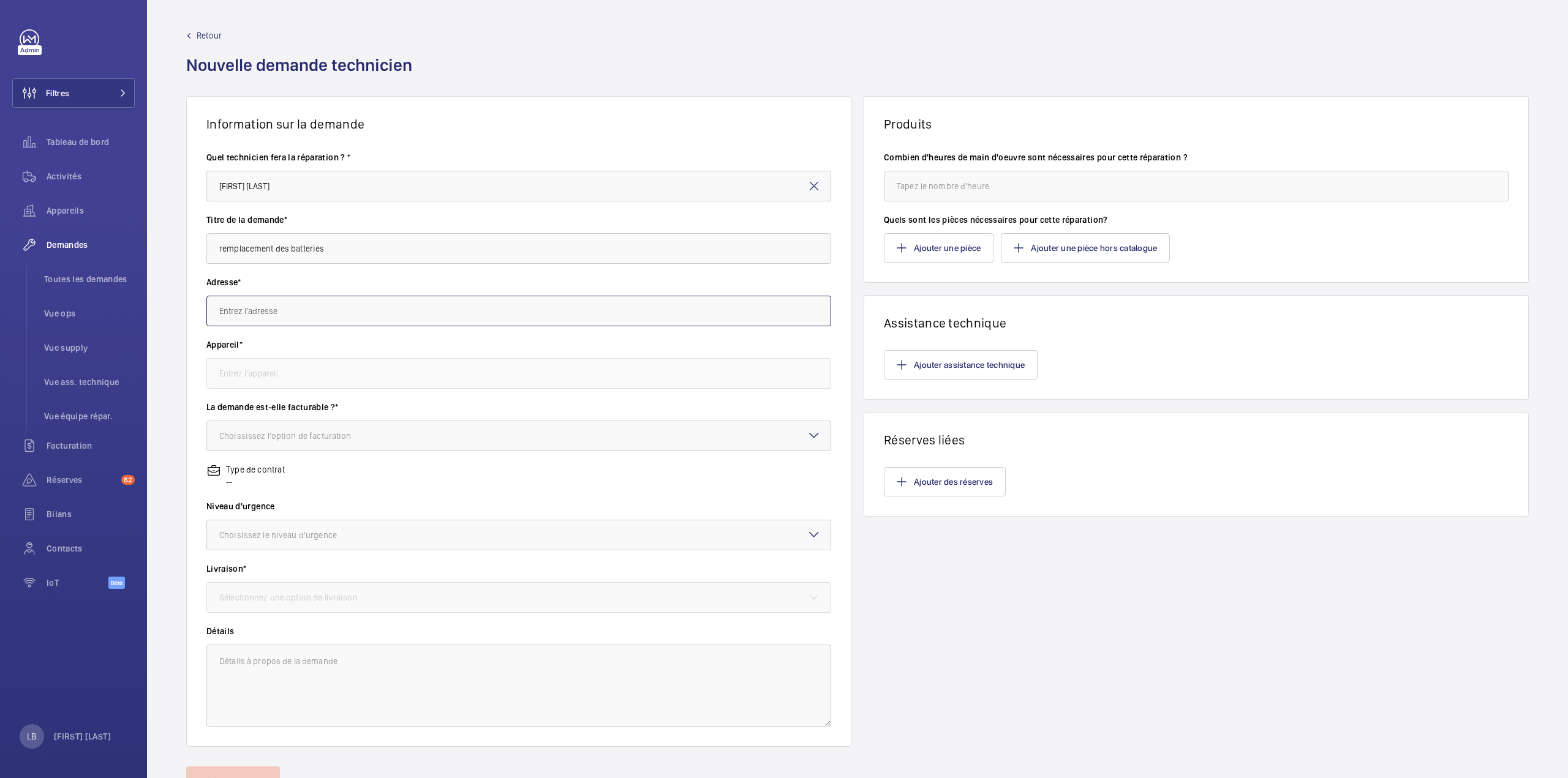 click at bounding box center (519, 311) 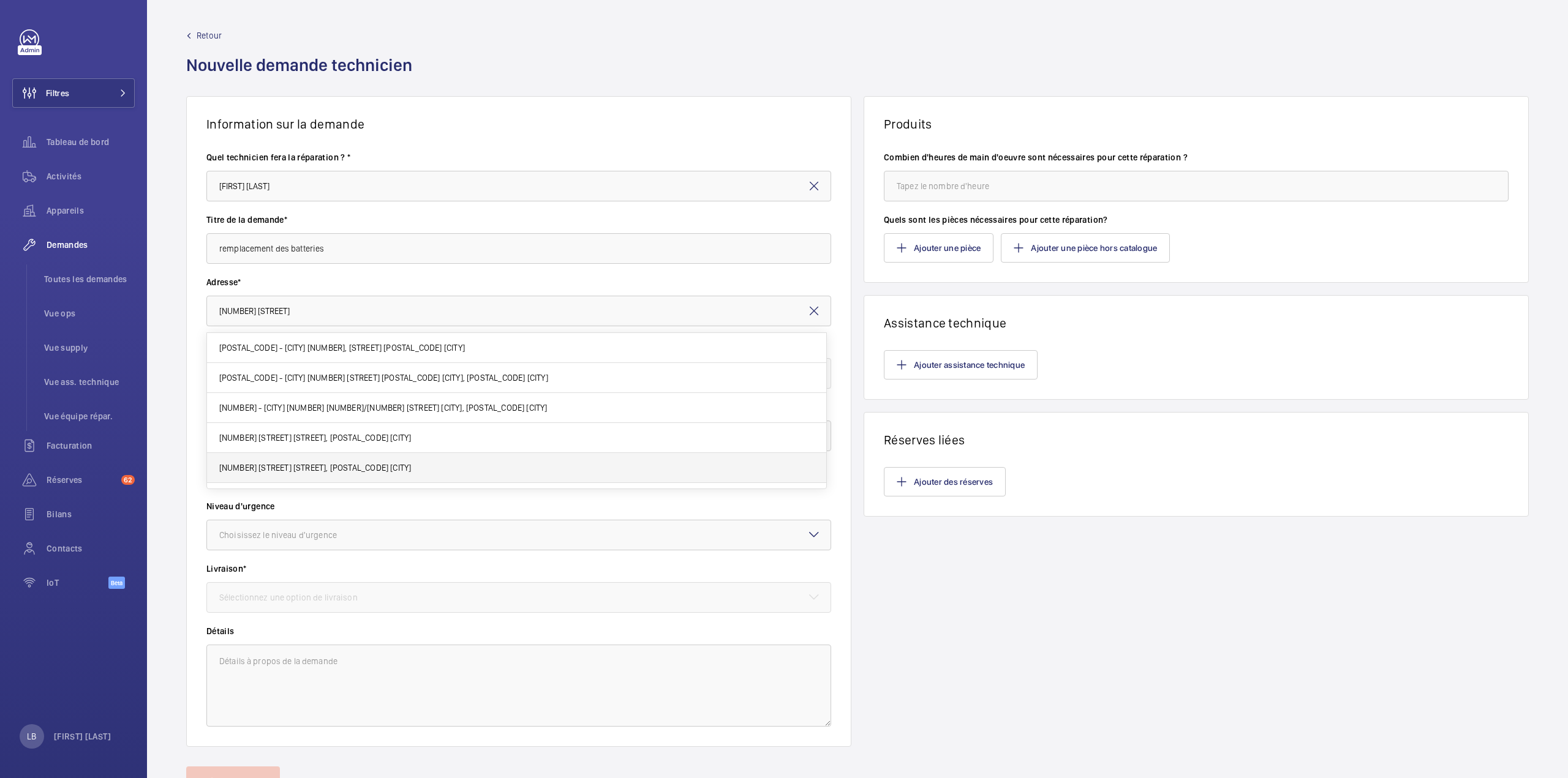click on "[NUMBER] [STREET] [STREET], [POSTAL_CODE] [CITY]" at bounding box center (516, 468) 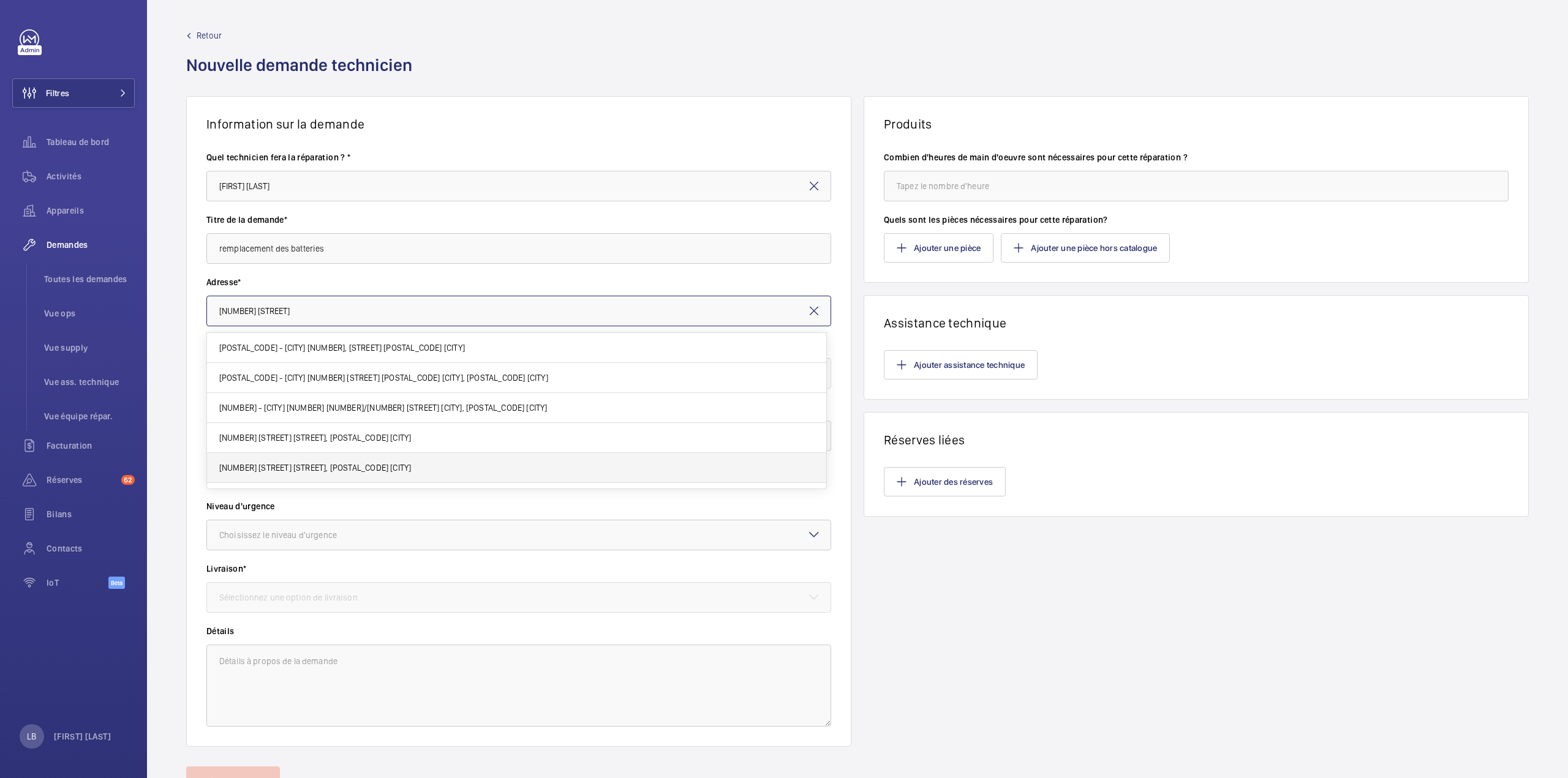 type on "[NUMBER] [STREET] [STREET], [POSTAL_CODE] [CITY]" 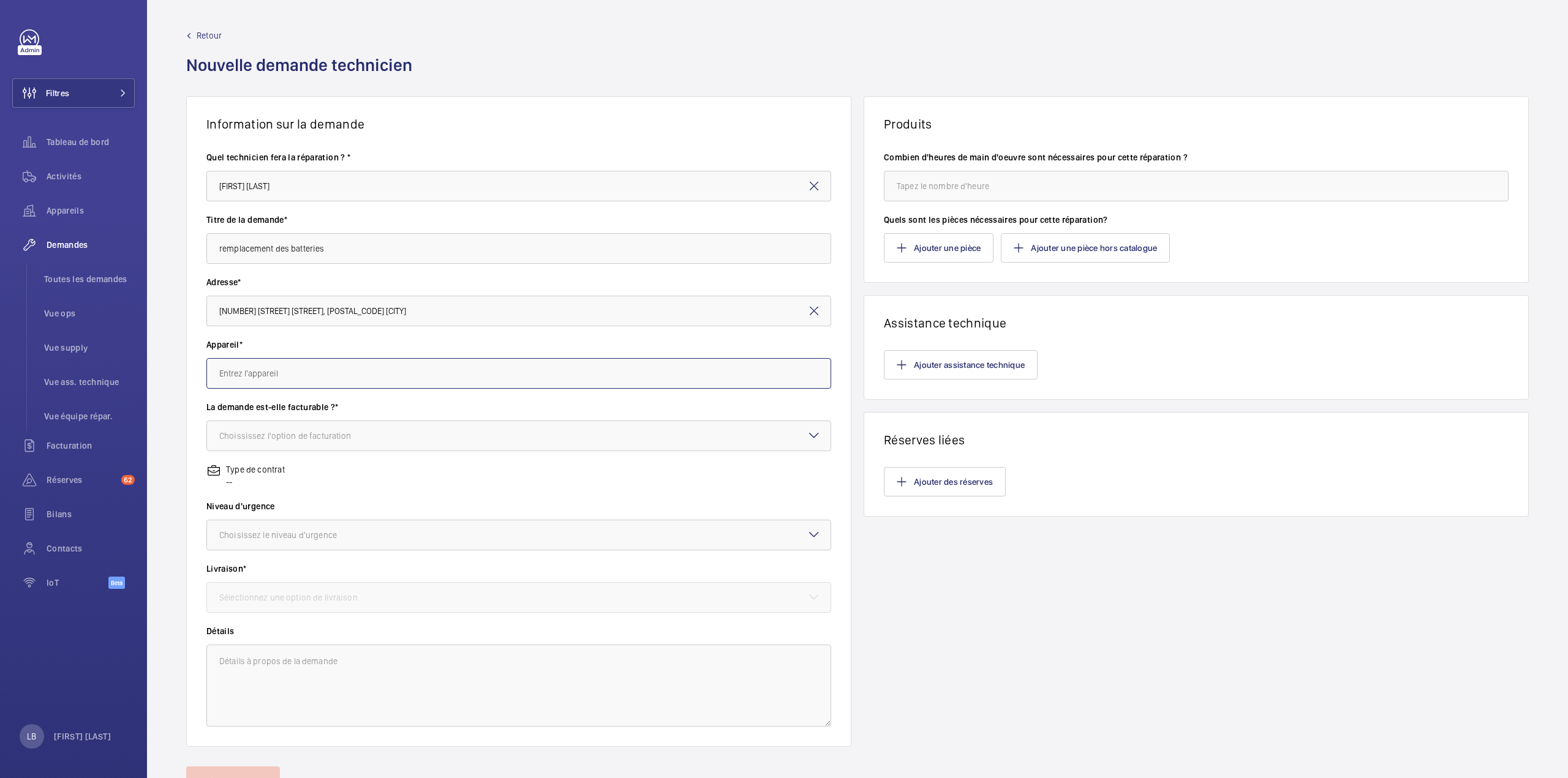 click at bounding box center (519, 373) 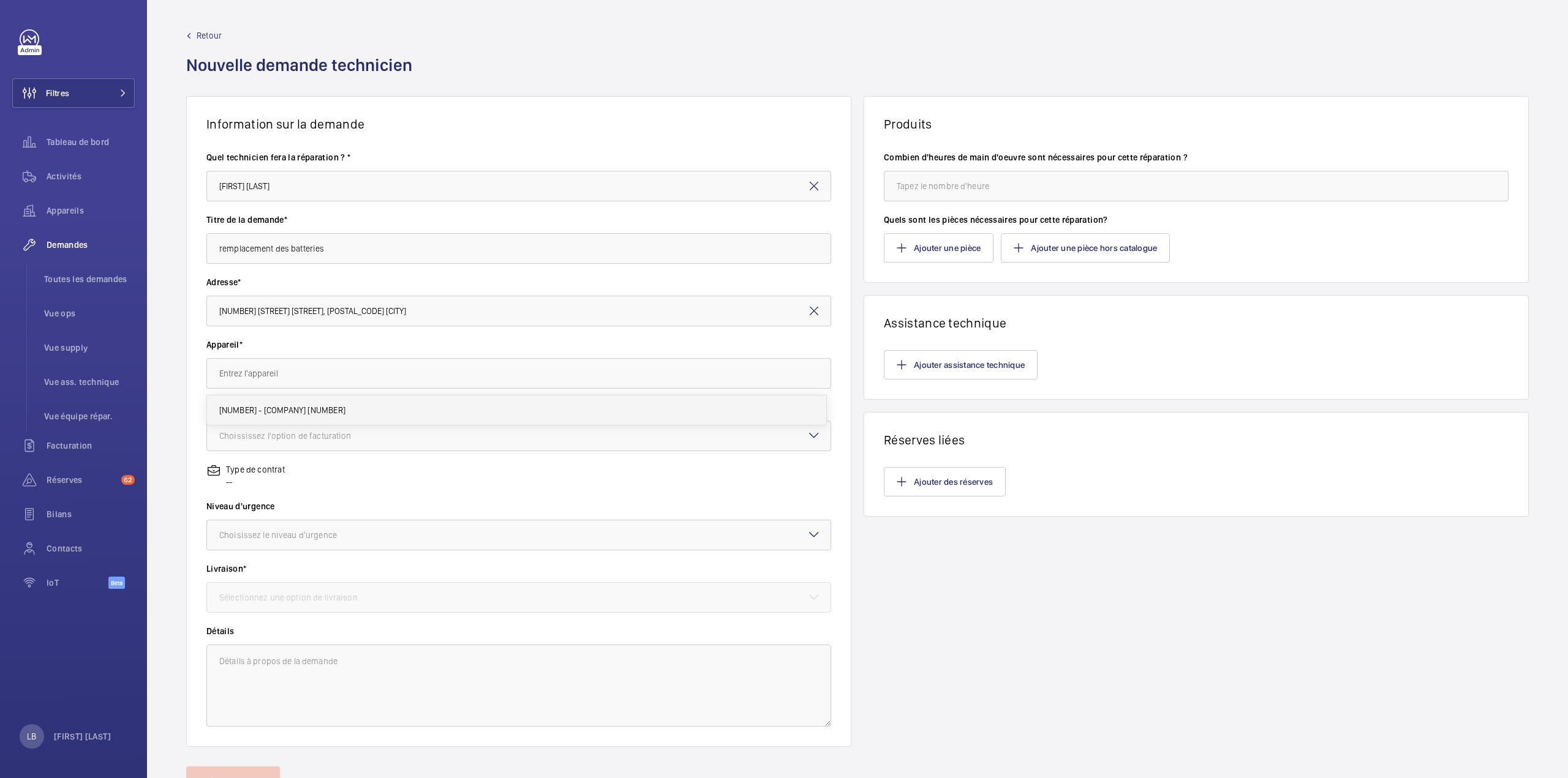 click on "[NUMBER] - [COMPANY] [NUMBER]" at bounding box center (282, 410) 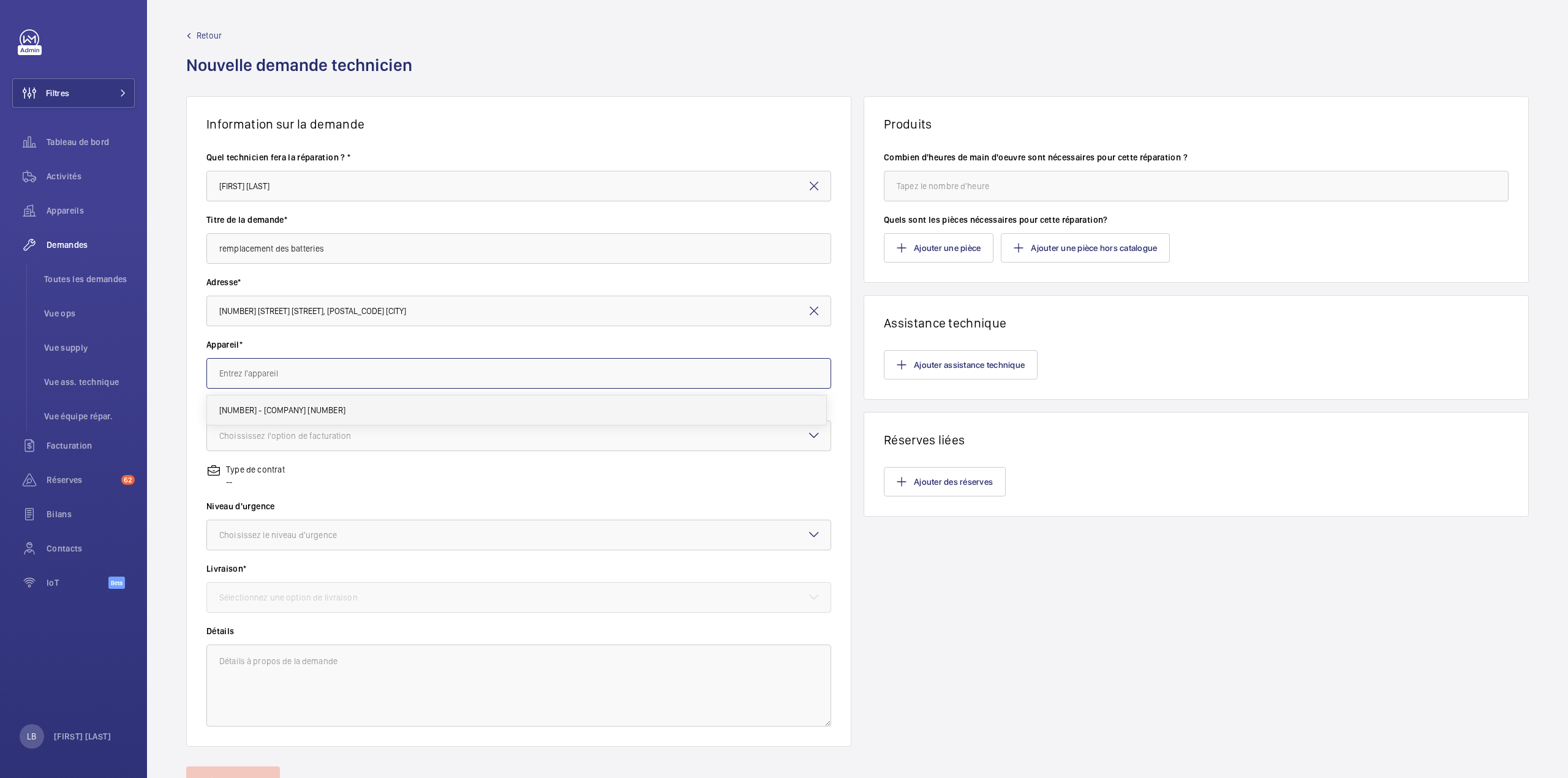 type on "[NUMBER] - [COMPANY] [NUMBER]" 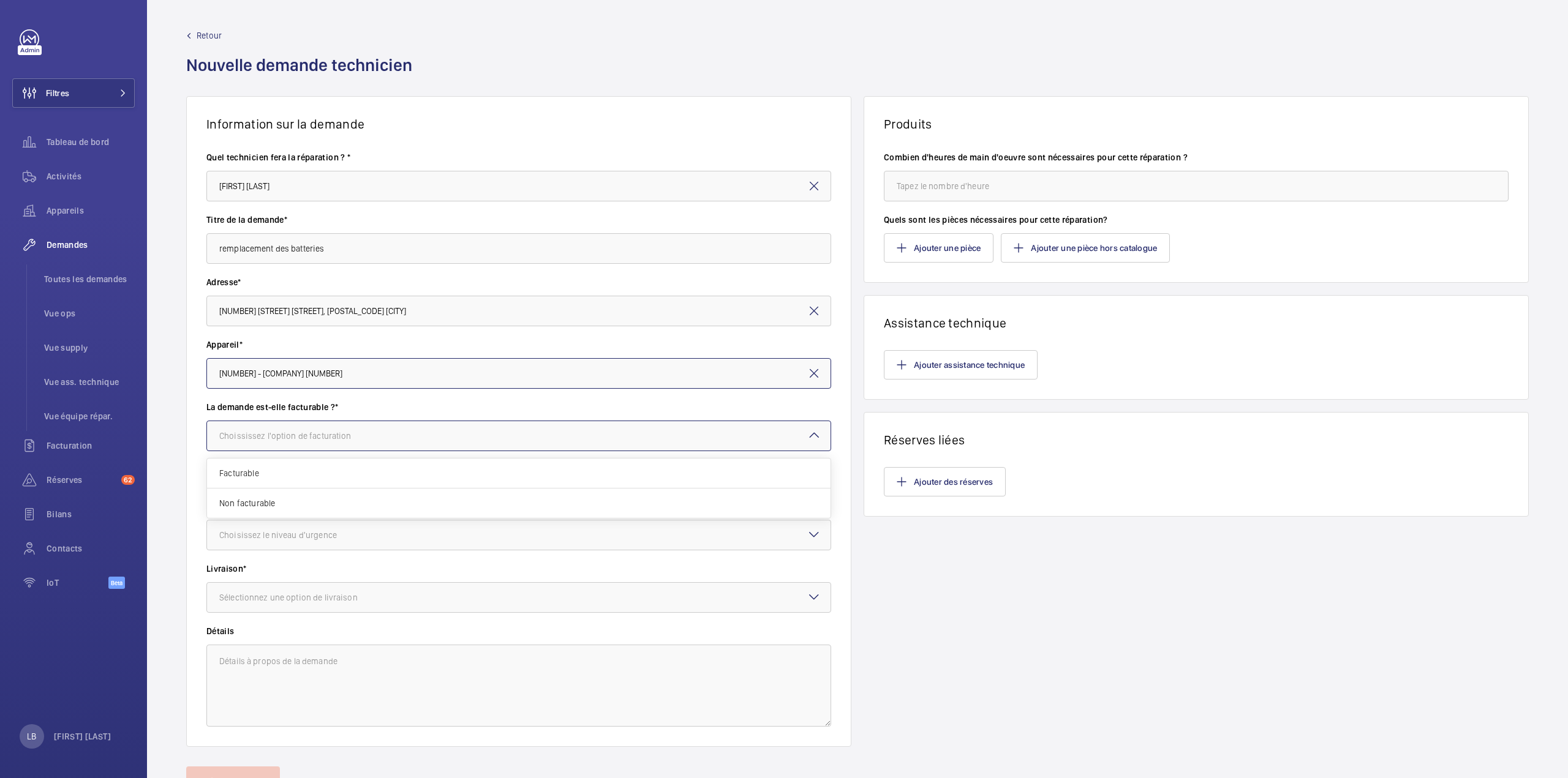 click at bounding box center [519, 436] 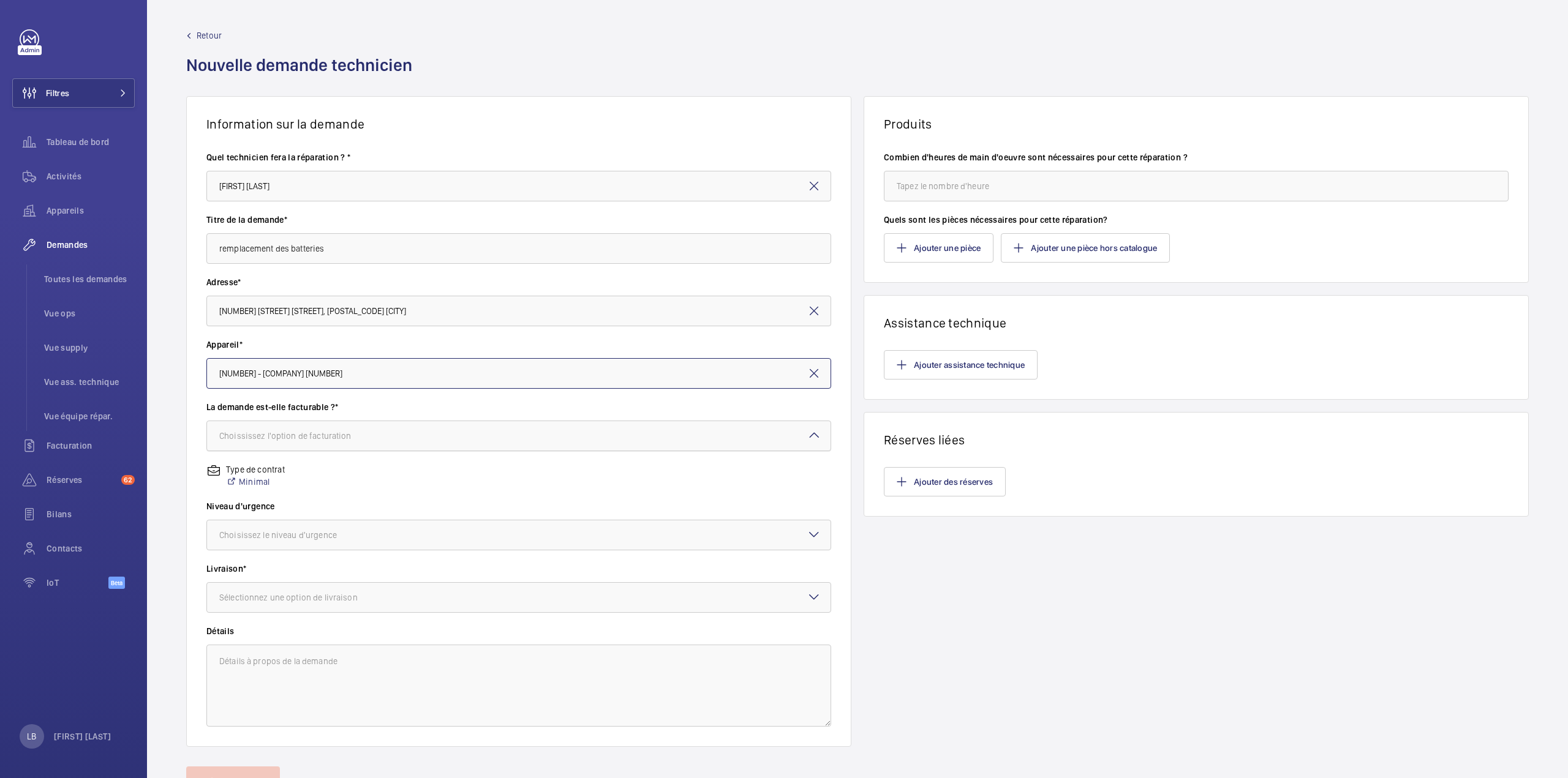 click on "Choississez l'option de facturation" at bounding box center (301, 436) 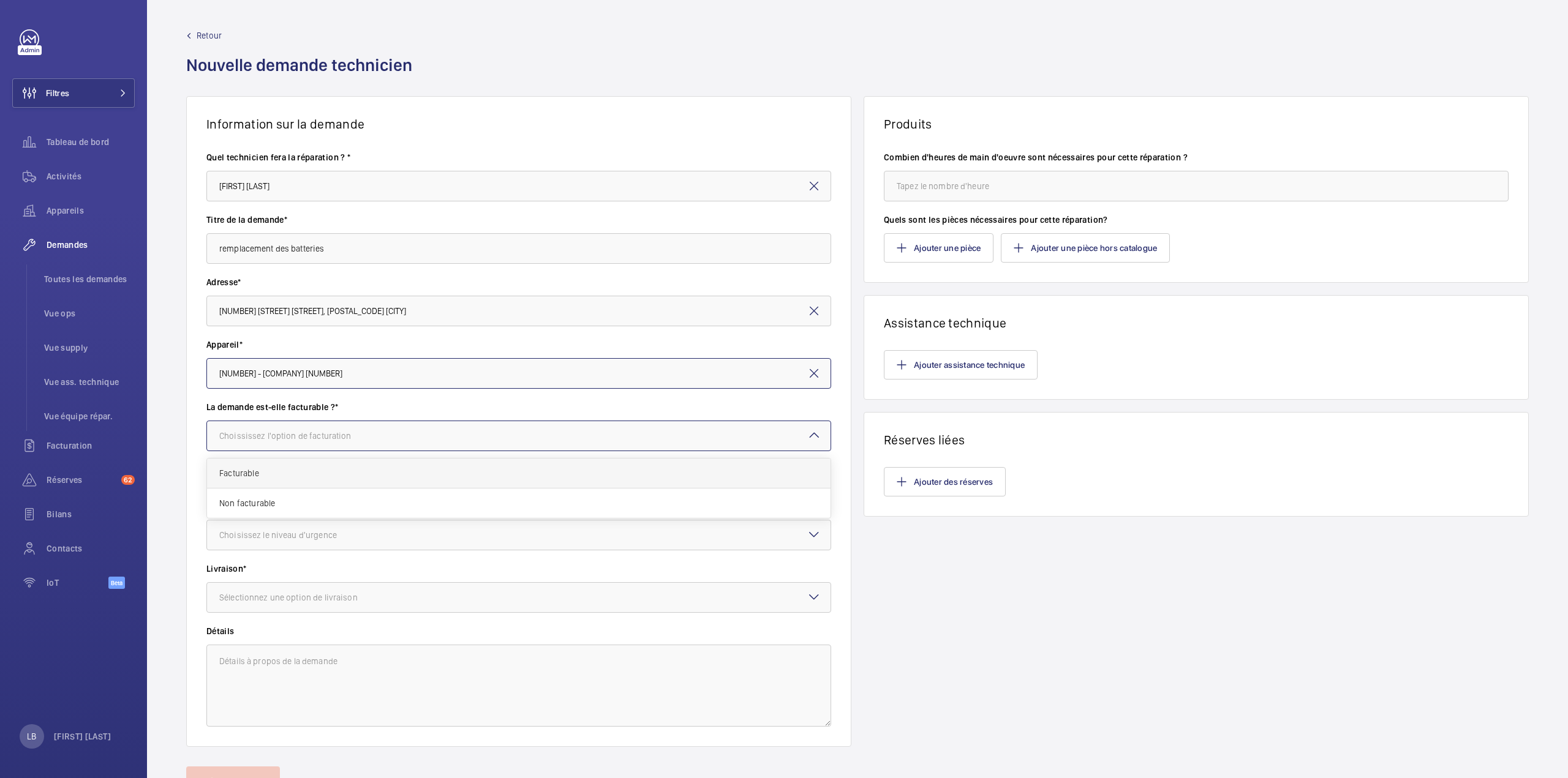 click on "Facturable" at bounding box center [519, 473] 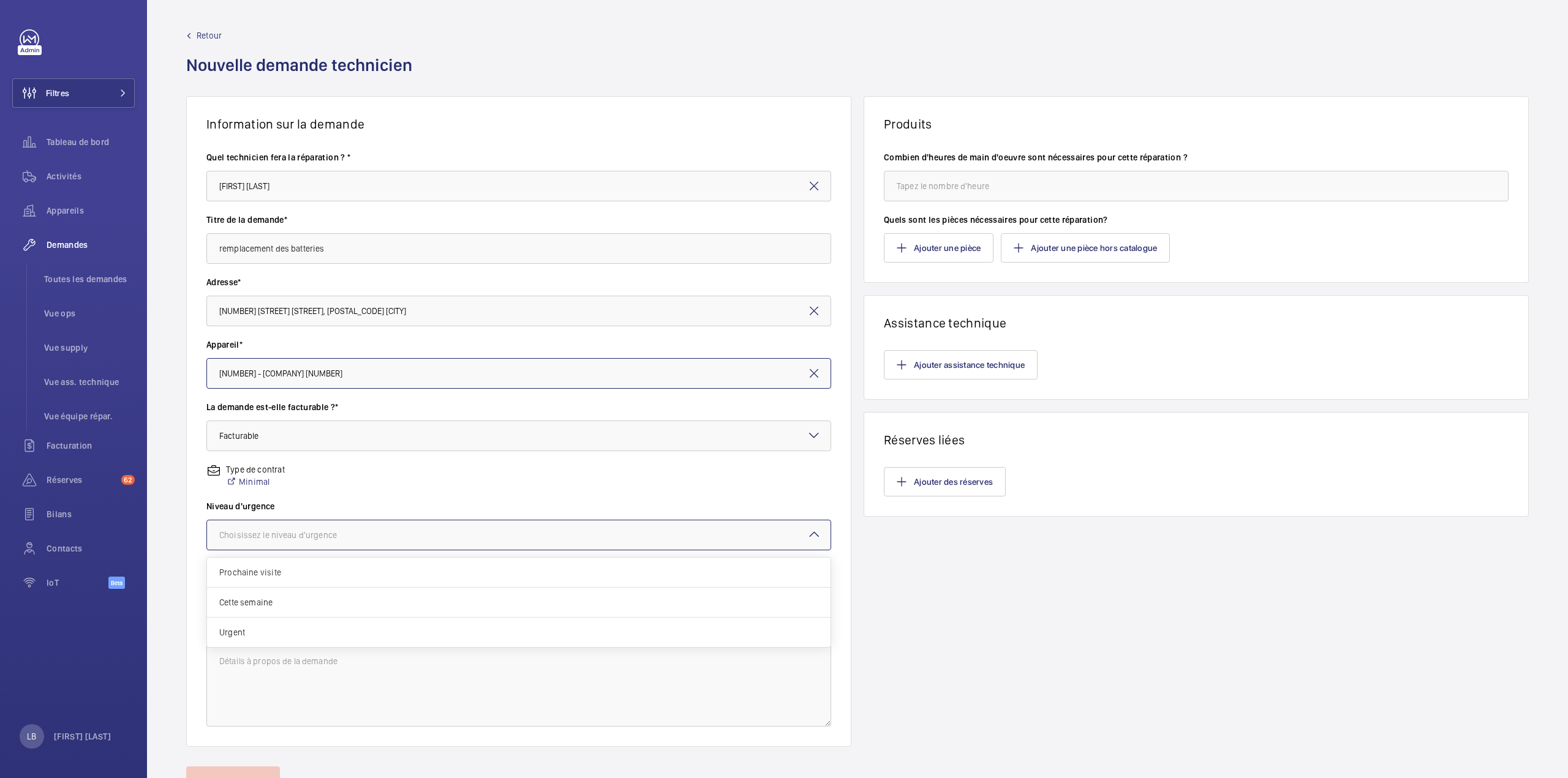 click on "Choisissez le niveau d'urgence" at bounding box center [293, 535] 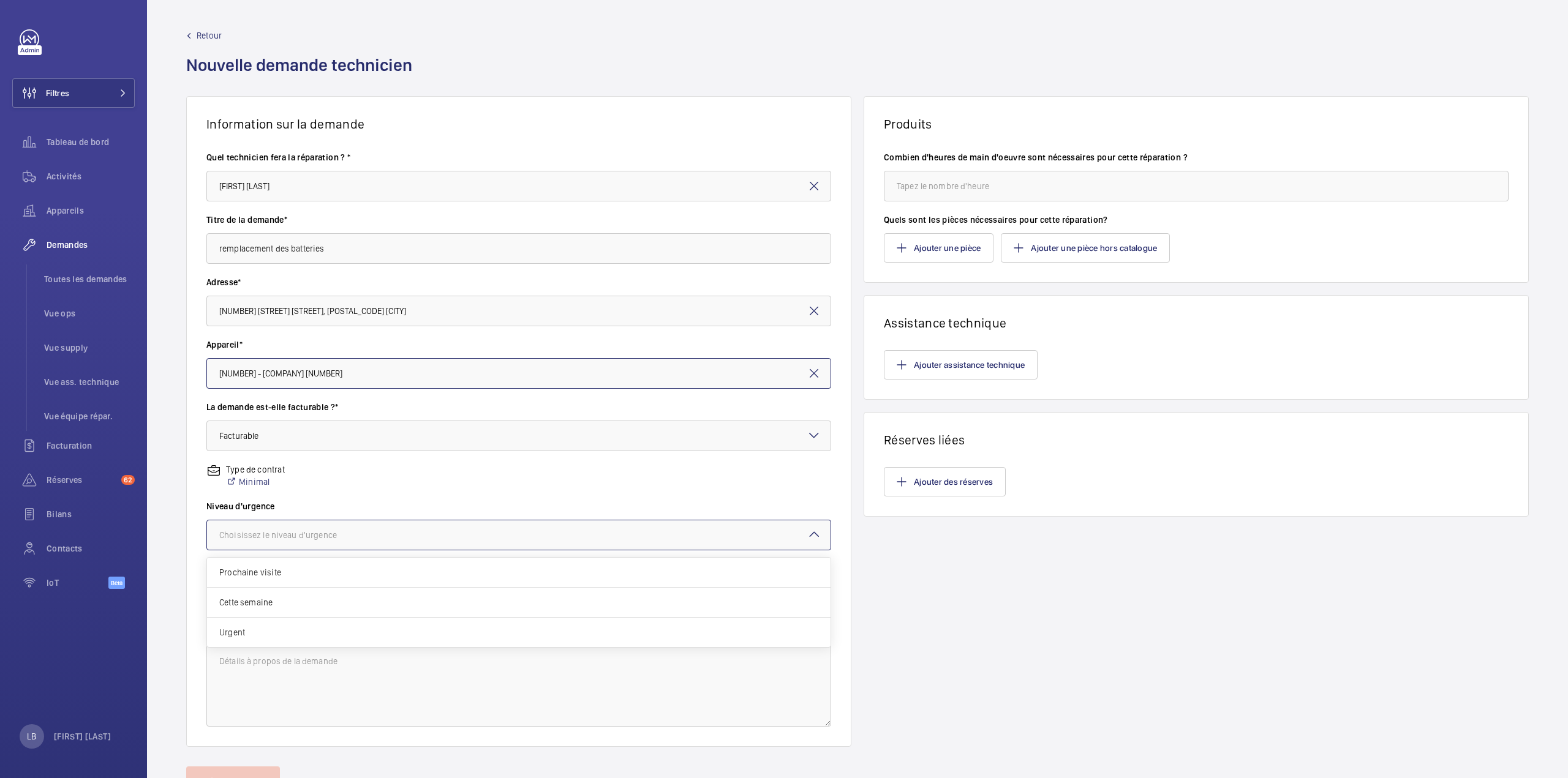 click on "Urgent" at bounding box center [519, 632] 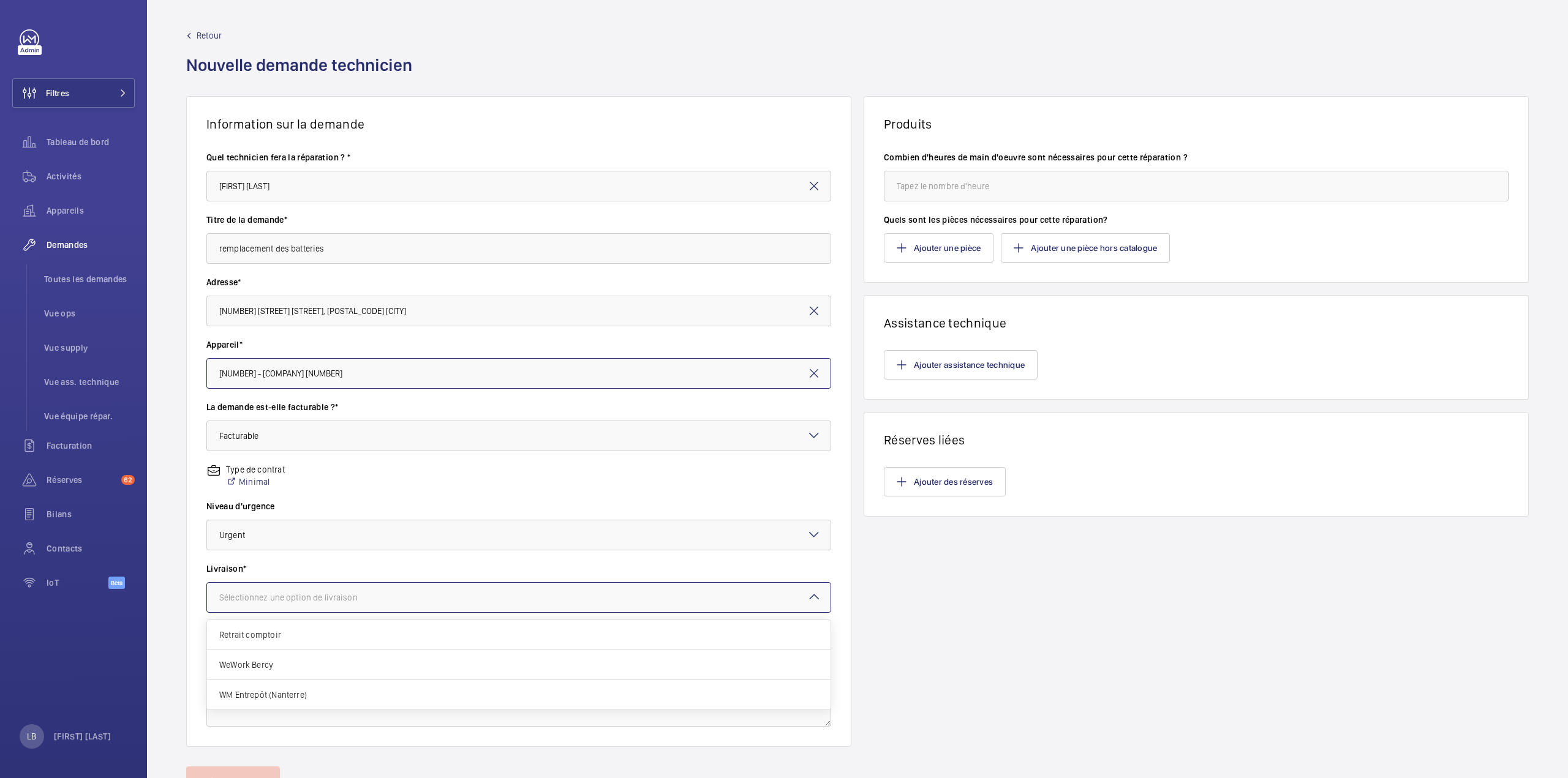 click on "Sélectionnez une option de livraison" at bounding box center [304, 597] 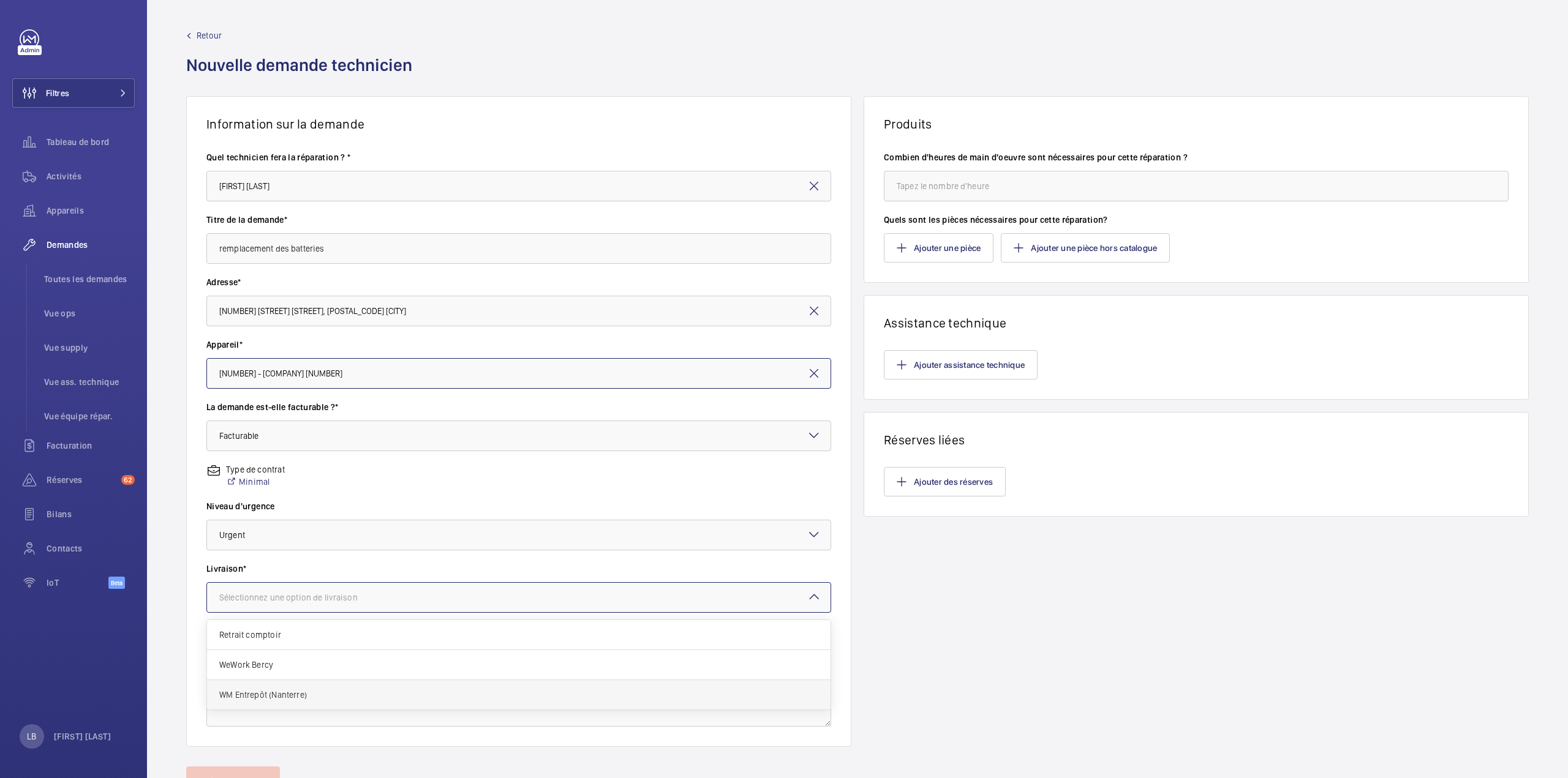 click on "WM Entrepôt (Nanterre)" at bounding box center [519, 695] 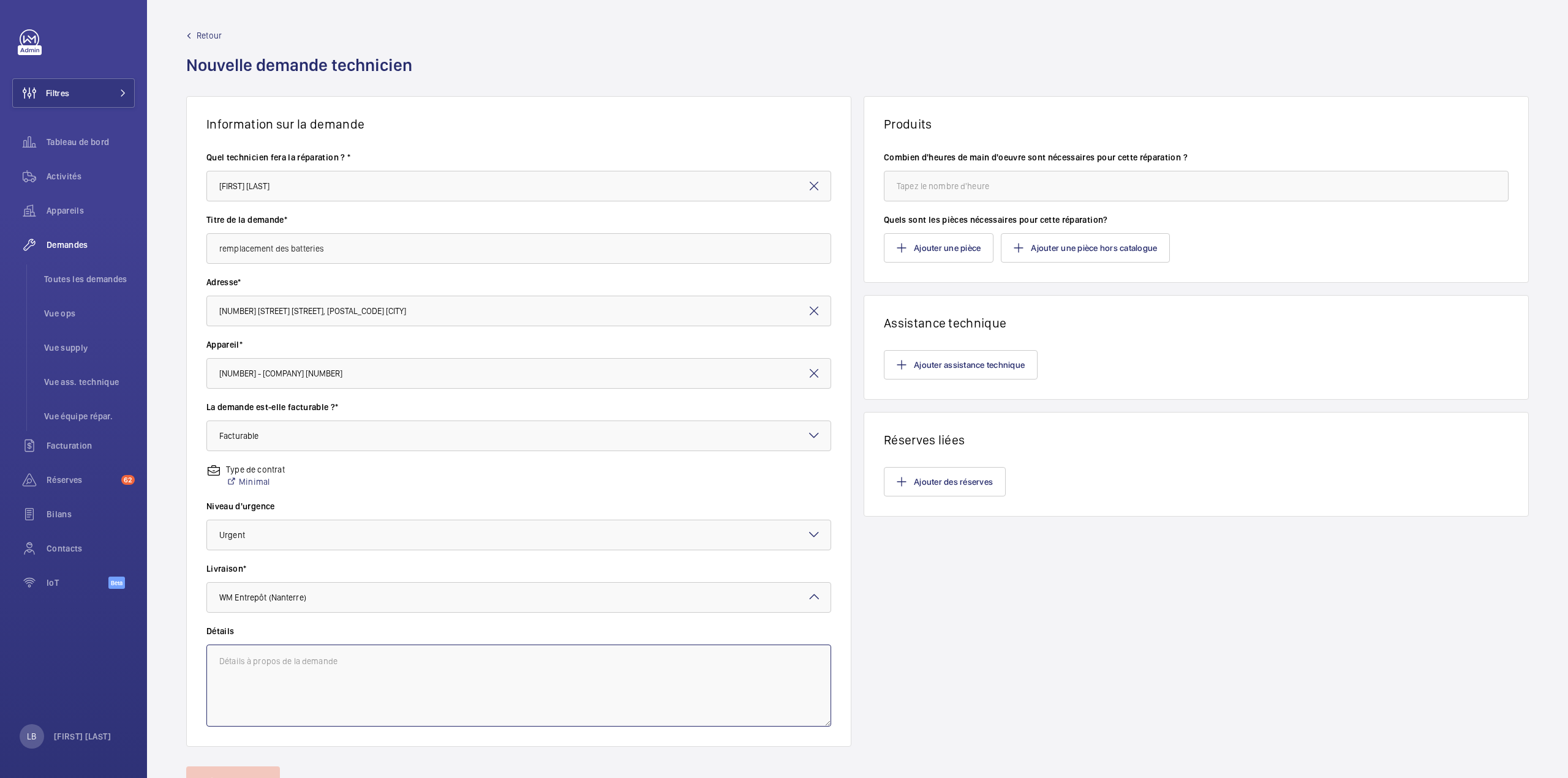 click at bounding box center [519, 686] 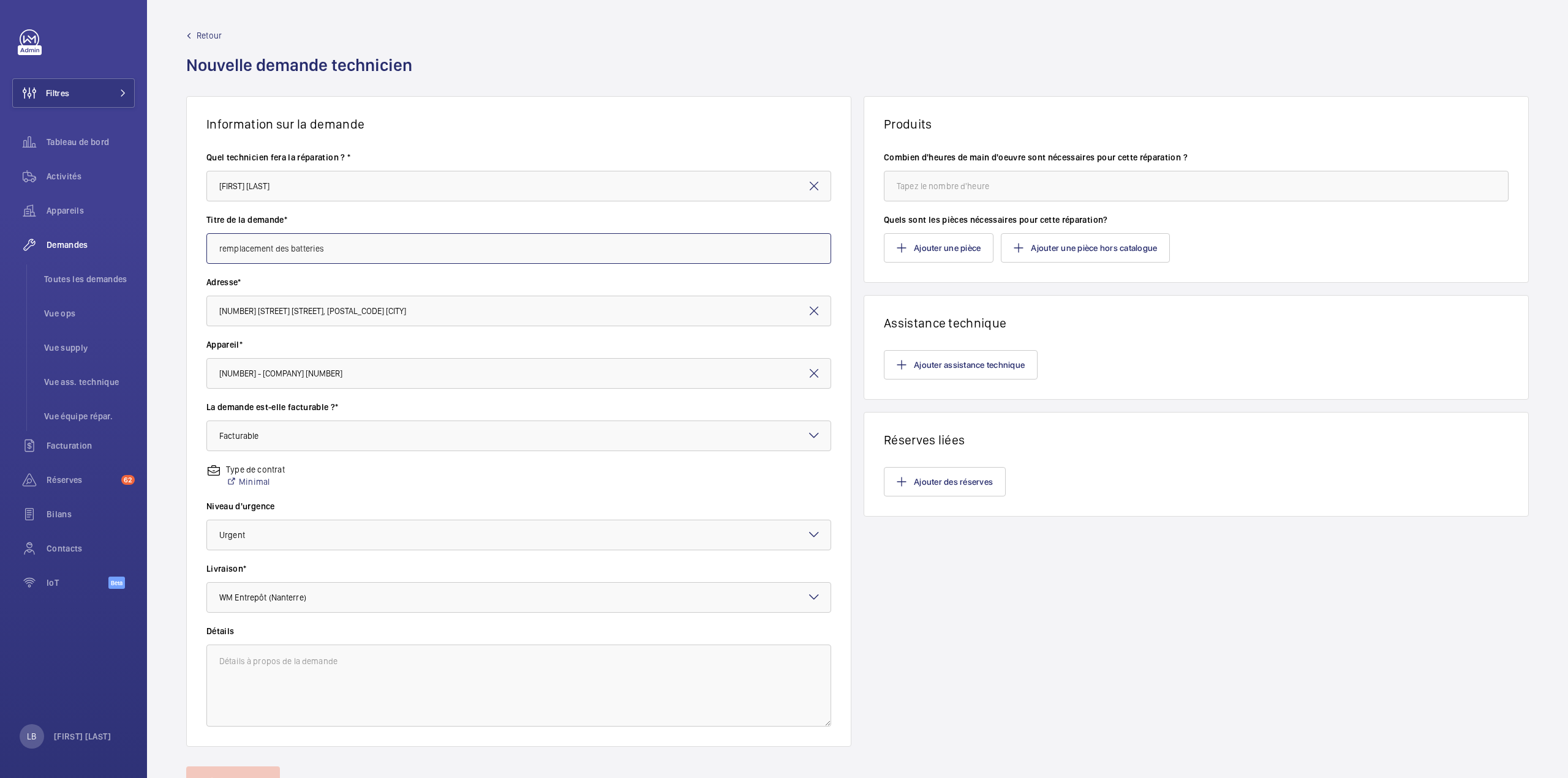click on "remplacement des batteries" 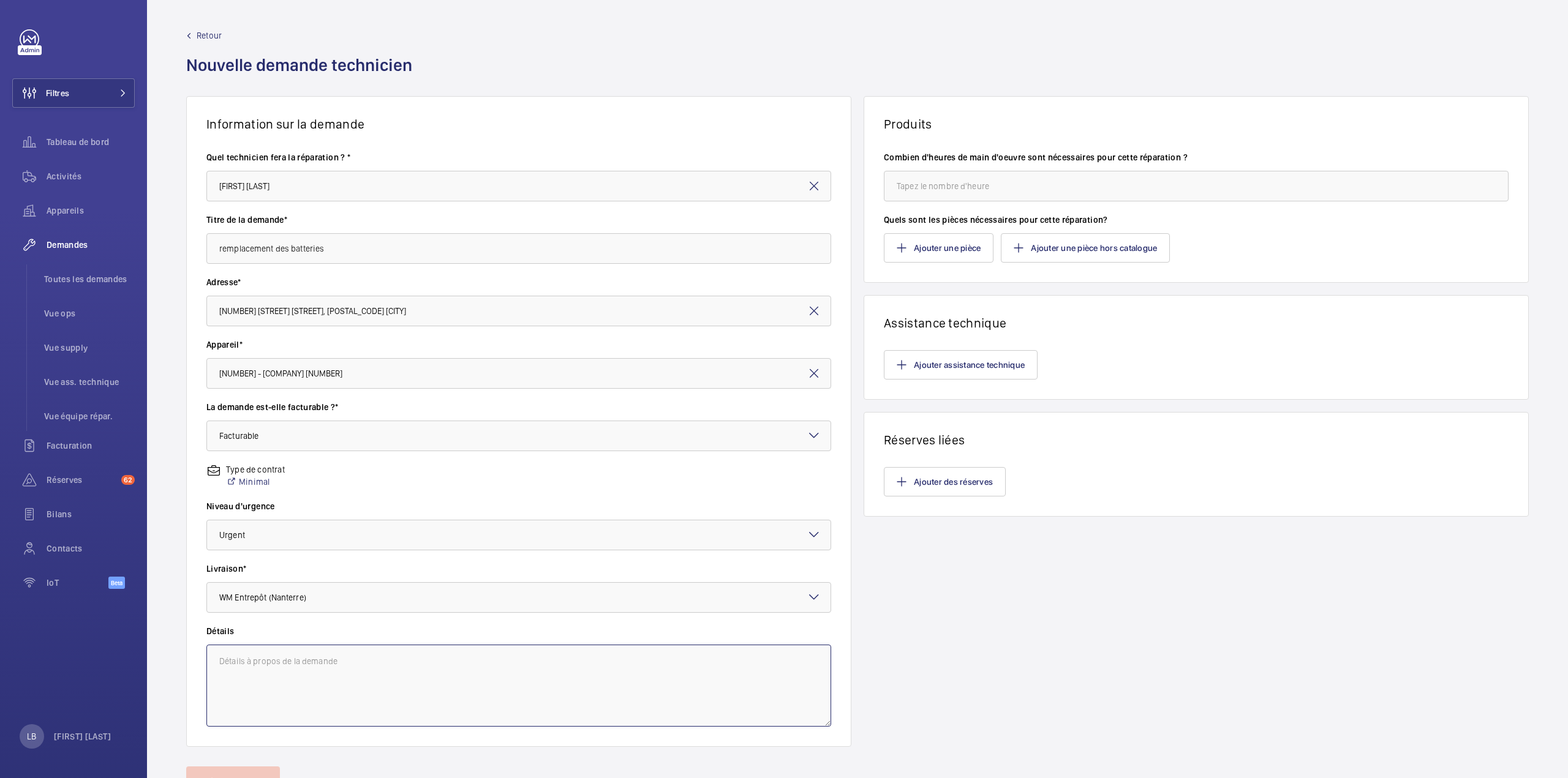 click at bounding box center (519, 686) 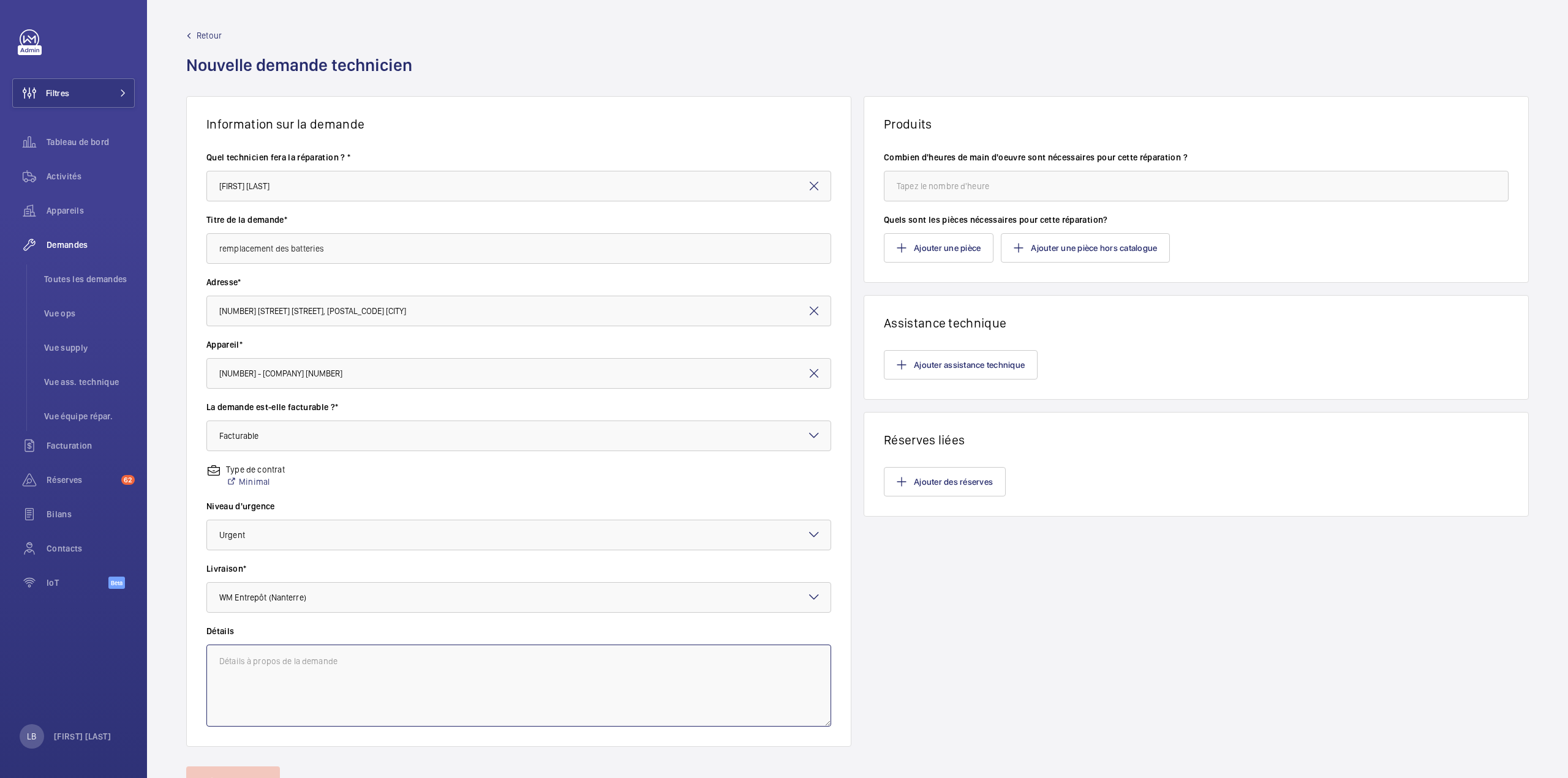 paste on "remplacement des batteries" 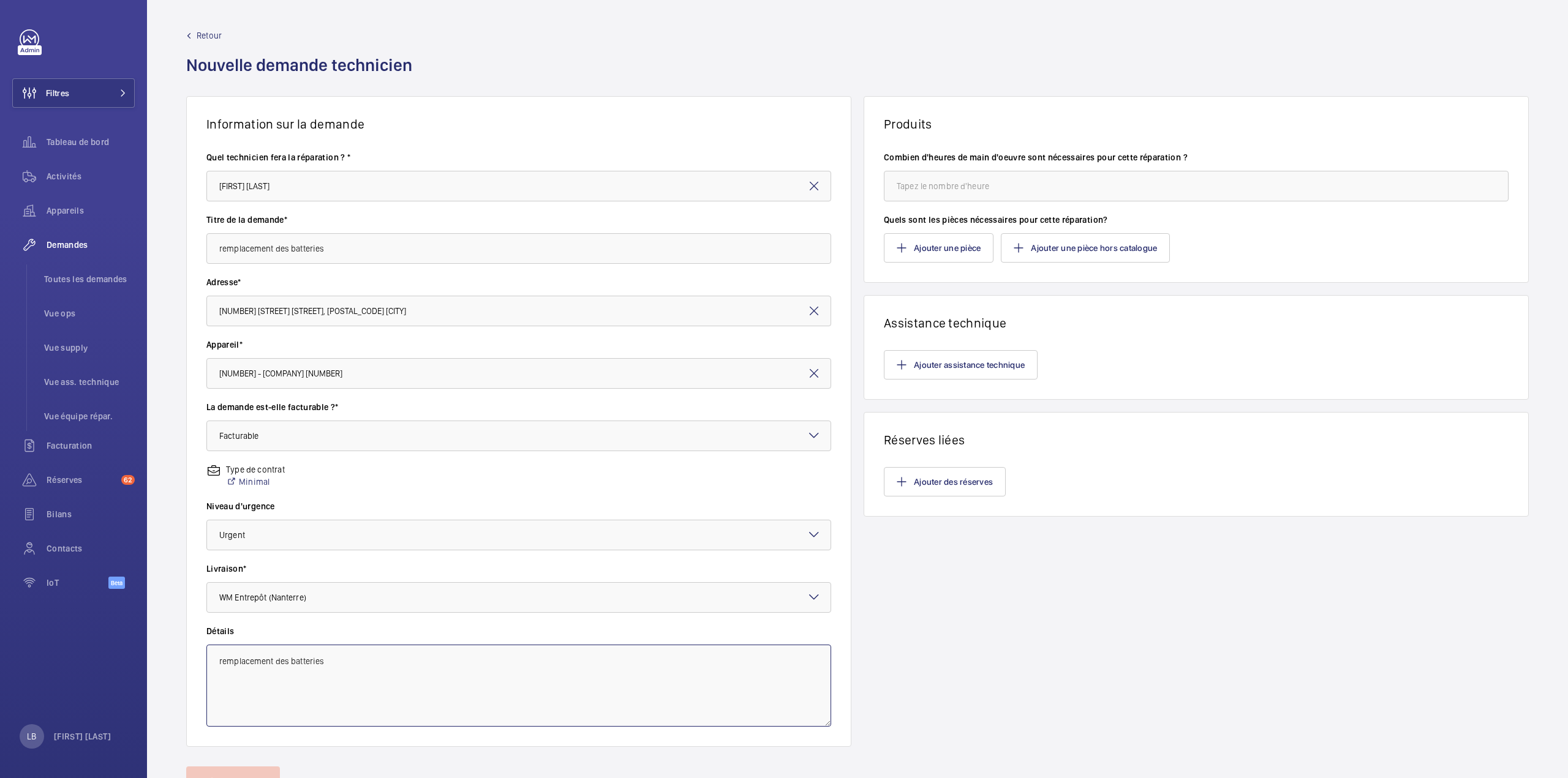 type on "remplacement des batteries" 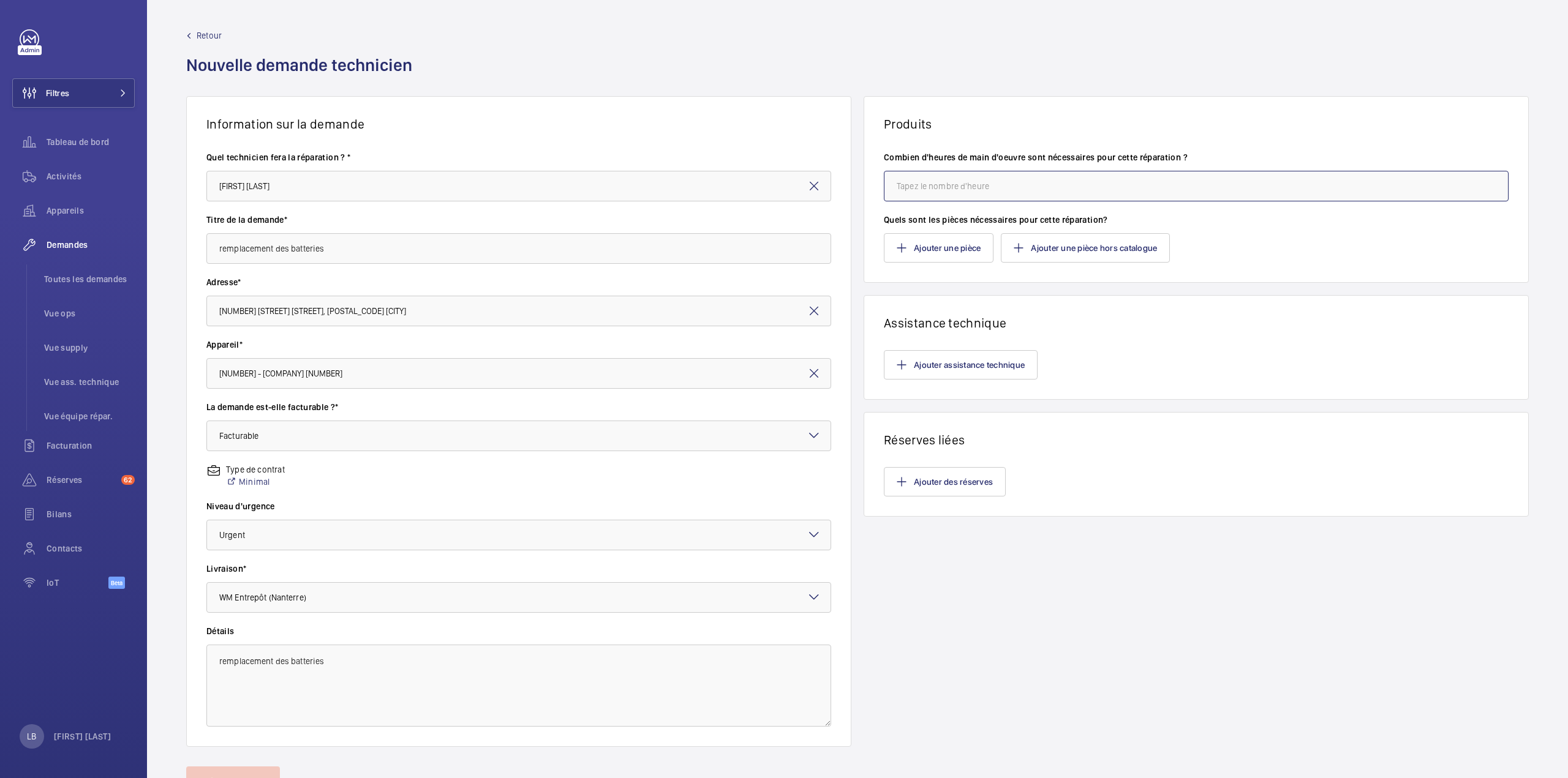 click 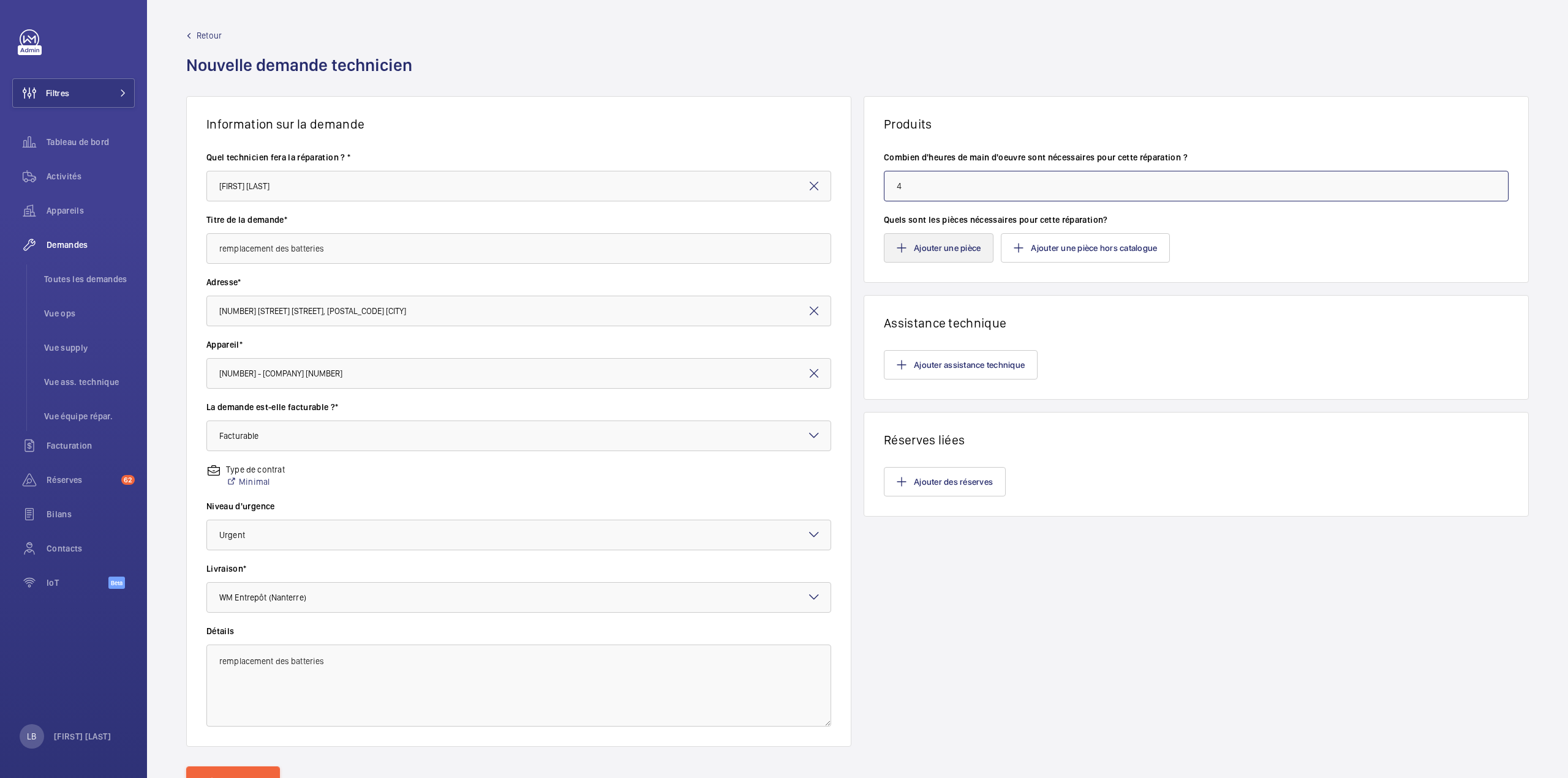 type on "4" 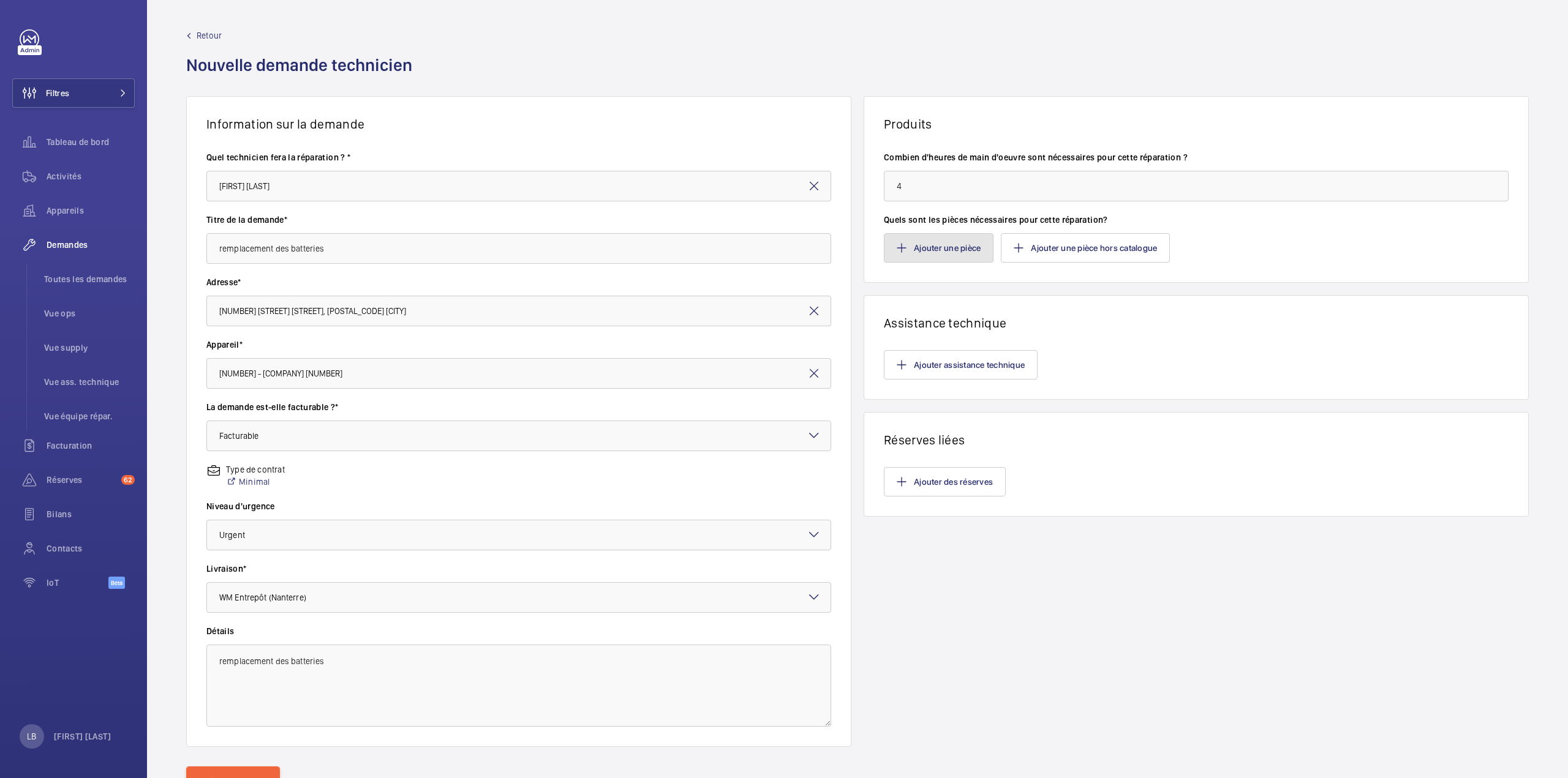 click on "Ajouter une pièce" 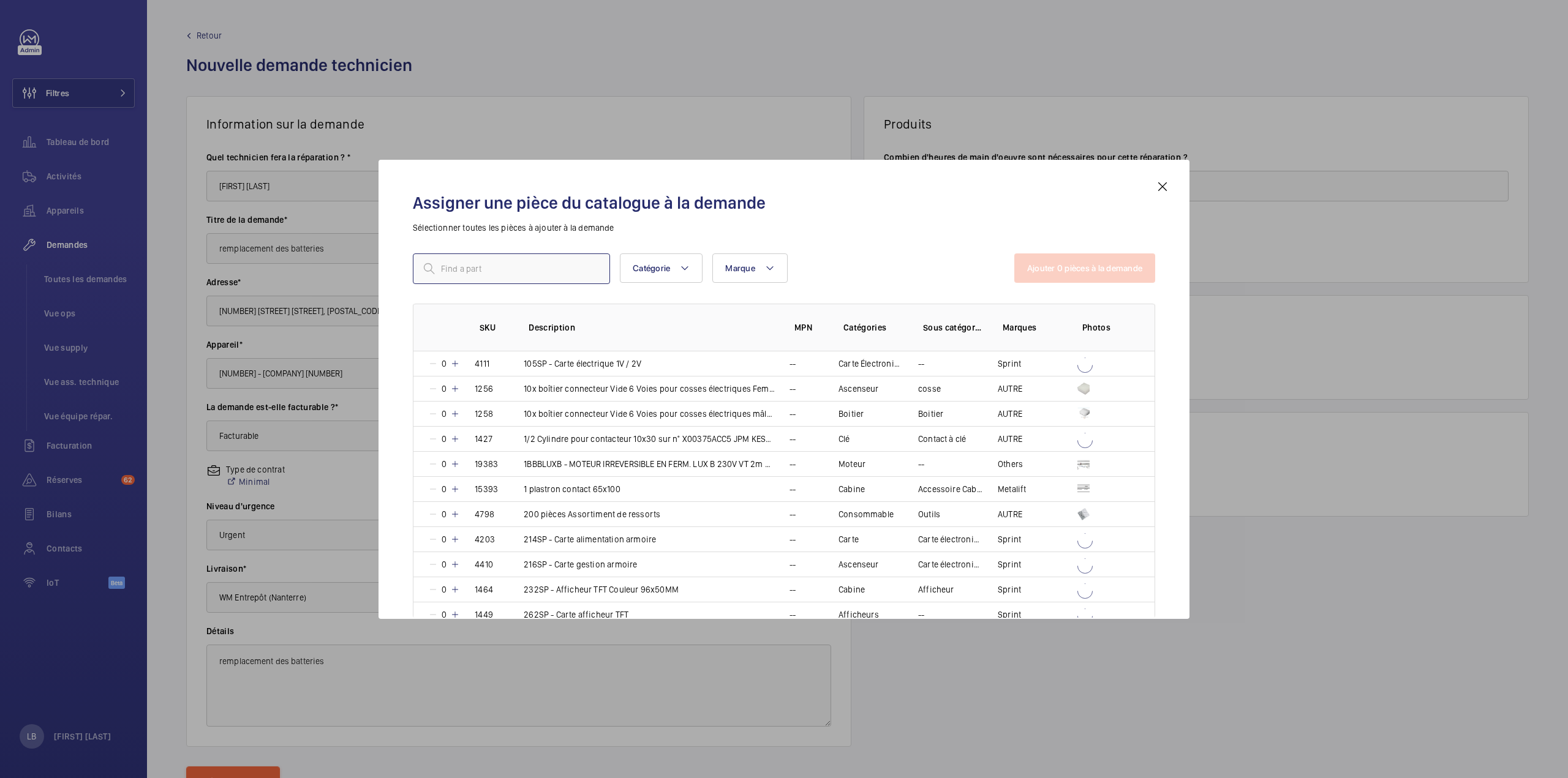 click at bounding box center [511, 269] 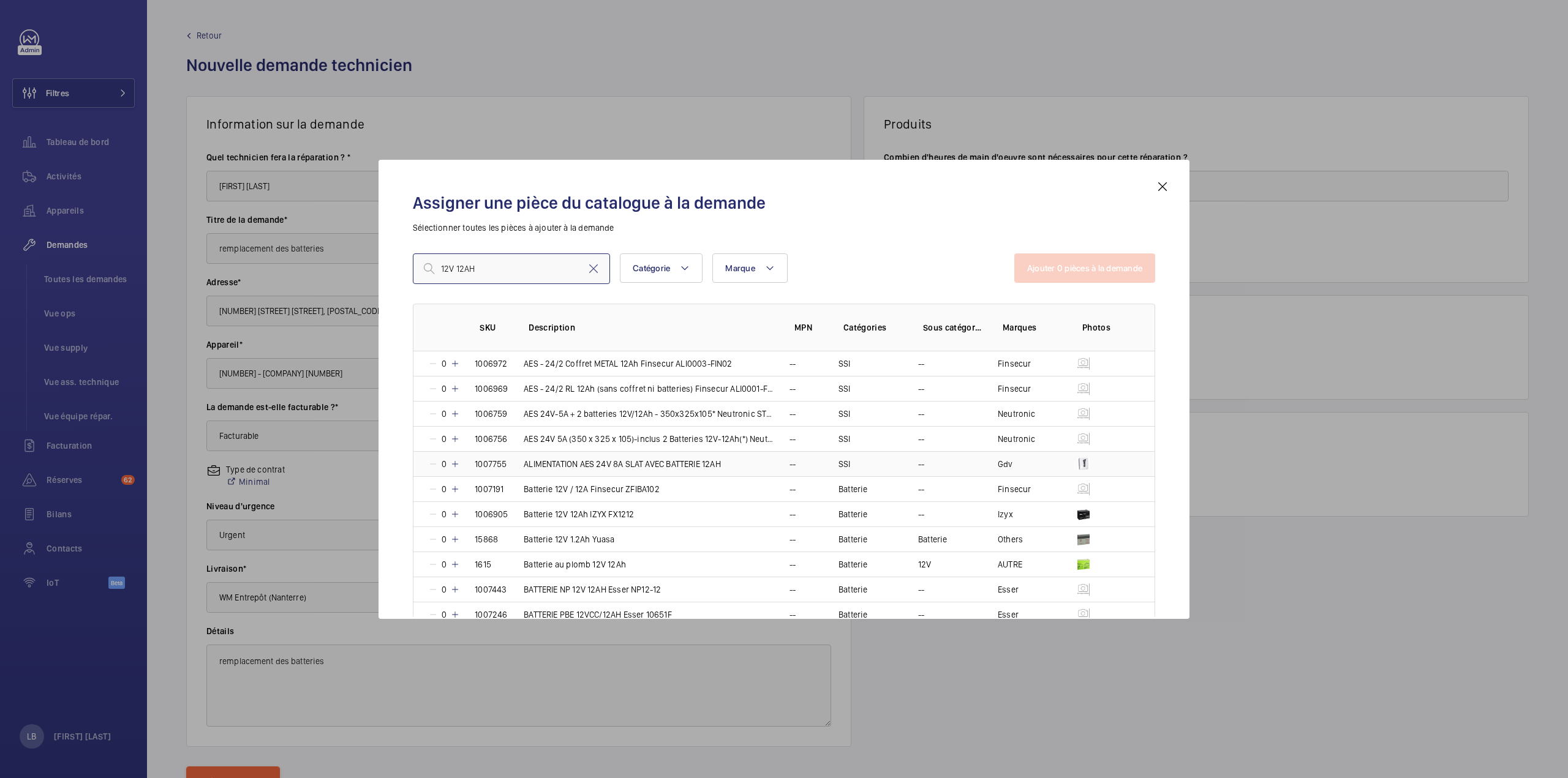 scroll, scrollTop: 61, scrollLeft: 0, axis: vertical 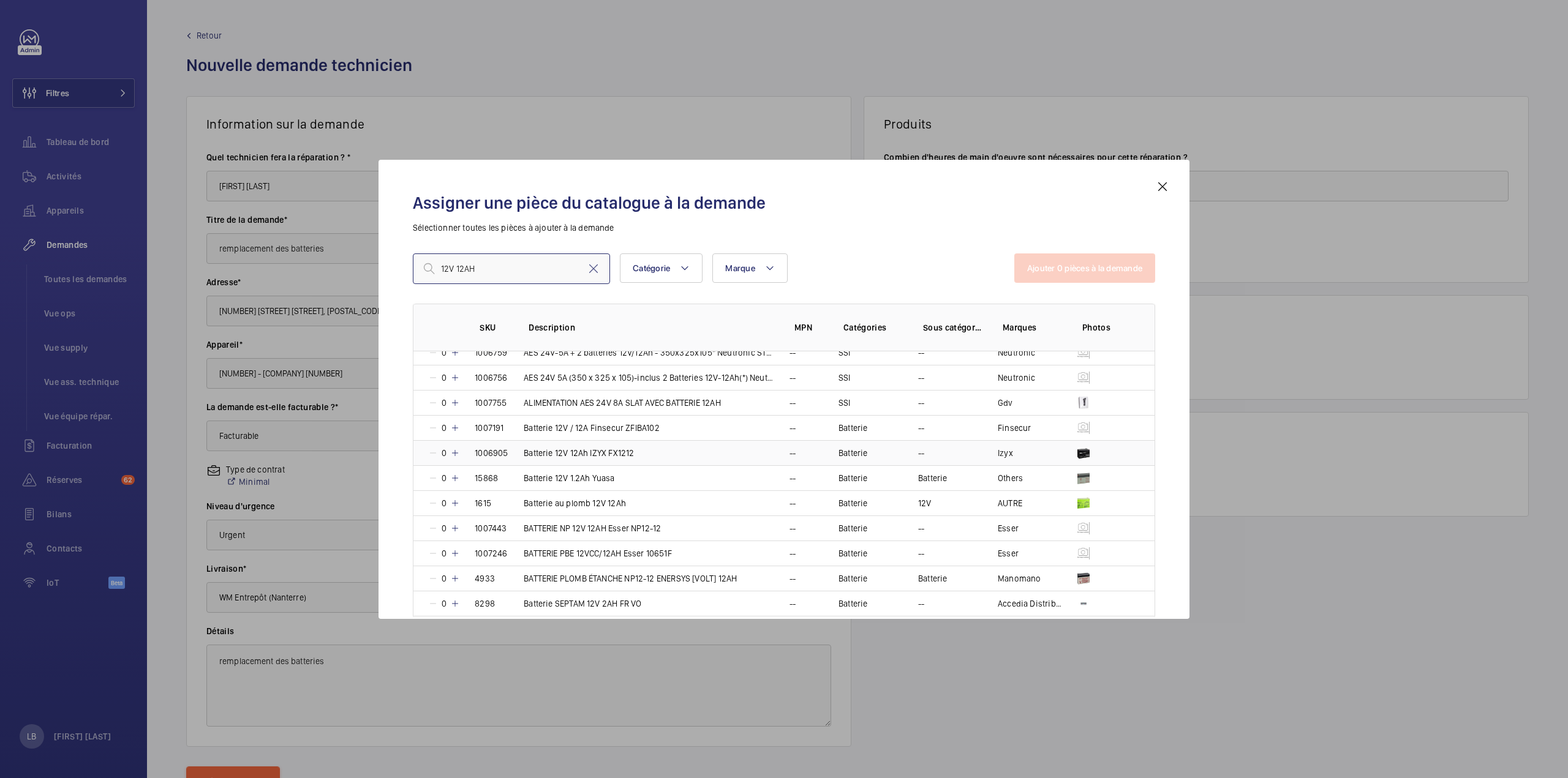 type on "12V 12AH" 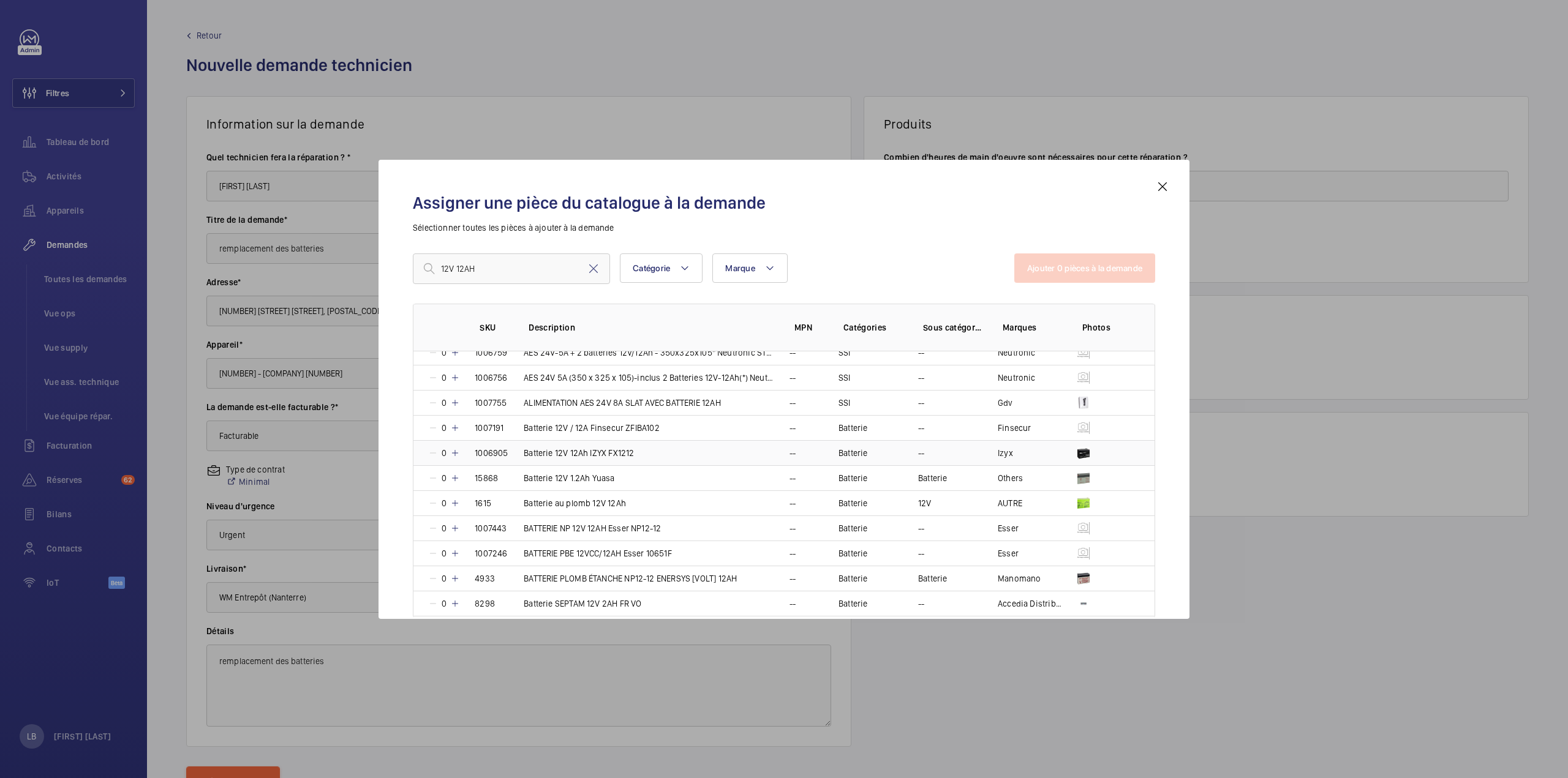 click at bounding box center [455, 453] 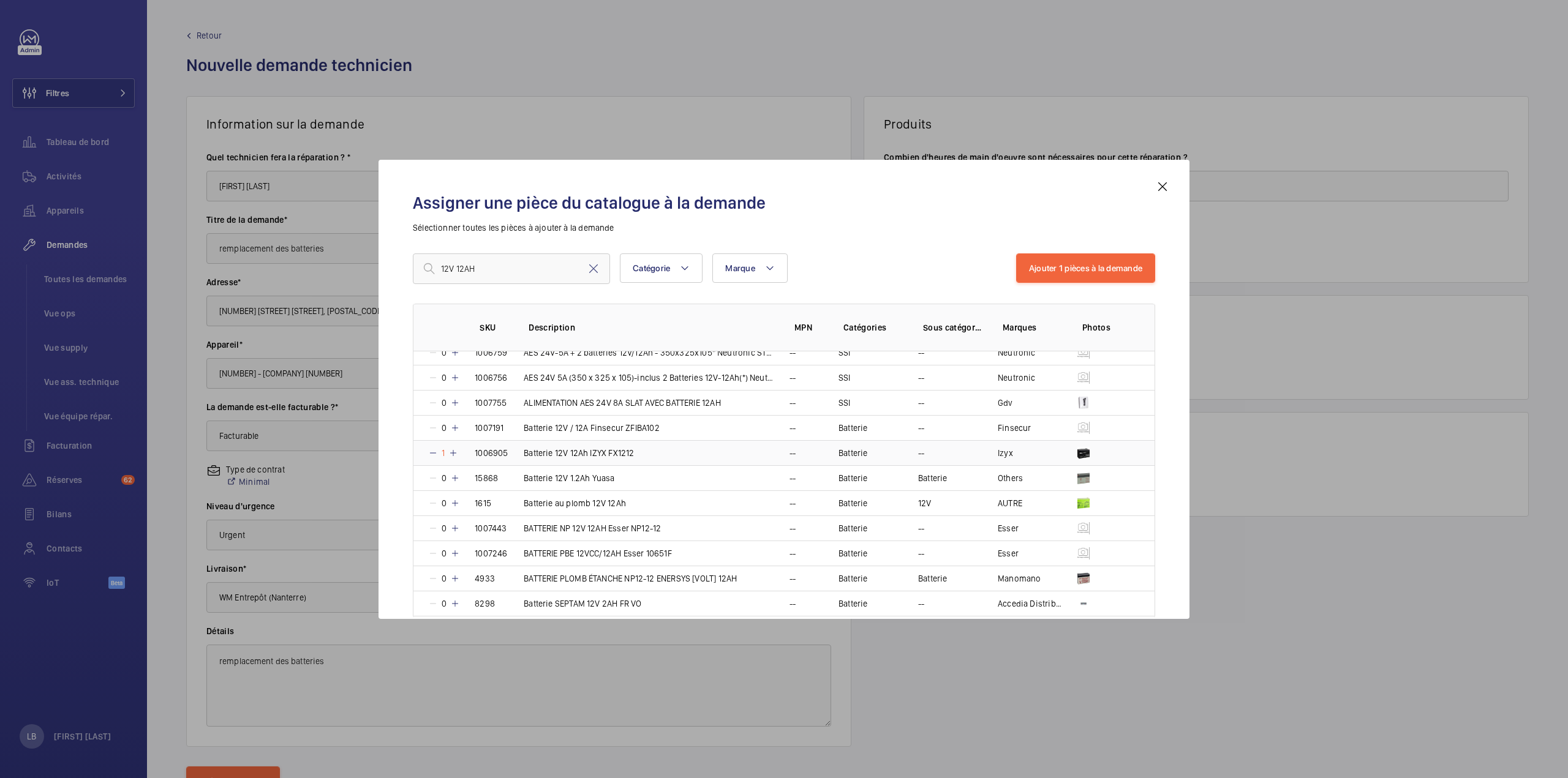 click at bounding box center (453, 453) 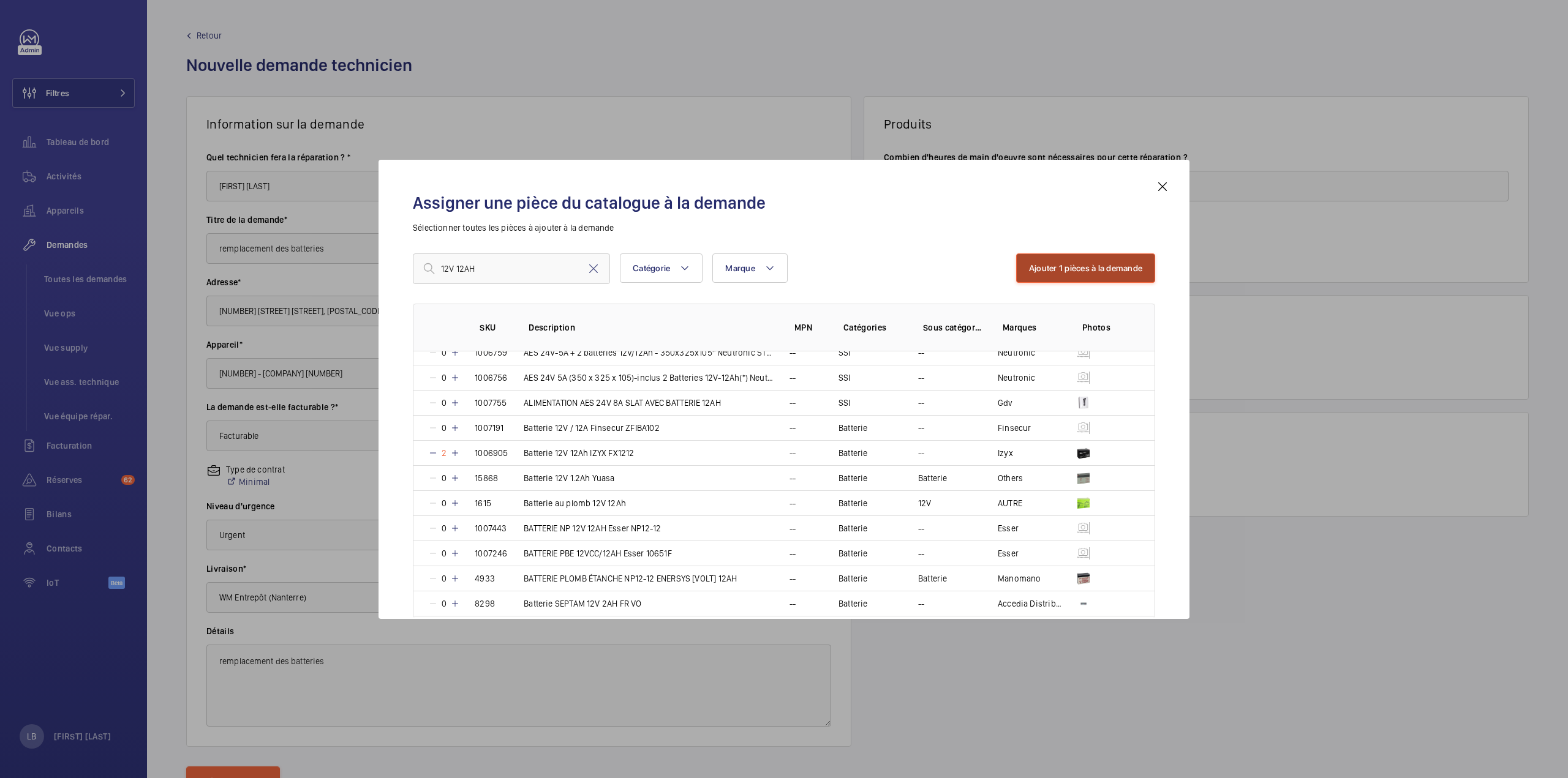 click on "Ajouter 1 pièces à la demande" at bounding box center (1085, 268) 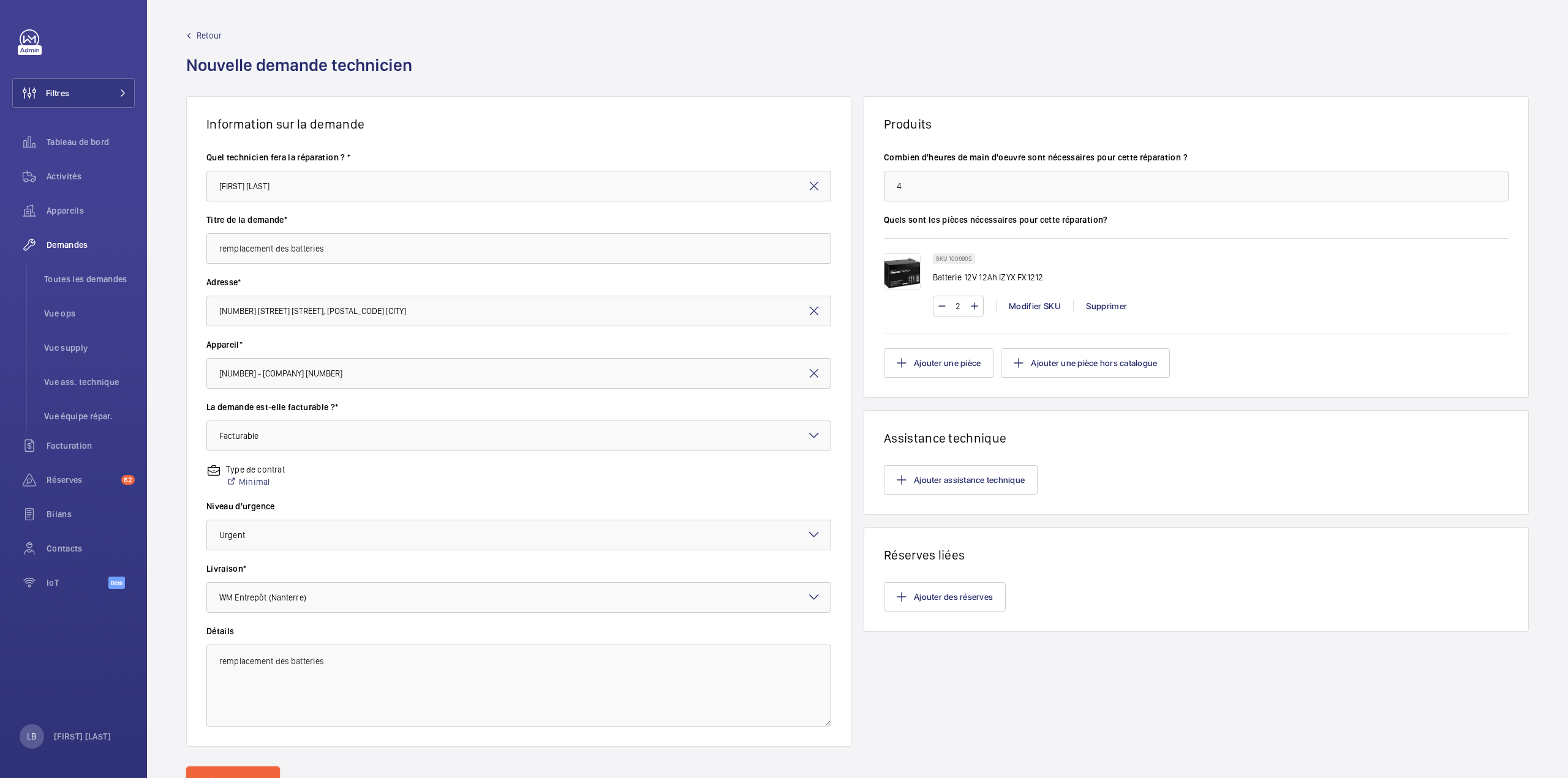 click on "2 Modifier SKU Supprimer" 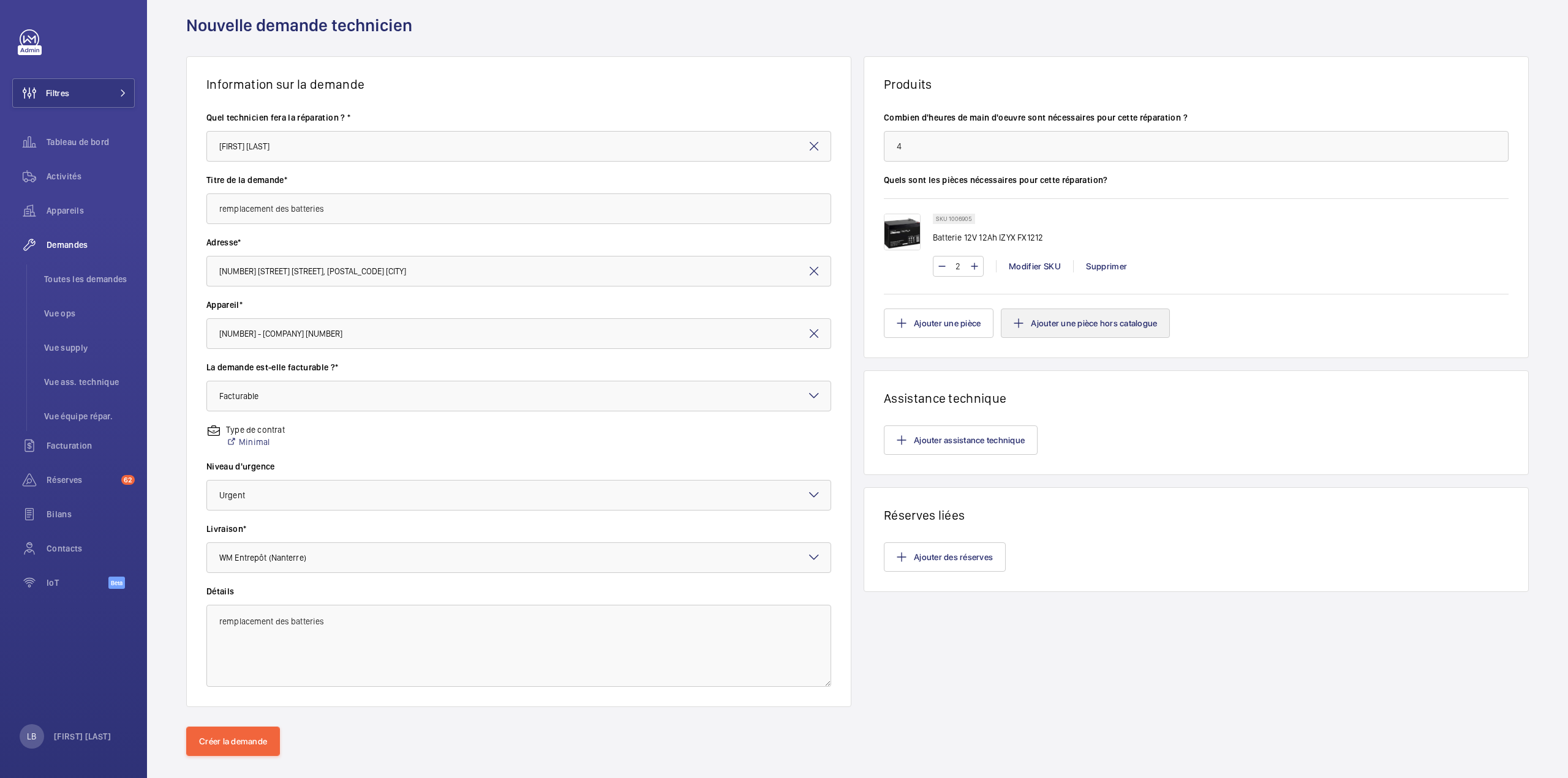 scroll, scrollTop: 56, scrollLeft: 0, axis: vertical 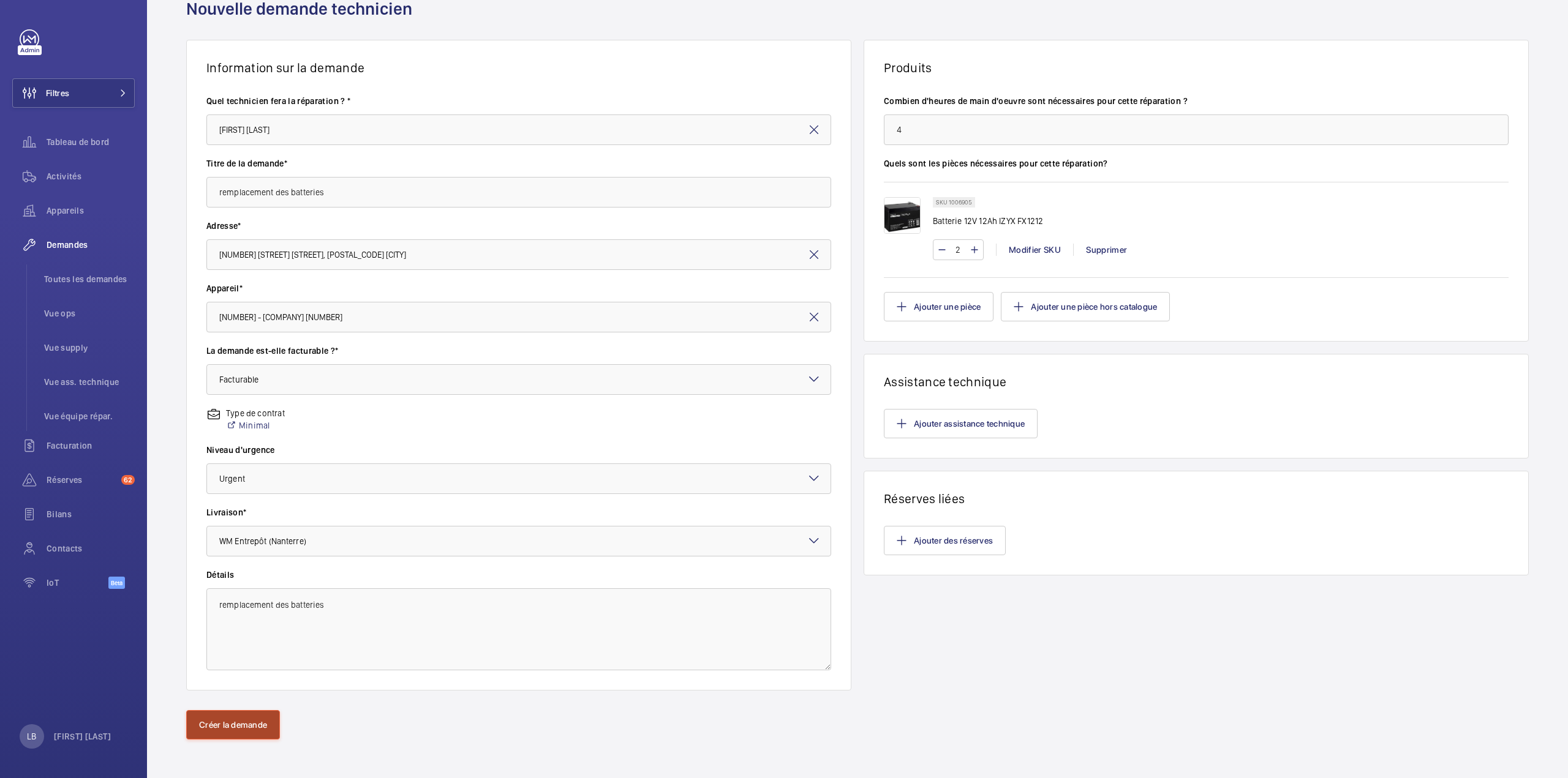 click on "Créer la demande" 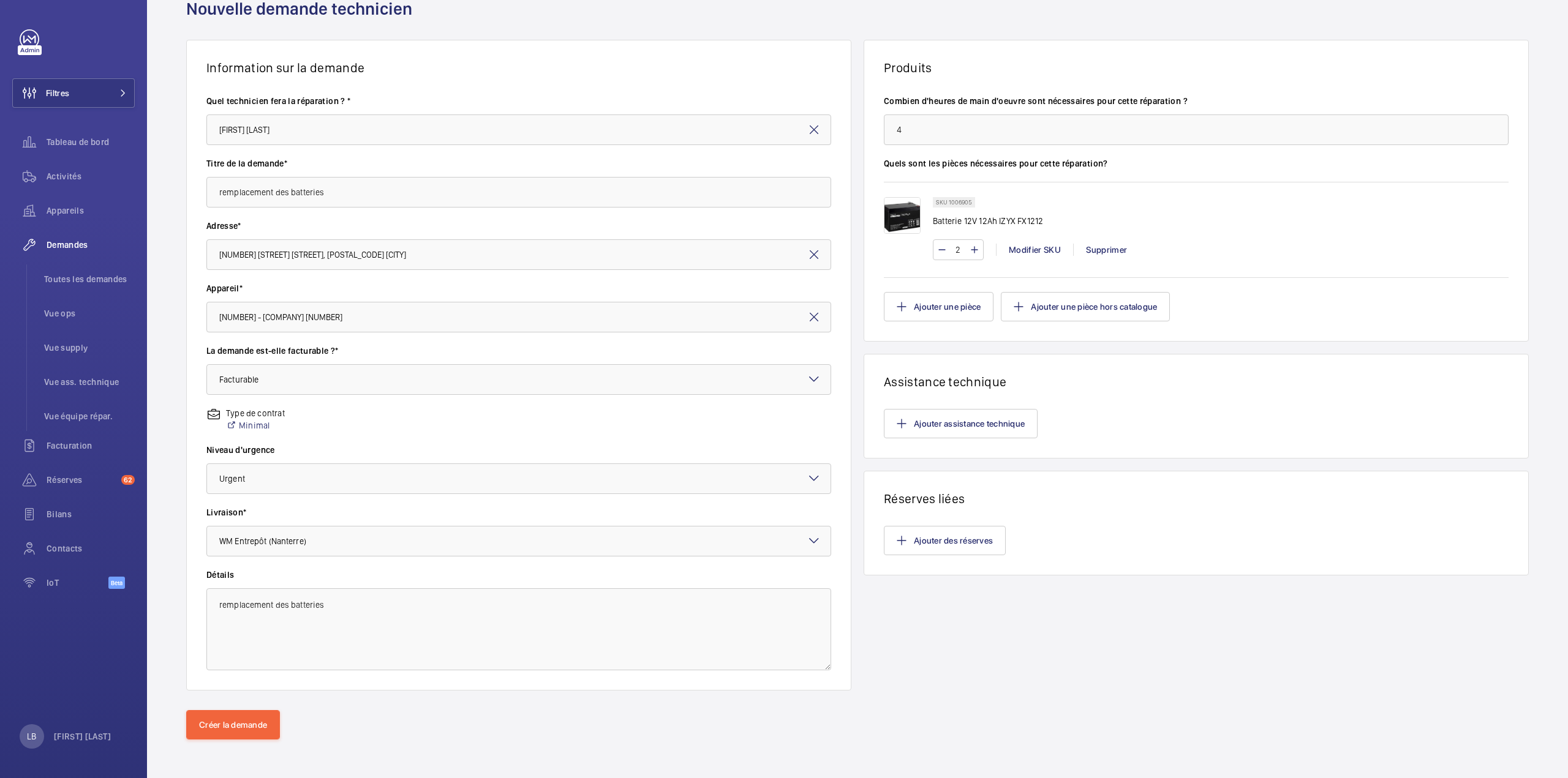 scroll, scrollTop: 0, scrollLeft: 0, axis: both 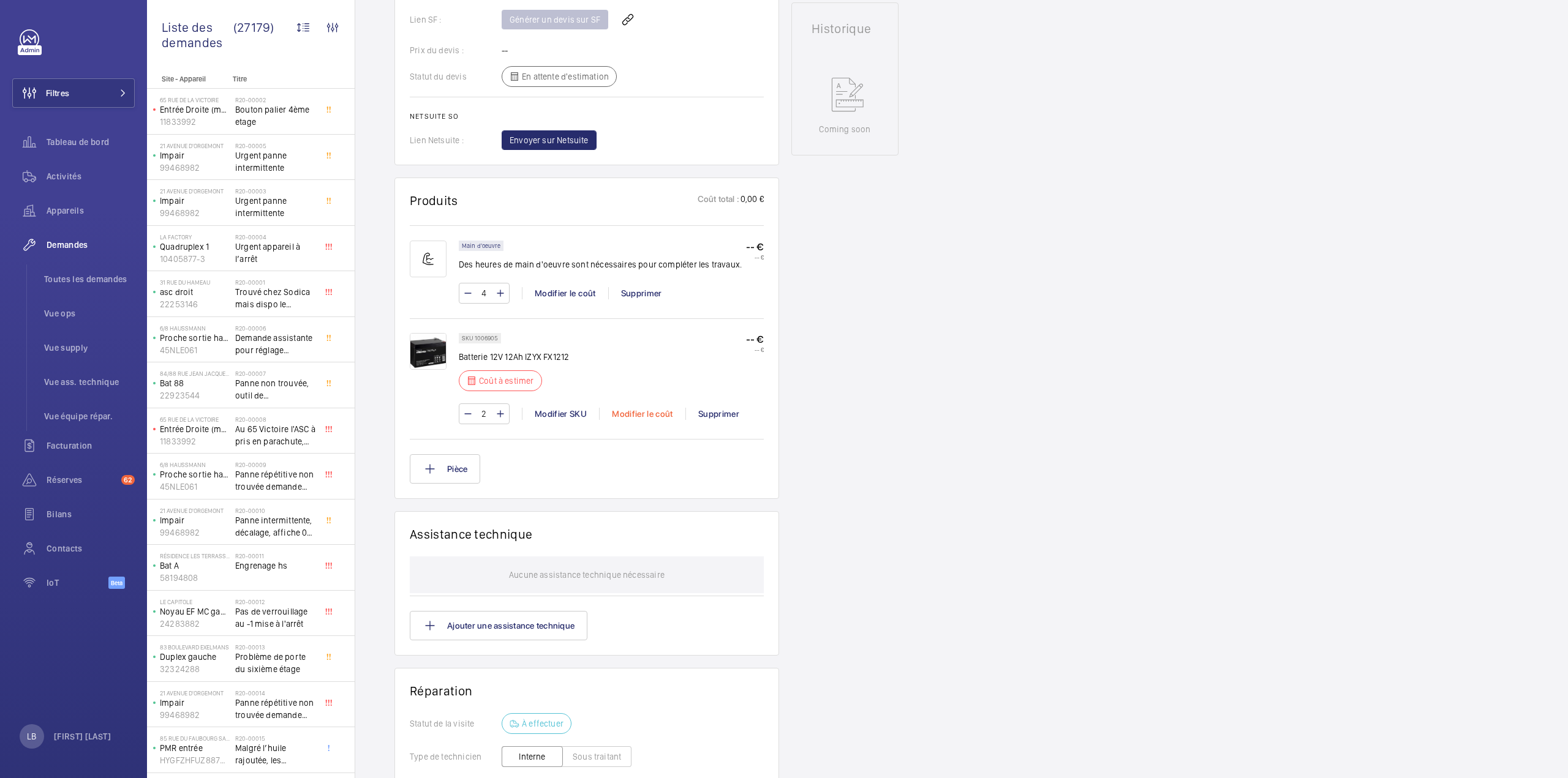 click on "Modifier le coût" 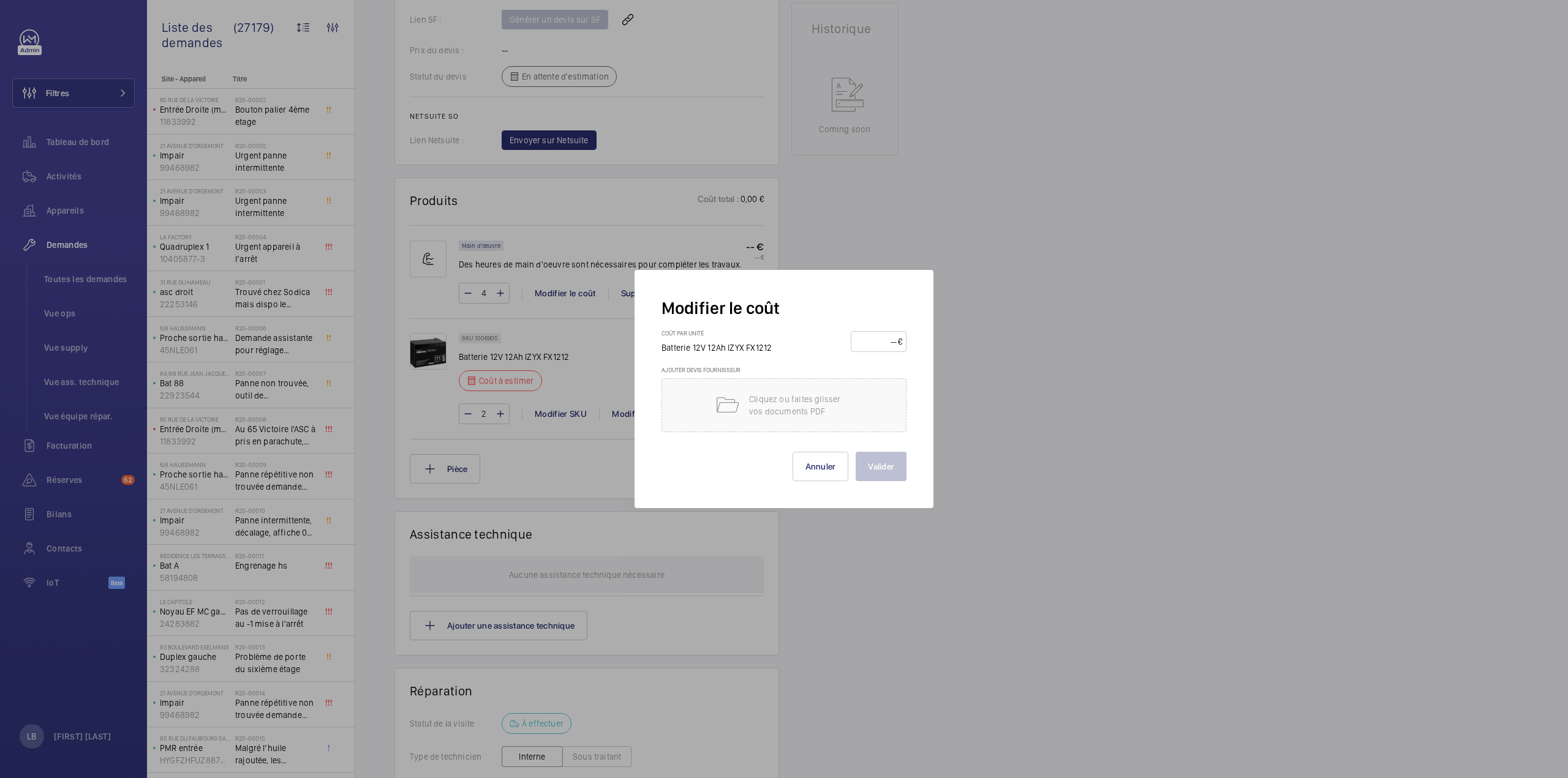 click at bounding box center [876, 342] 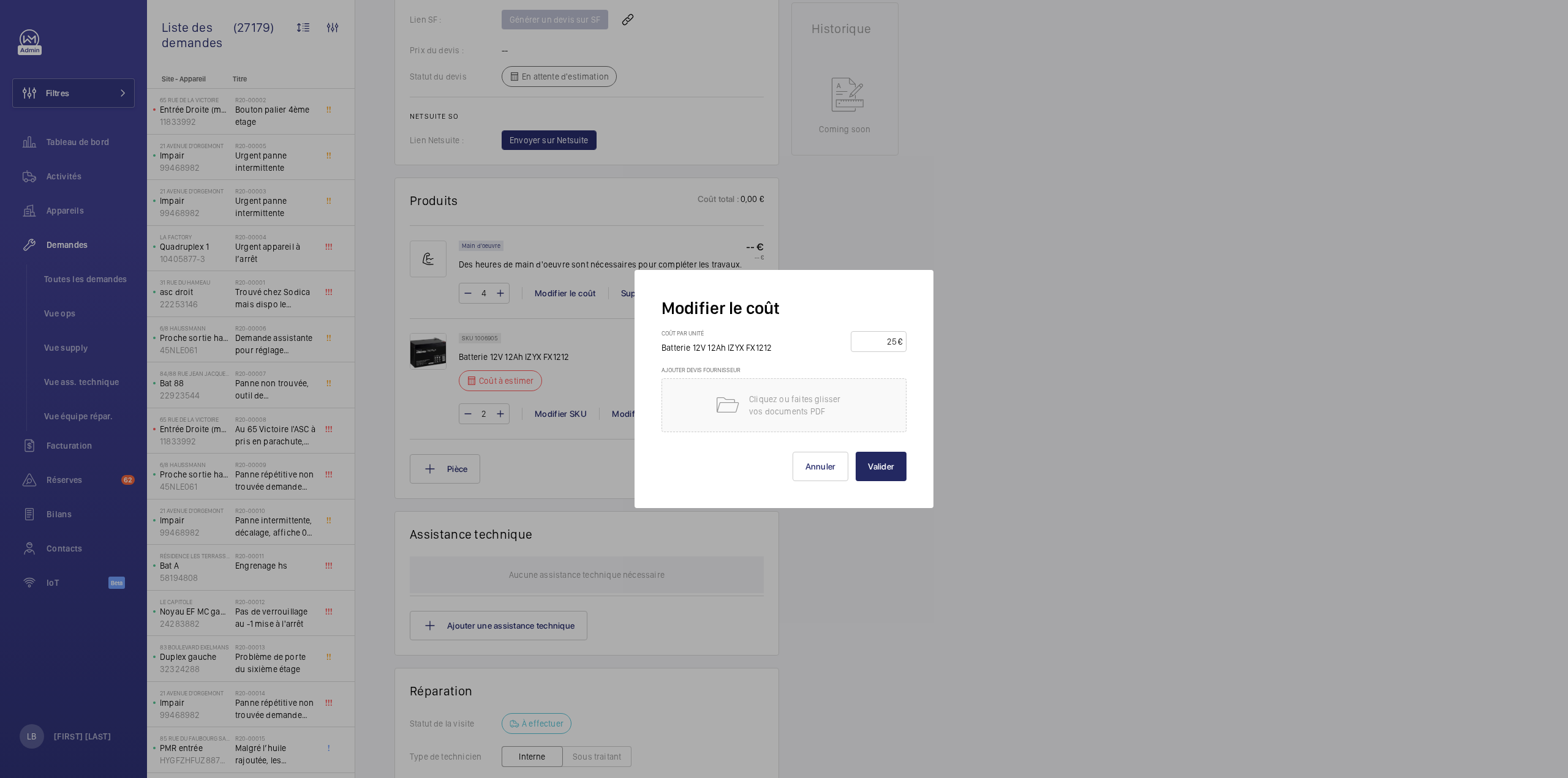 type on "25" 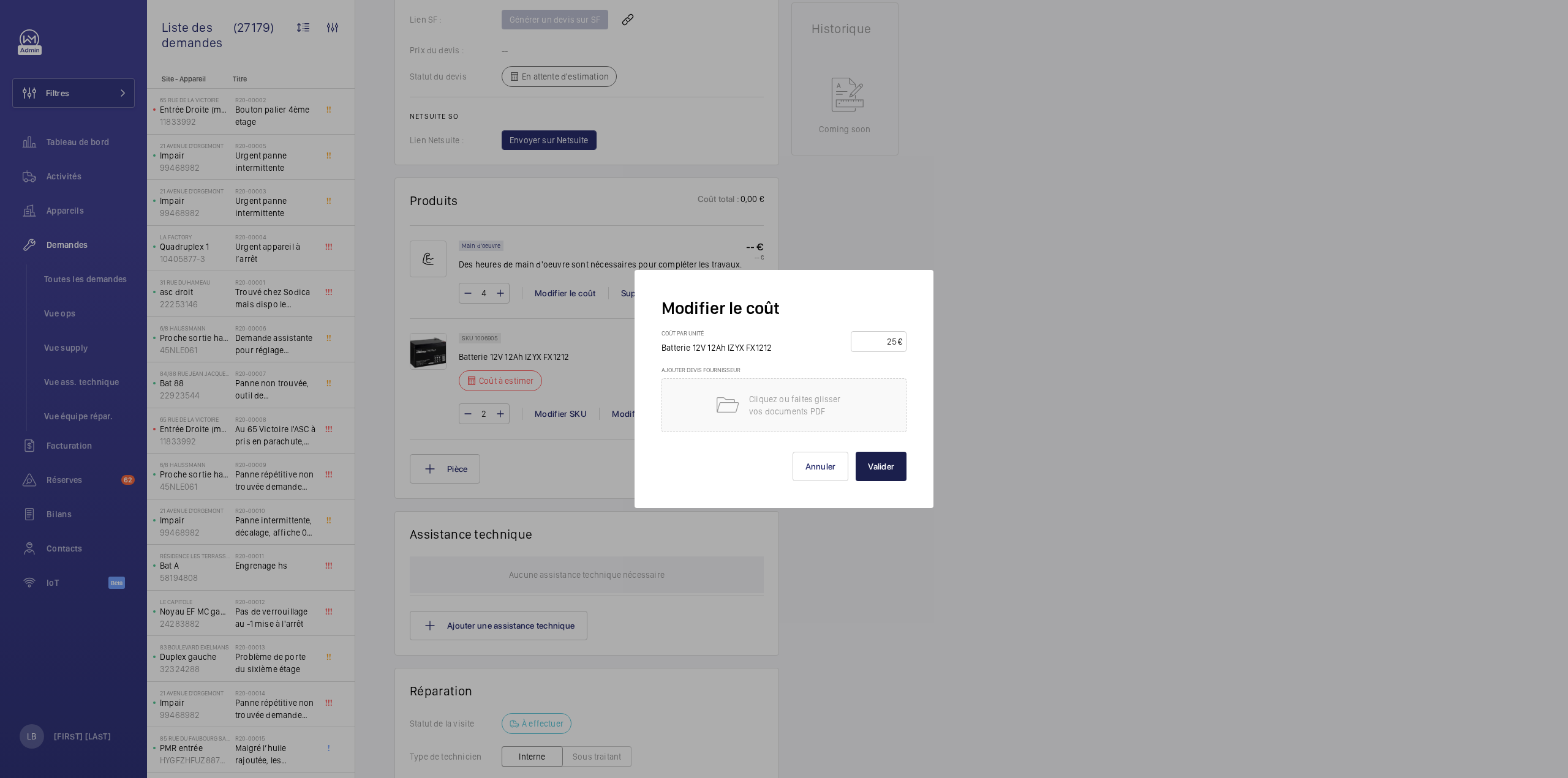 click on "Valider" at bounding box center [881, 466] 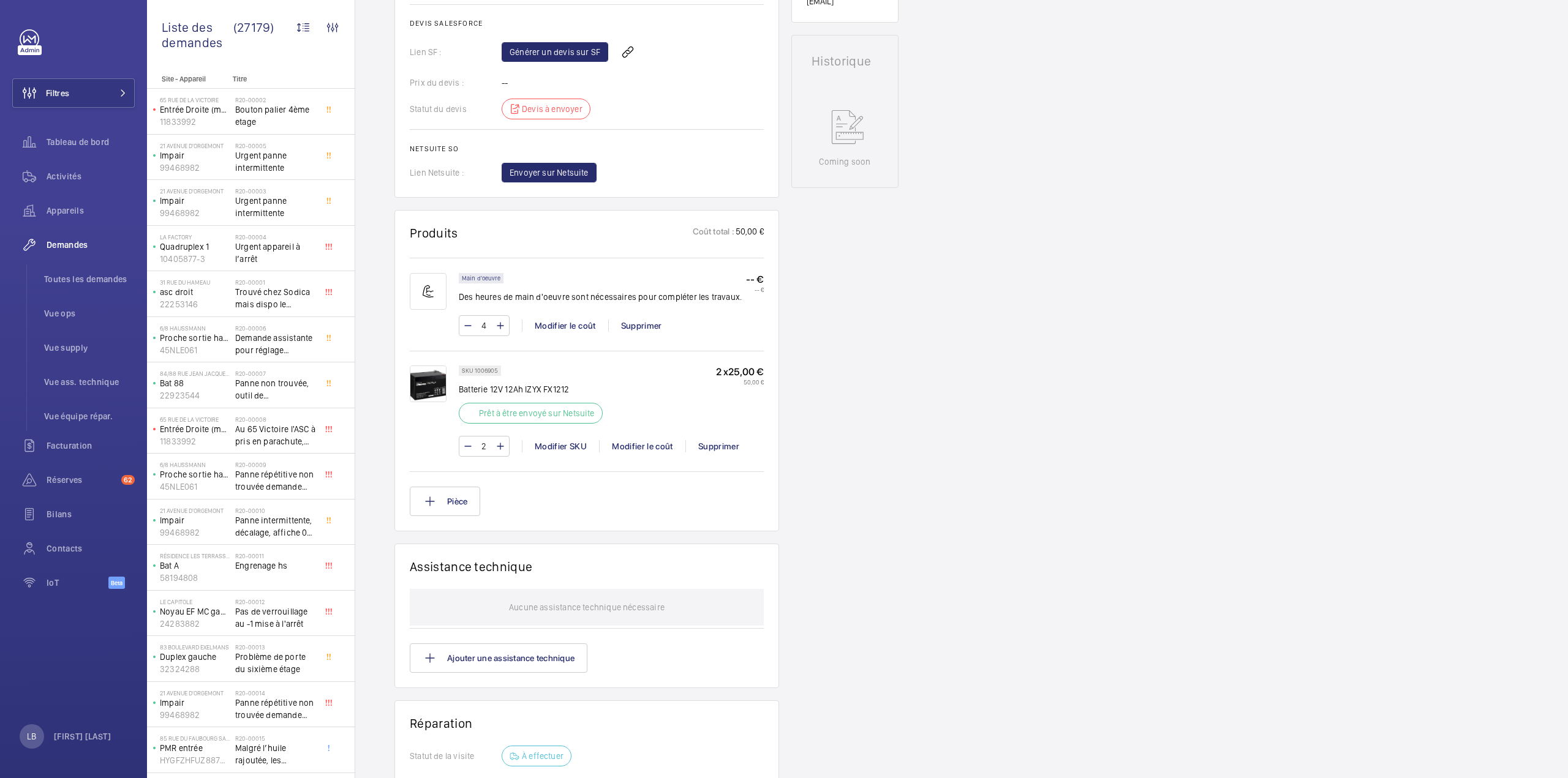 scroll, scrollTop: 588, scrollLeft: 0, axis: vertical 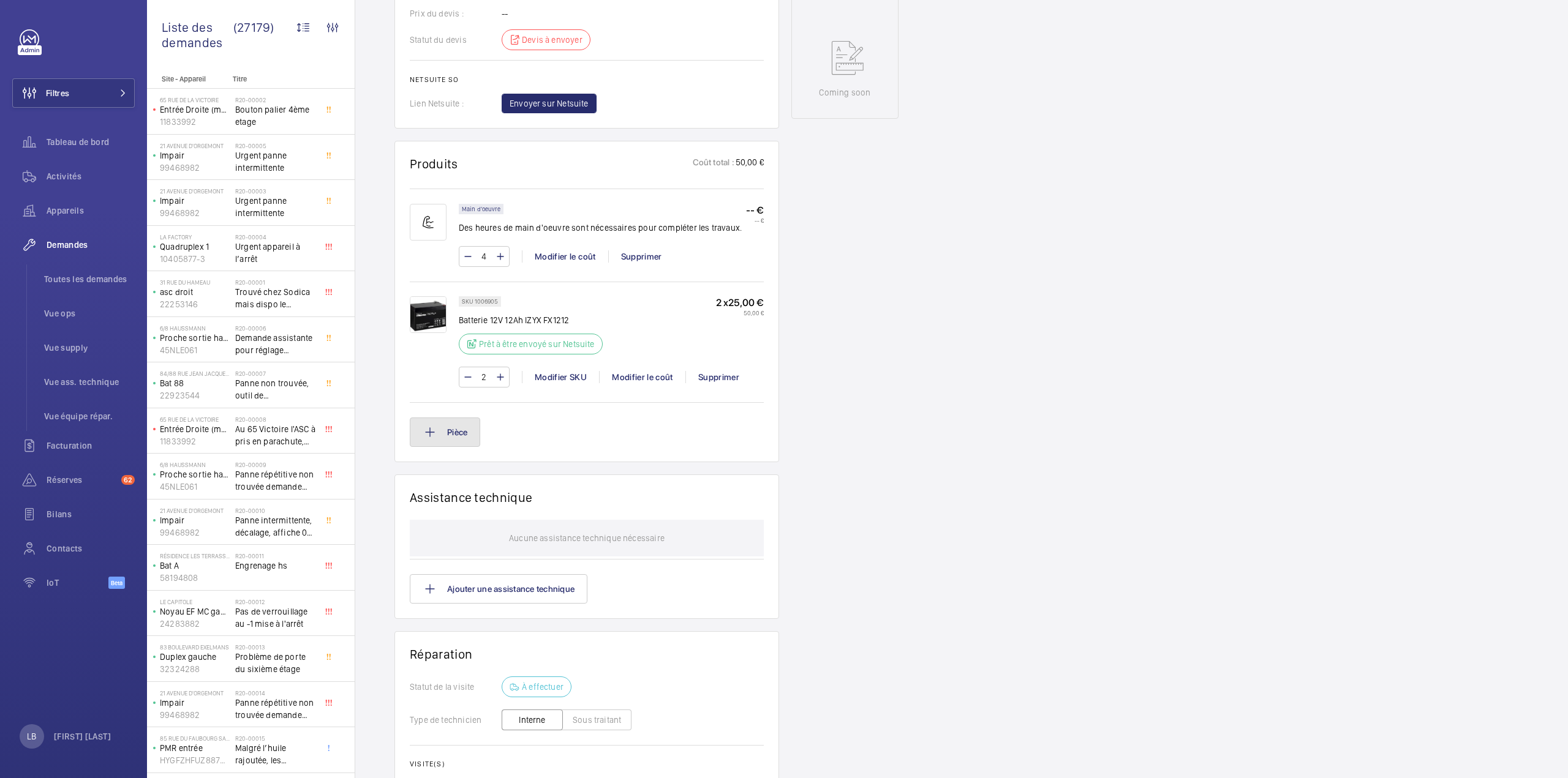 click on "Pièce" 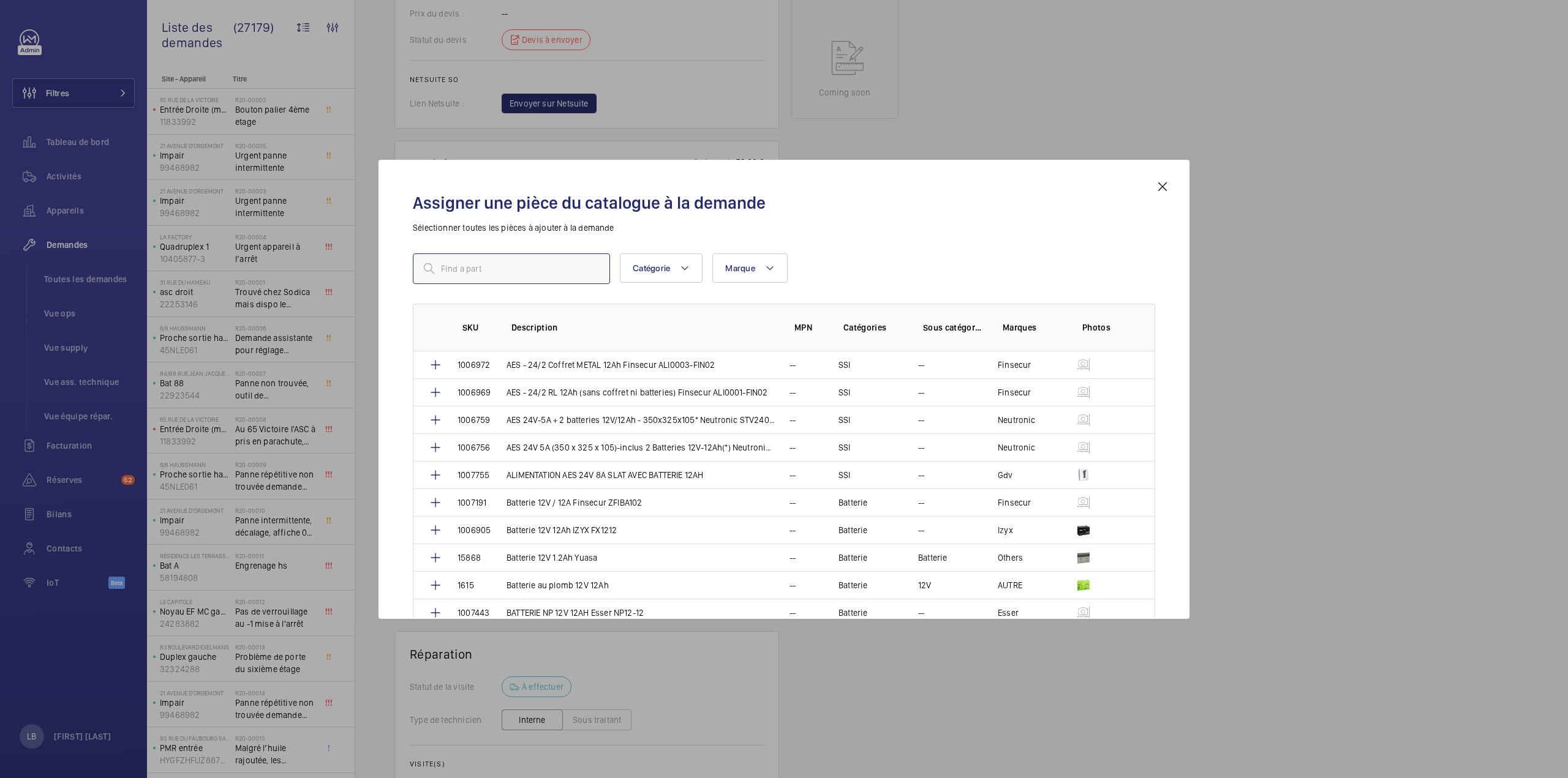 click at bounding box center (511, 269) 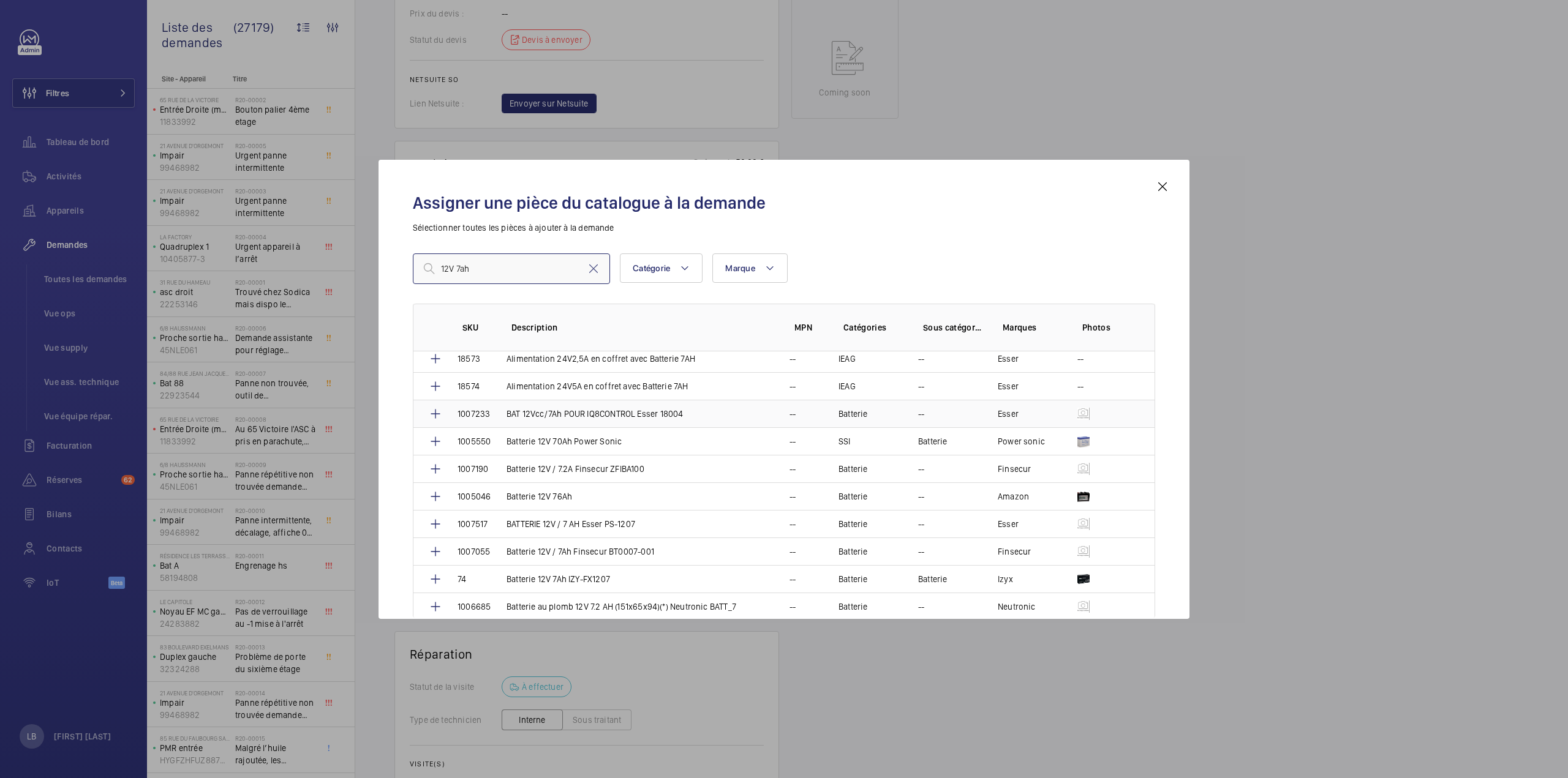 scroll, scrollTop: 61, scrollLeft: 0, axis: vertical 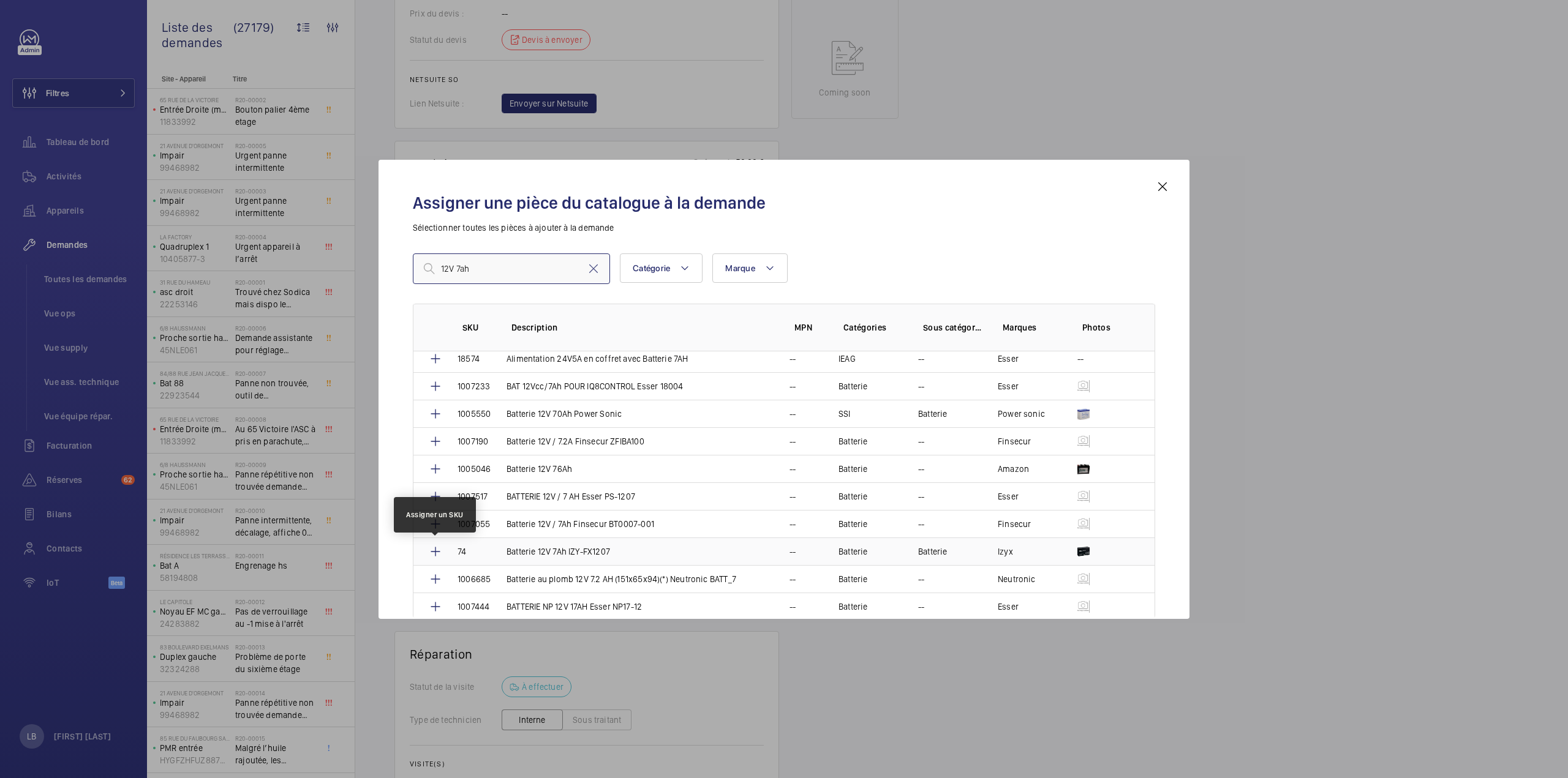 type on "12V 7ah" 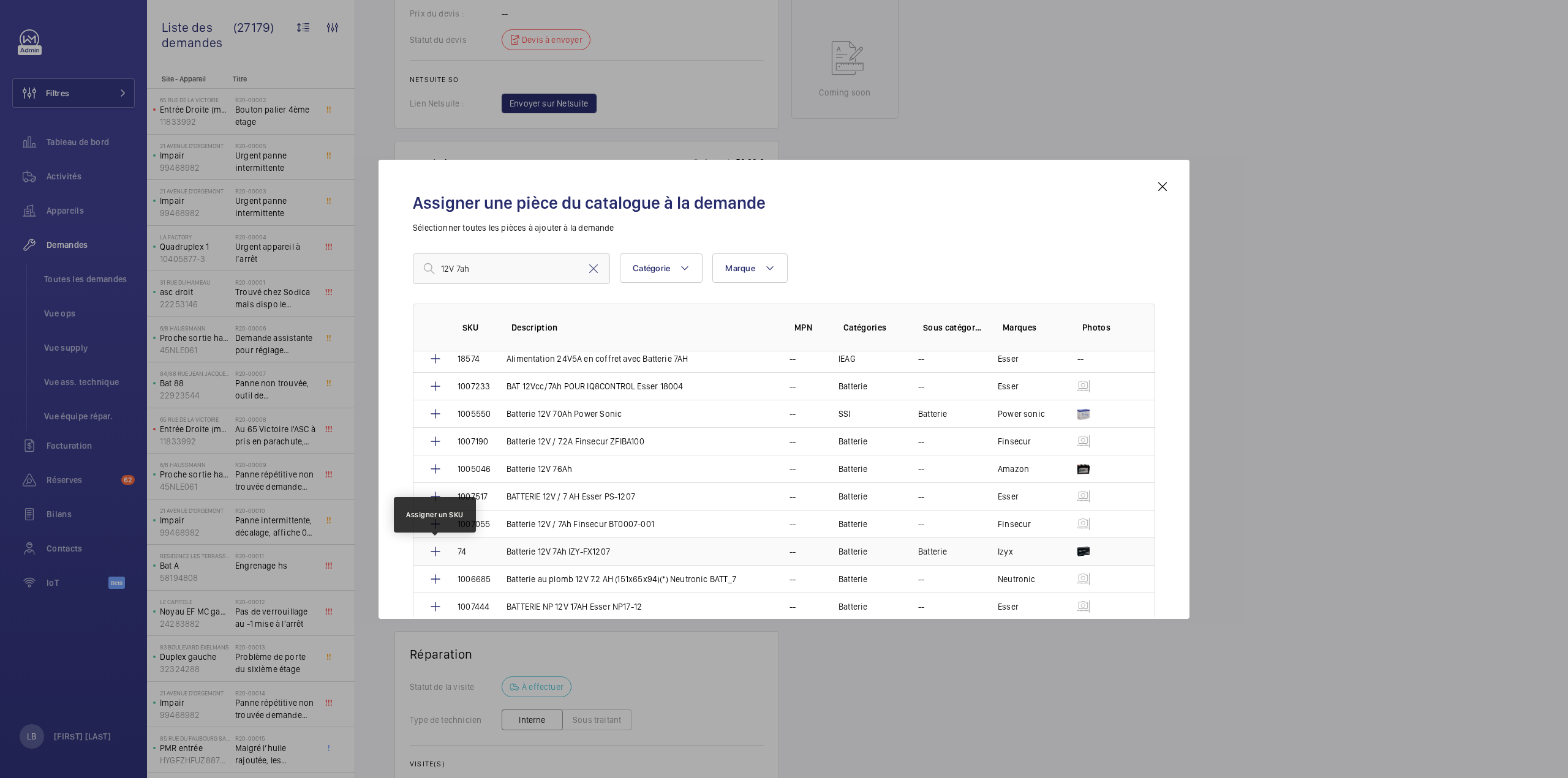 click at bounding box center [435, 552] 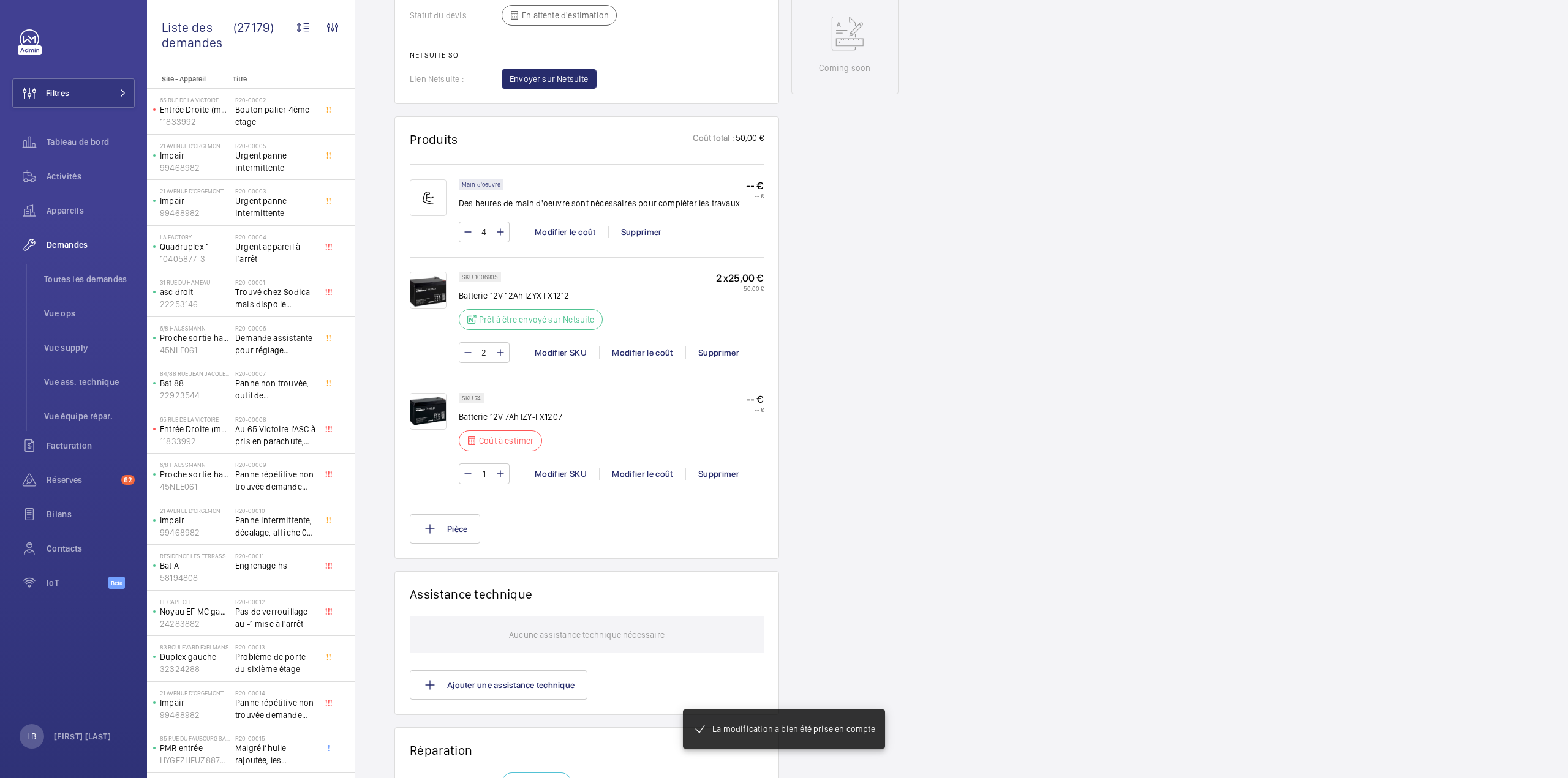 scroll, scrollTop: 624, scrollLeft: 0, axis: vertical 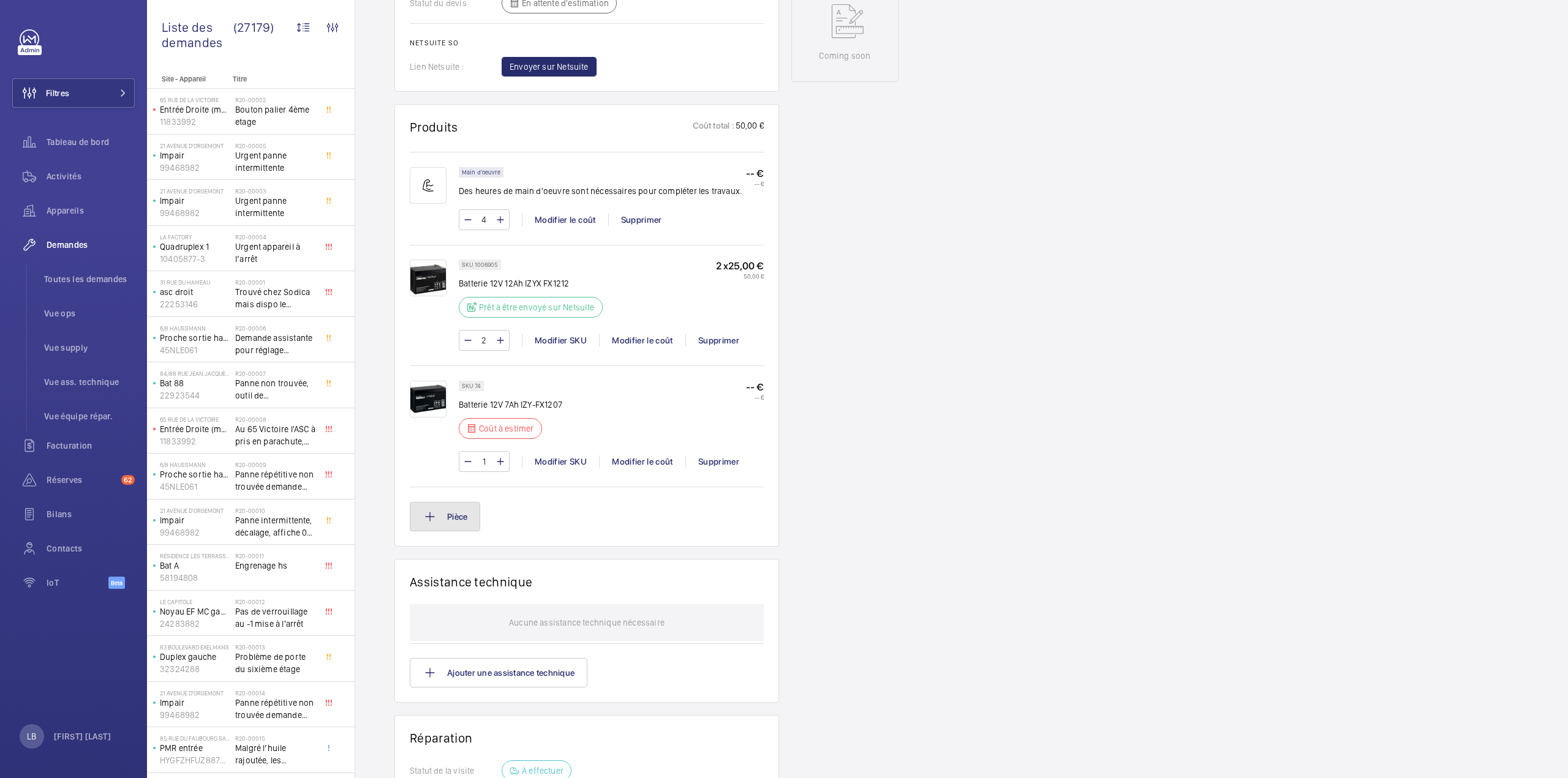 click on "Pièce" 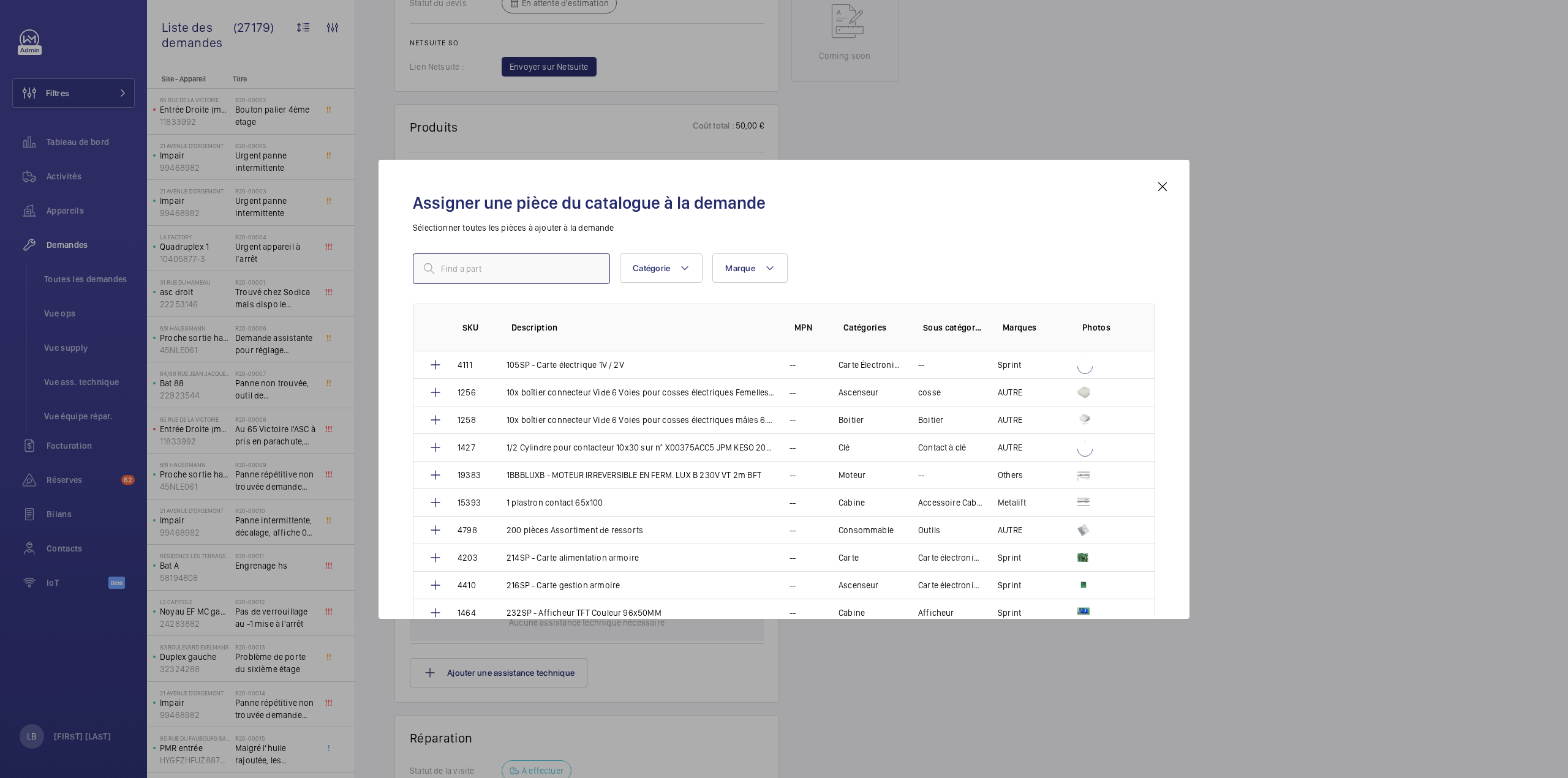 click at bounding box center (511, 269) 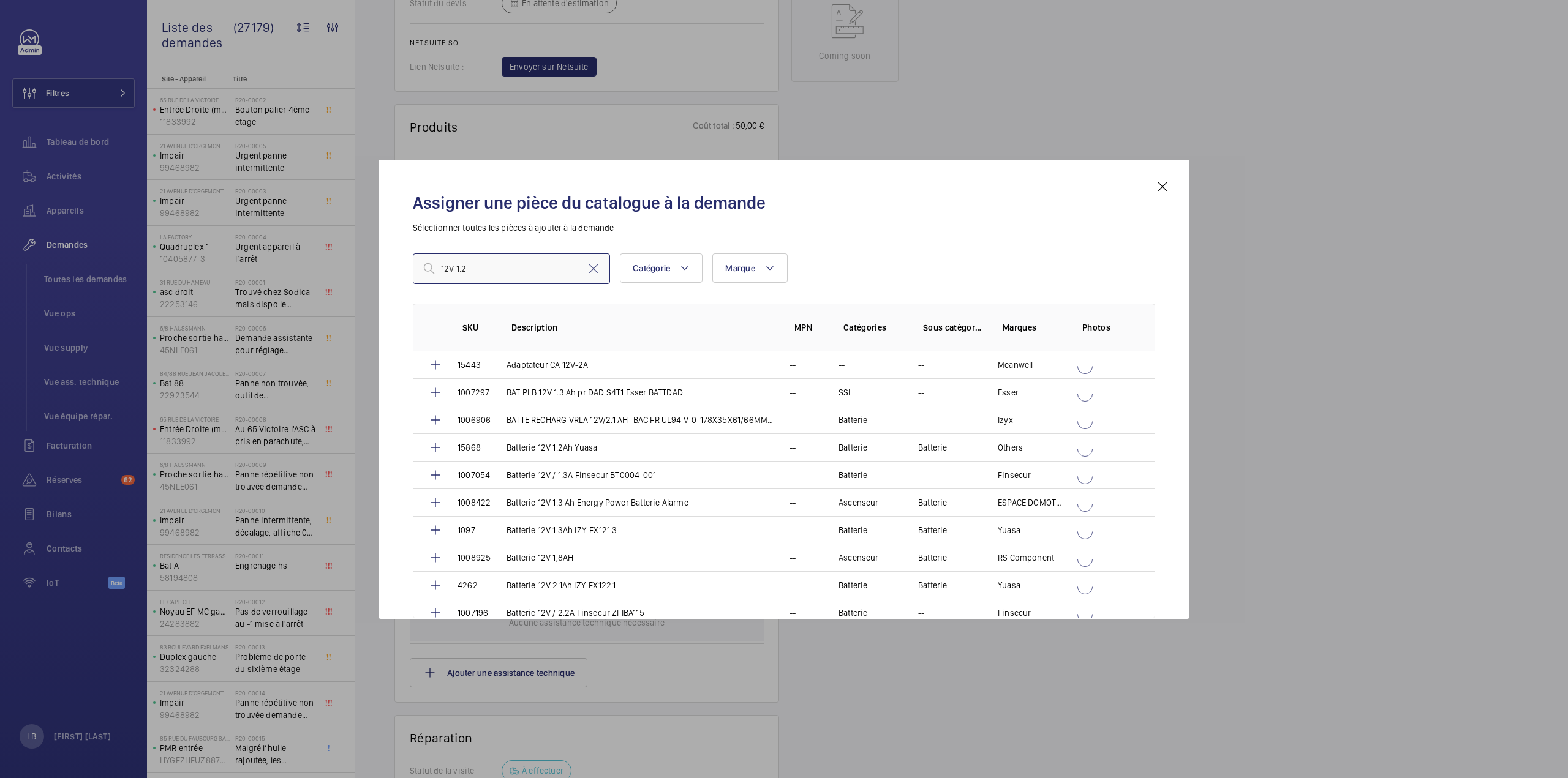 click on "12V 1.2" at bounding box center (511, 269) 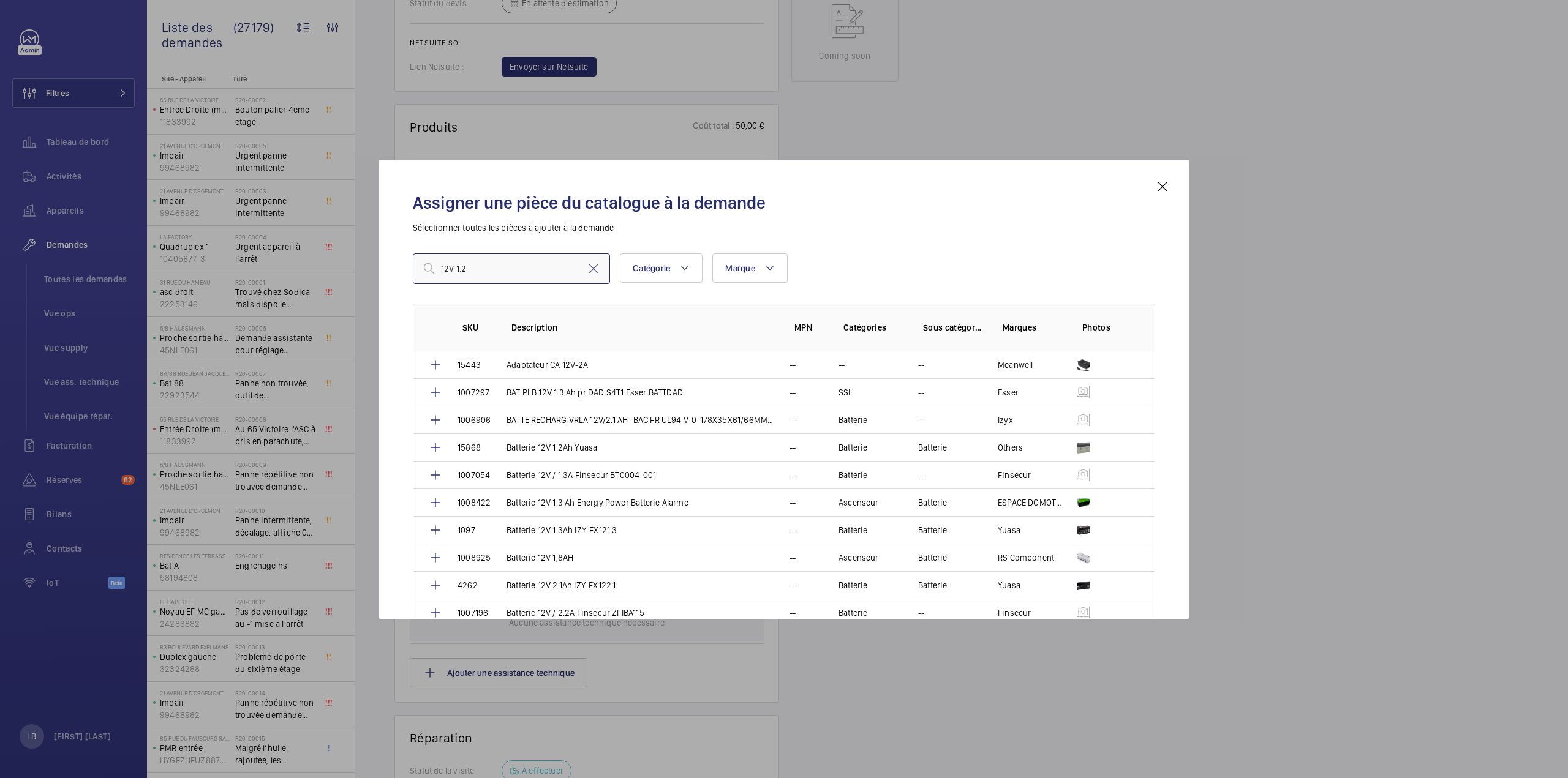 click on "12V 1.2" at bounding box center (511, 269) 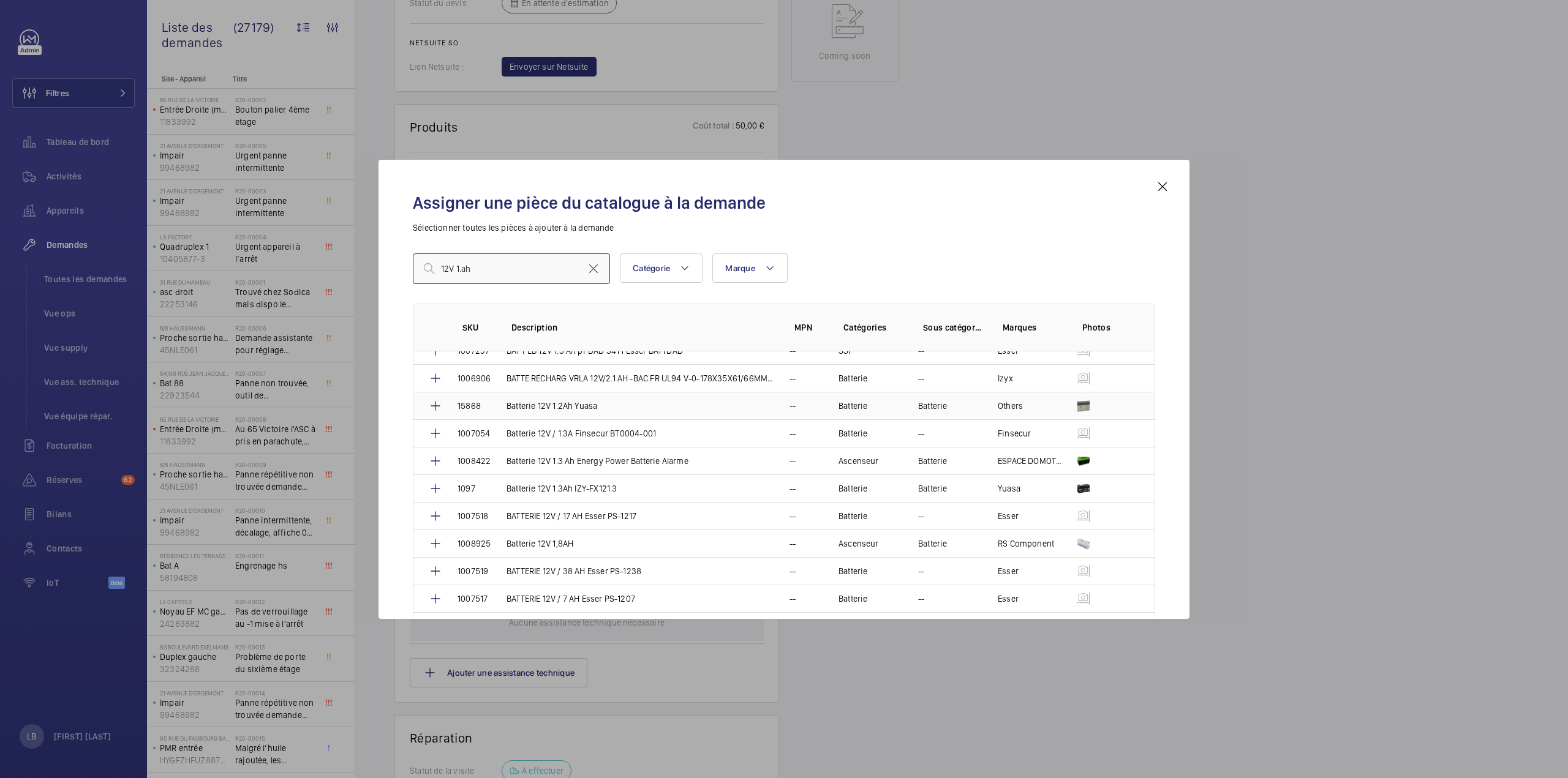 scroll, scrollTop: 8, scrollLeft: 0, axis: vertical 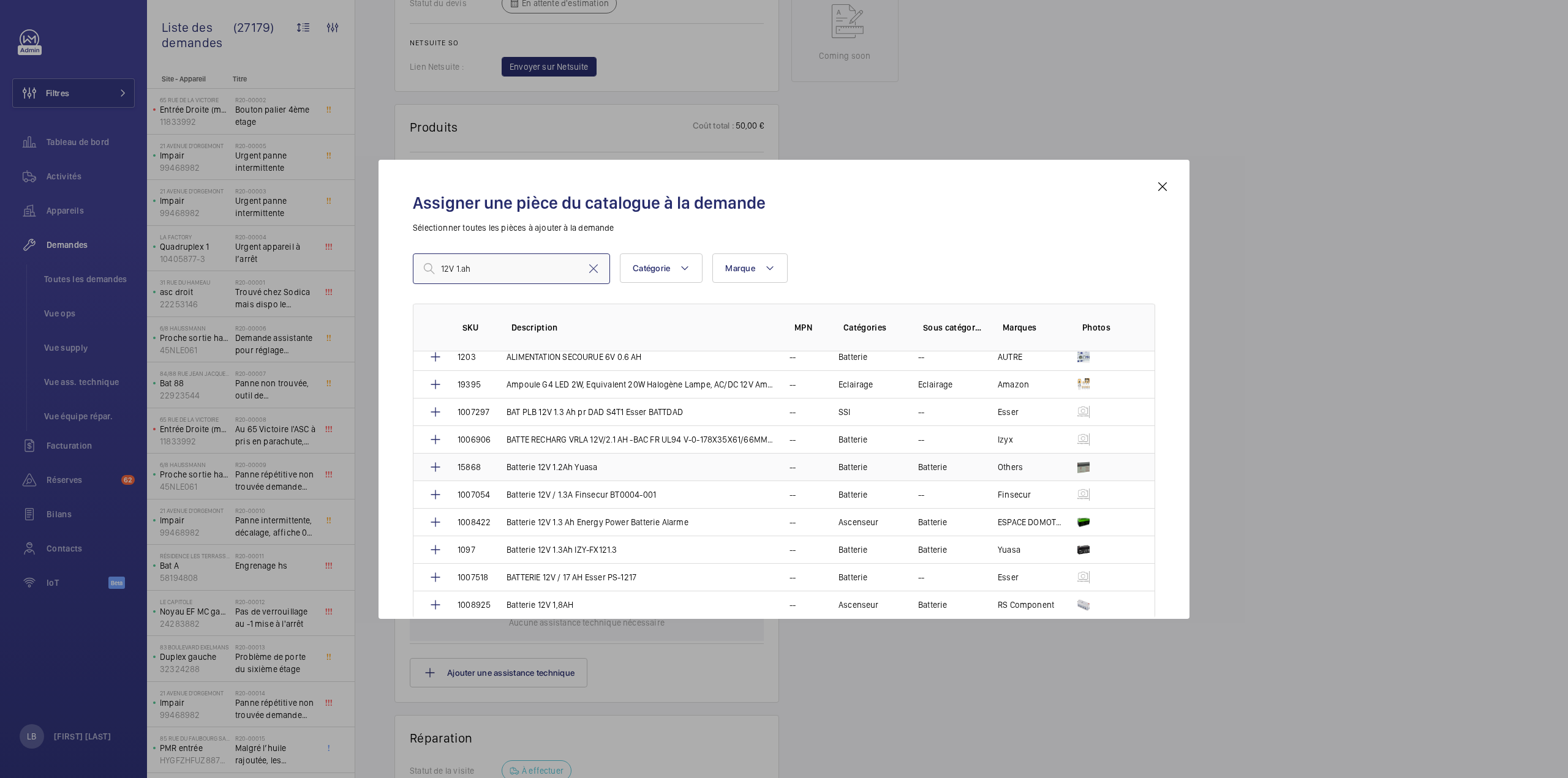 type on "12V 1.ah" 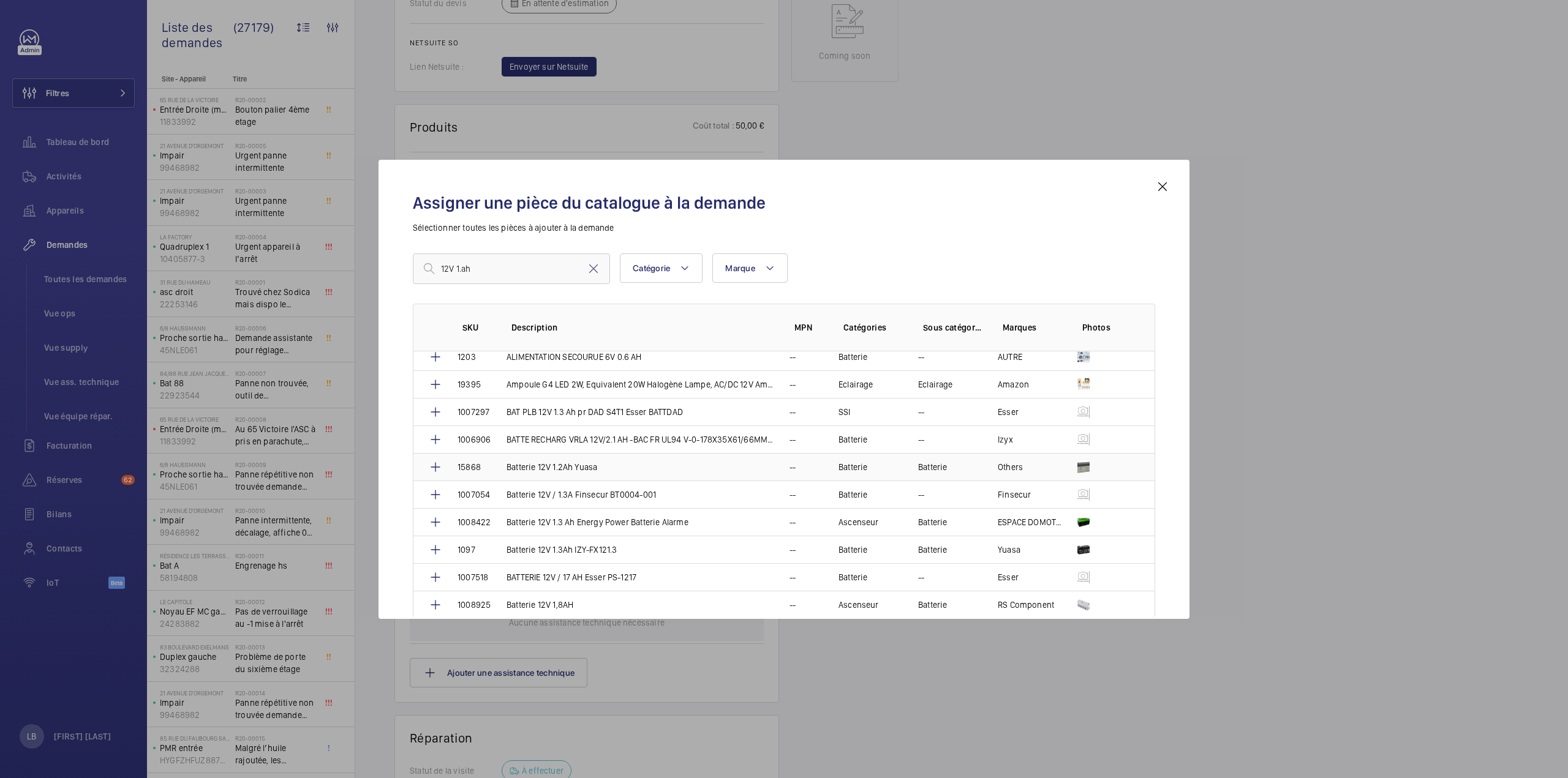 click on "Batterie 12V 1.2Ah Yuasa" at bounding box center [633, 466] 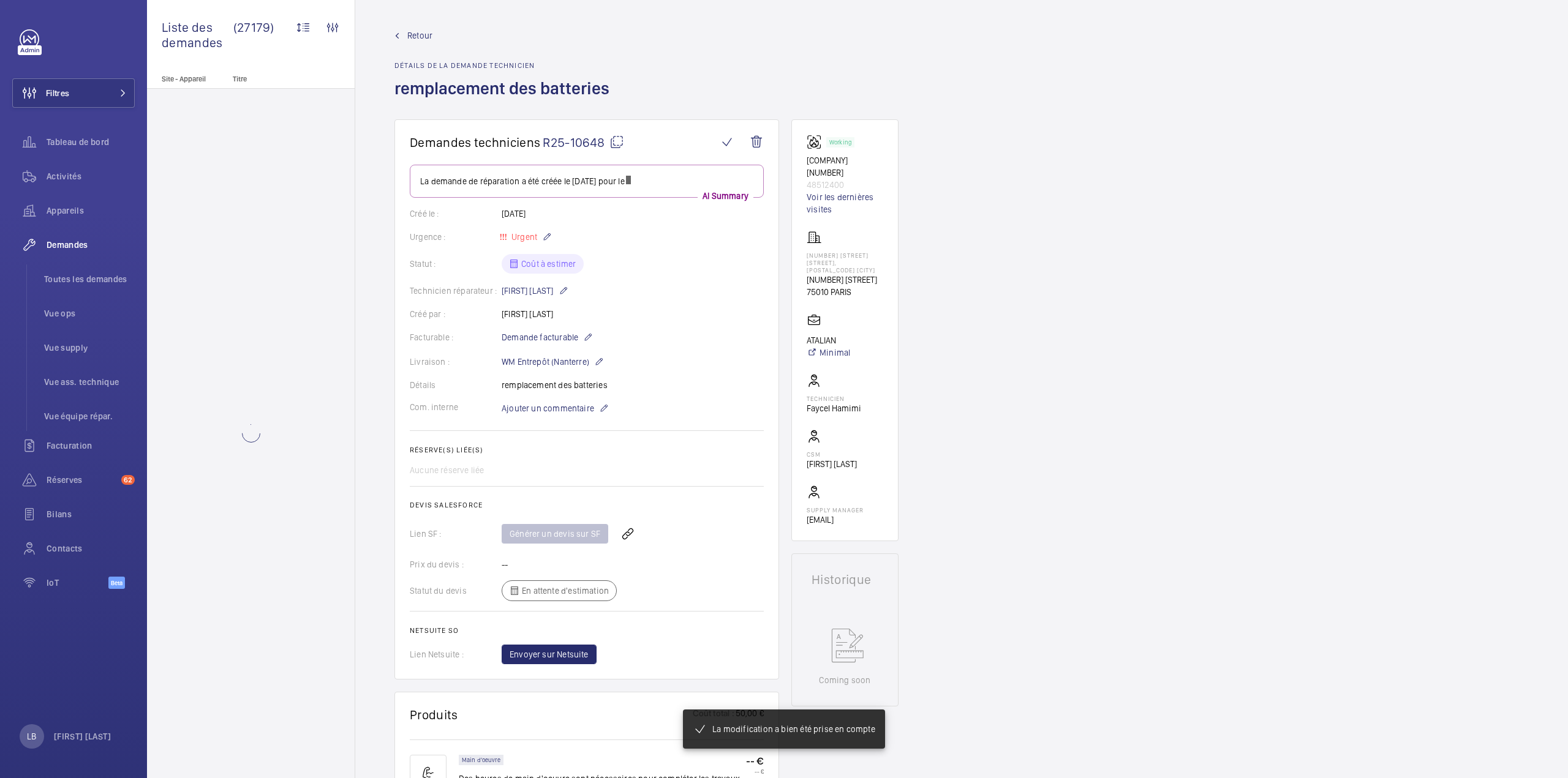 scroll, scrollTop: 637, scrollLeft: 0, axis: vertical 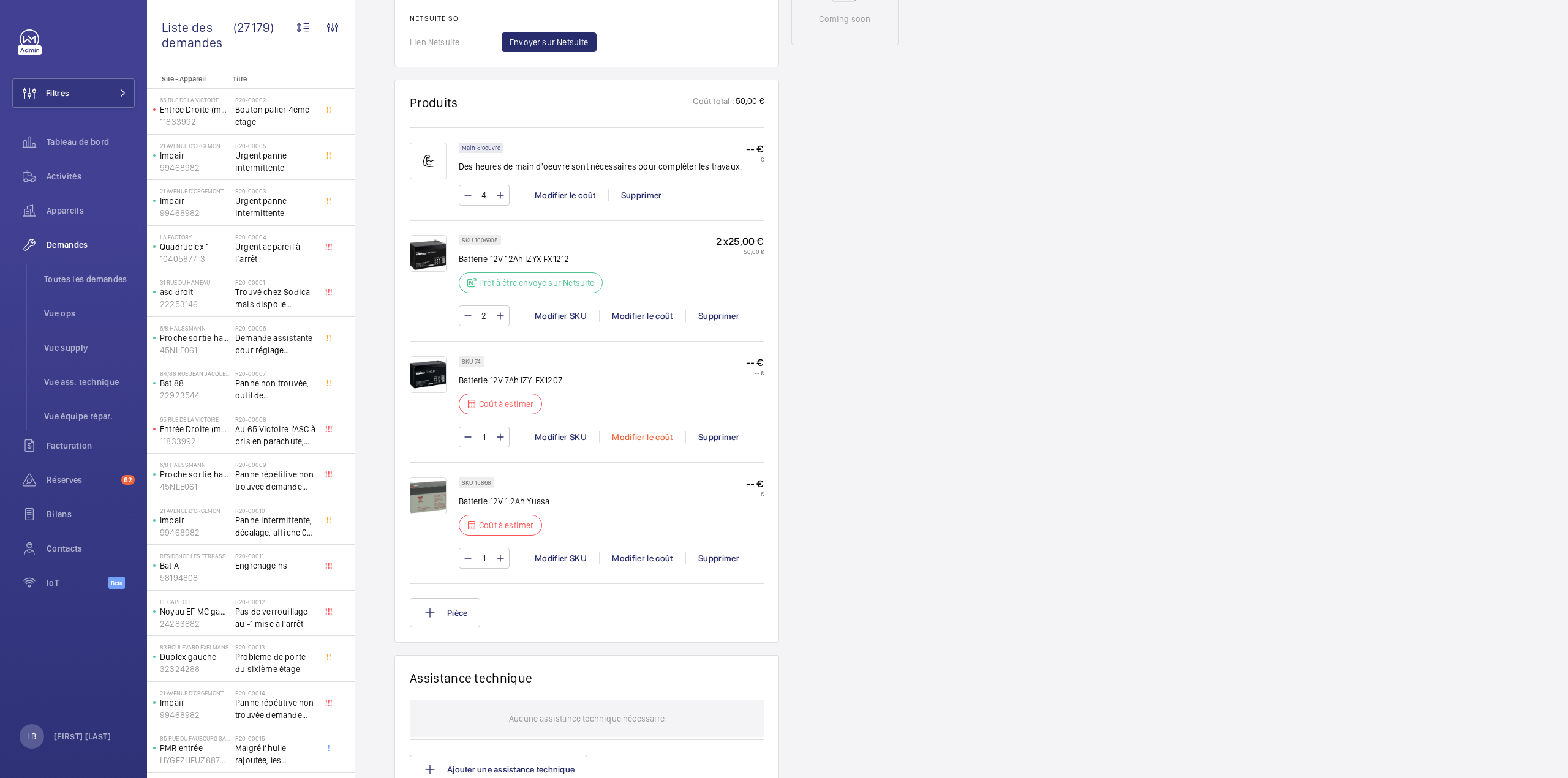 click on "Modifier le coût" 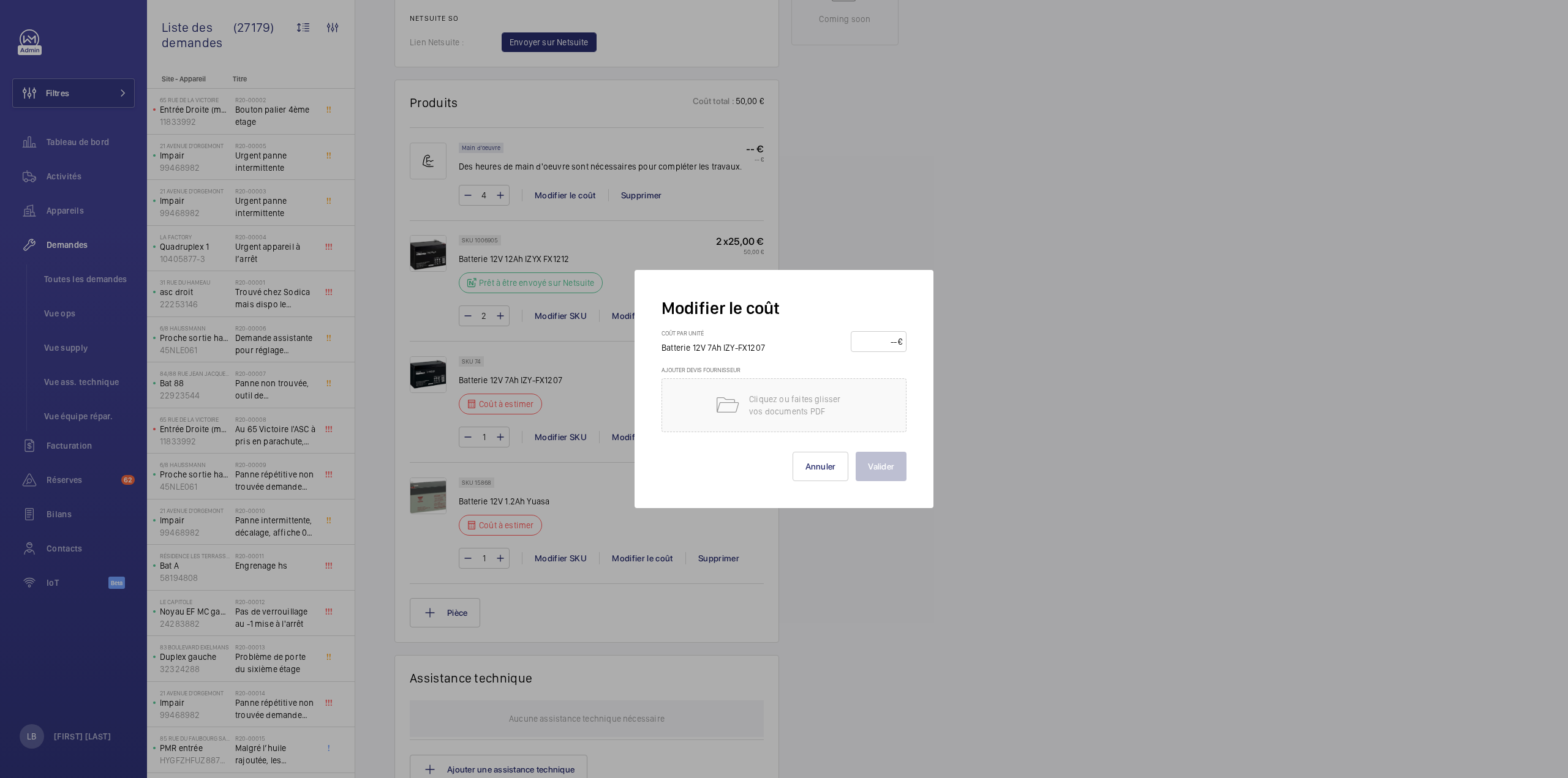 click on "€" at bounding box center [900, 342] 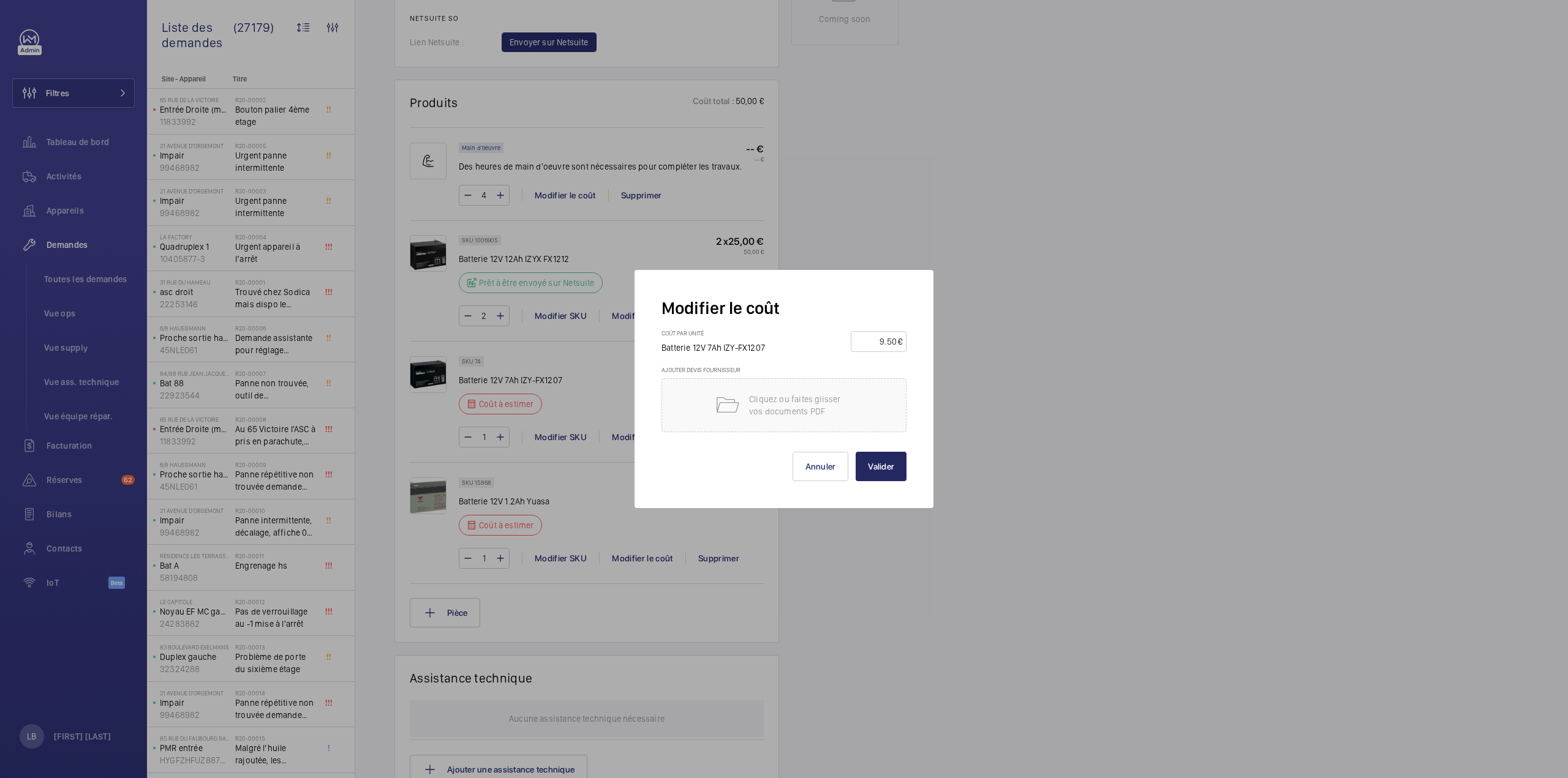 type on "9.50" 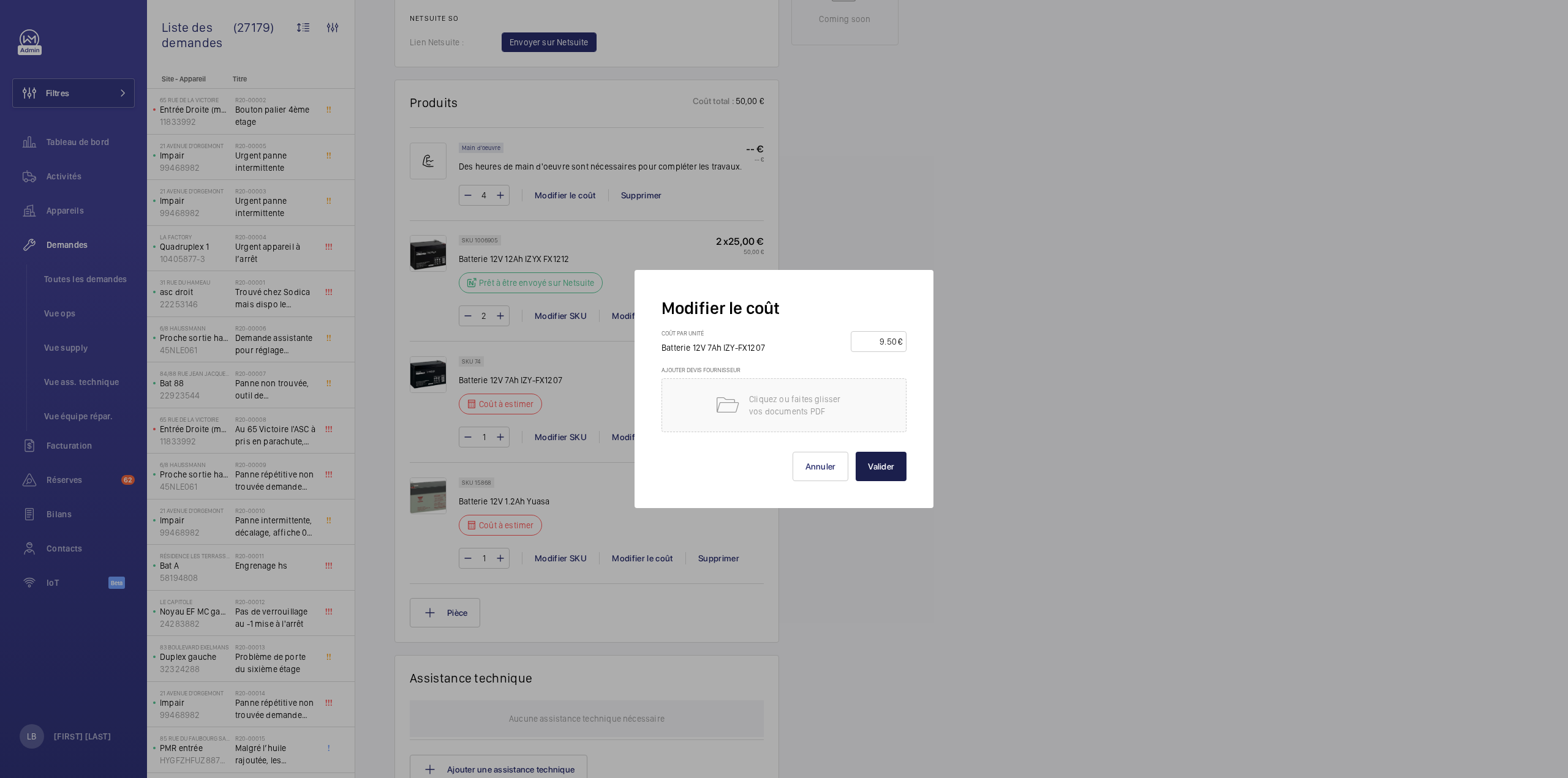click on "Valider" at bounding box center (881, 466) 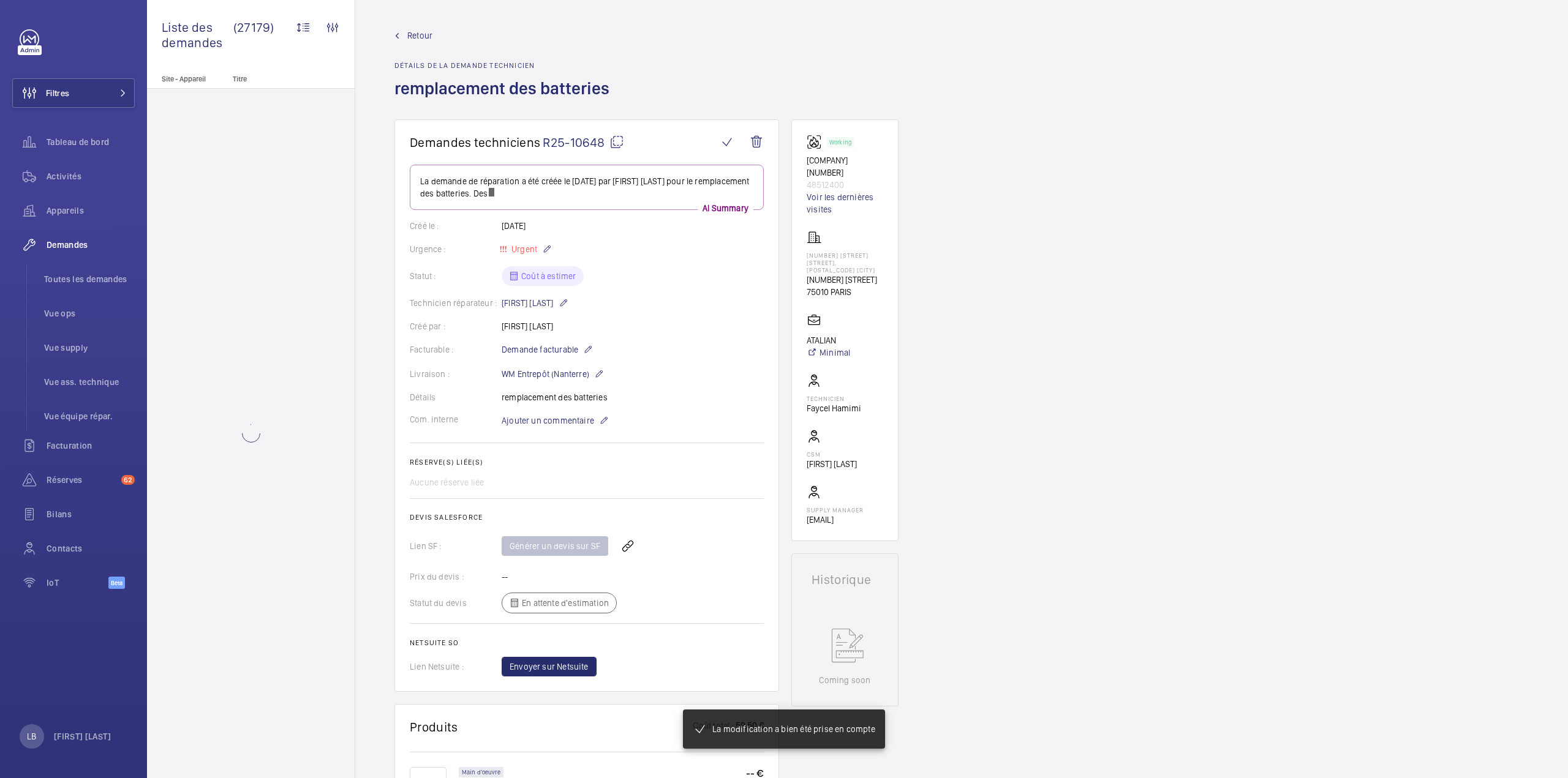 click on "Modifier le coût" 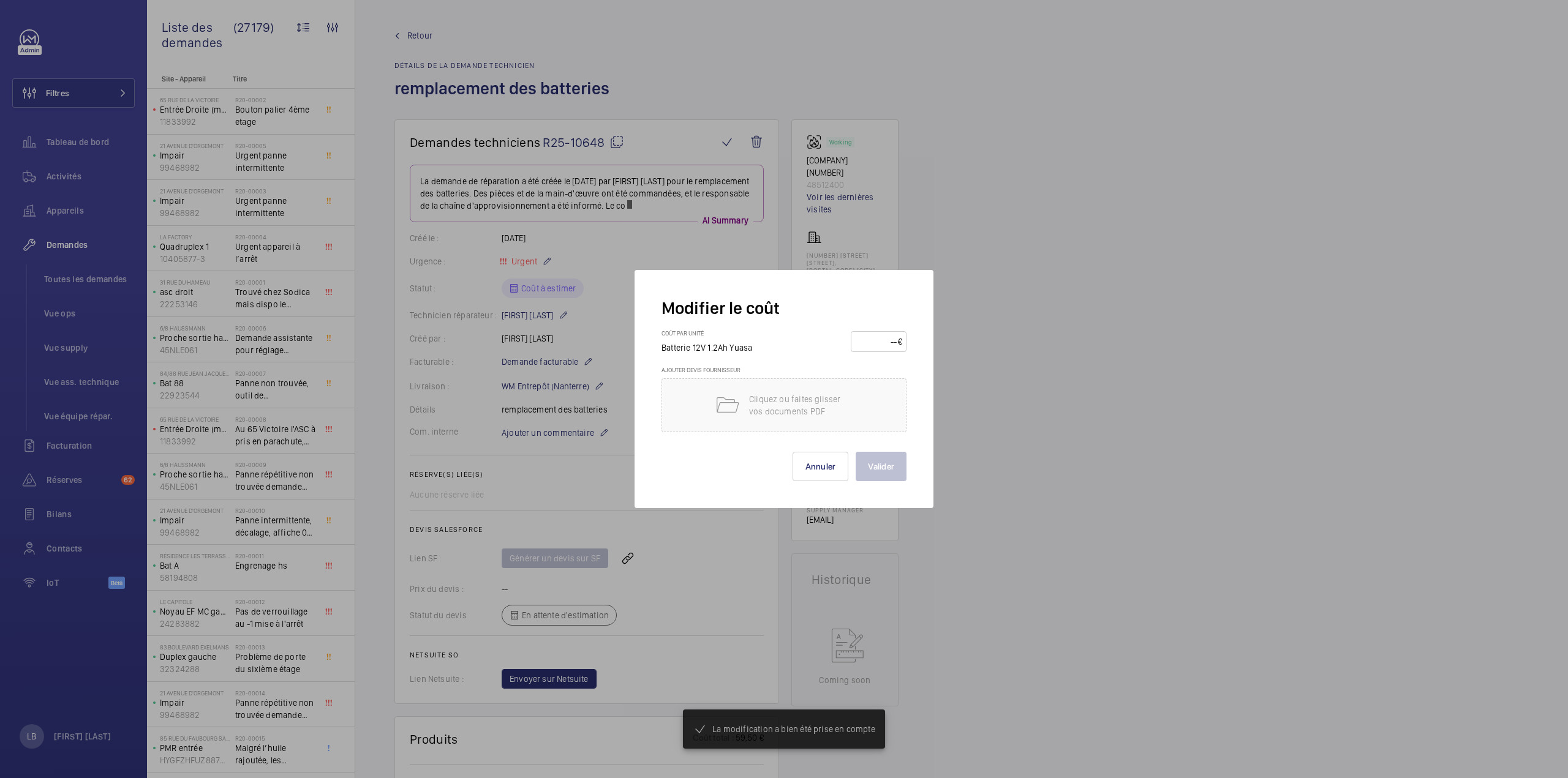 scroll, scrollTop: 698, scrollLeft: 0, axis: vertical 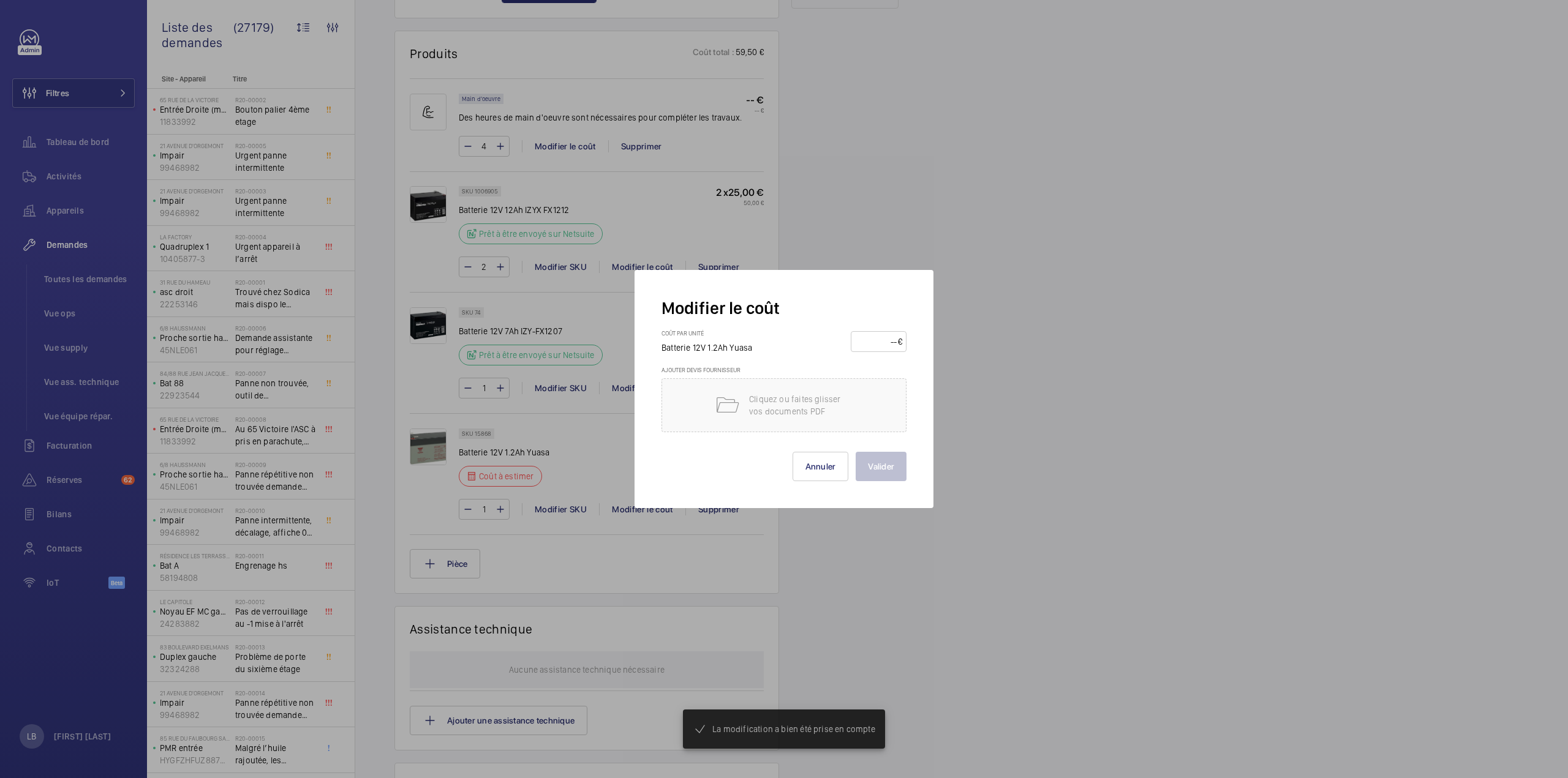 click on "€" at bounding box center (900, 342) 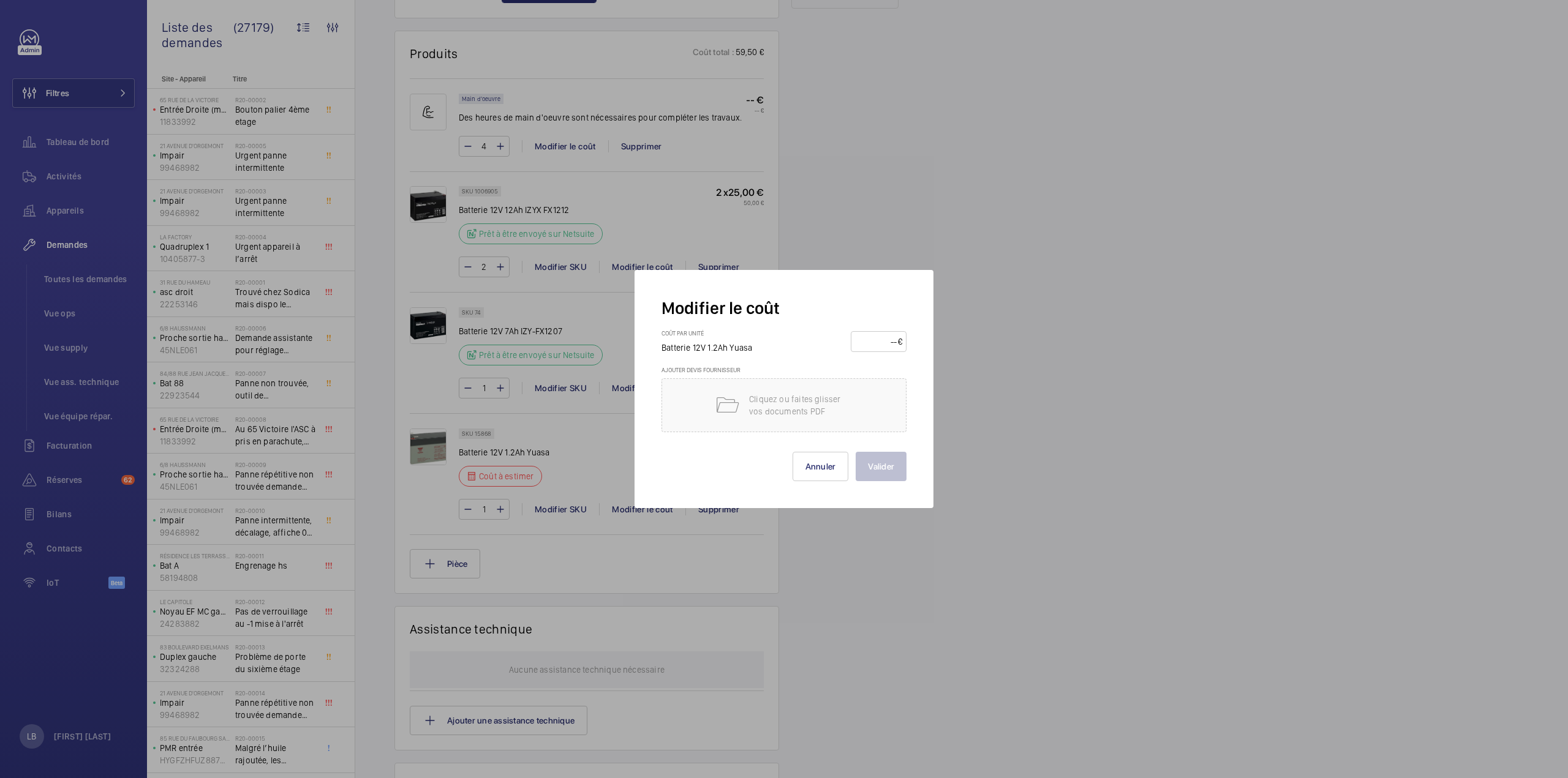 click at bounding box center (876, 342) 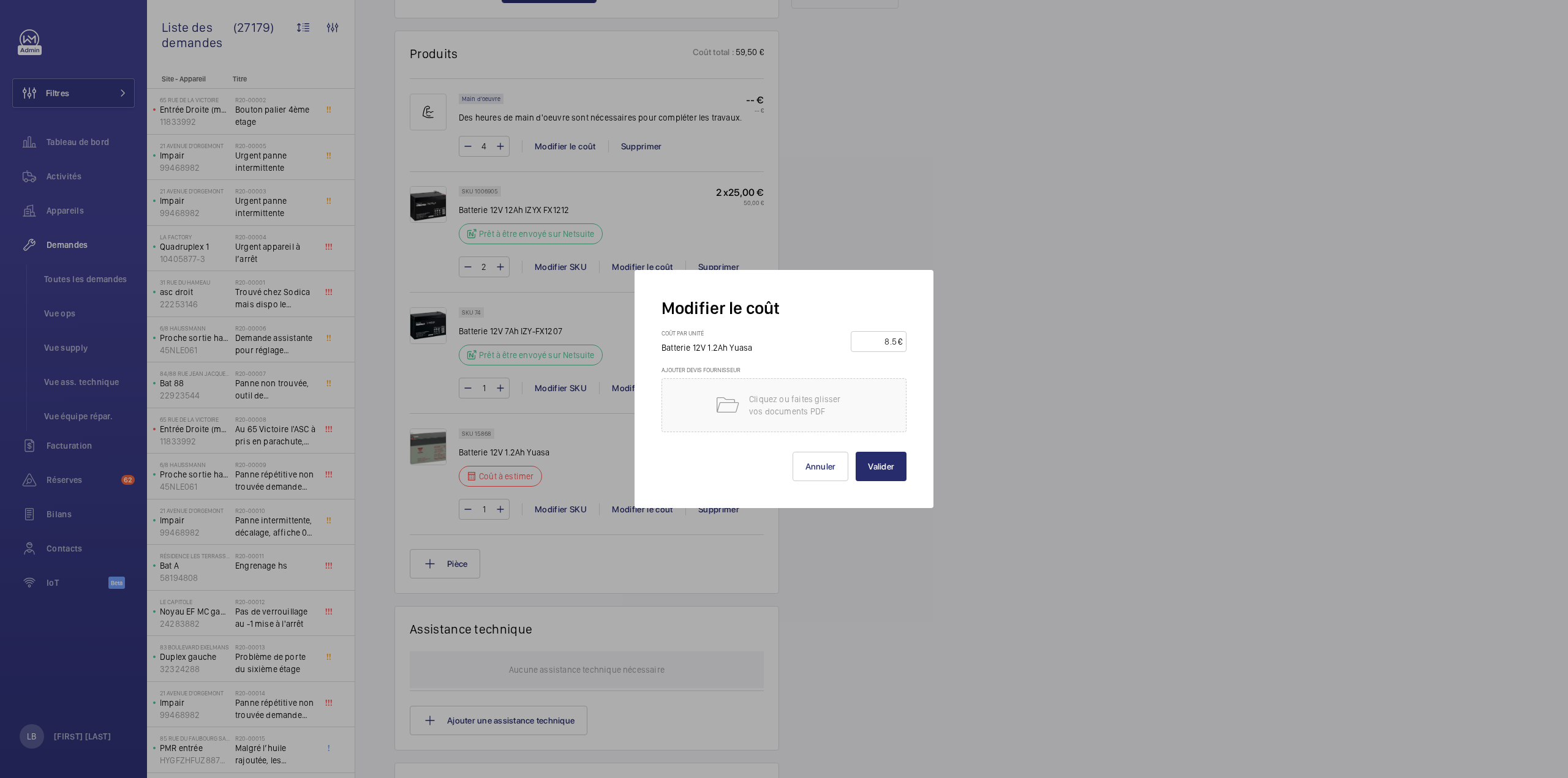 type on "8.50" 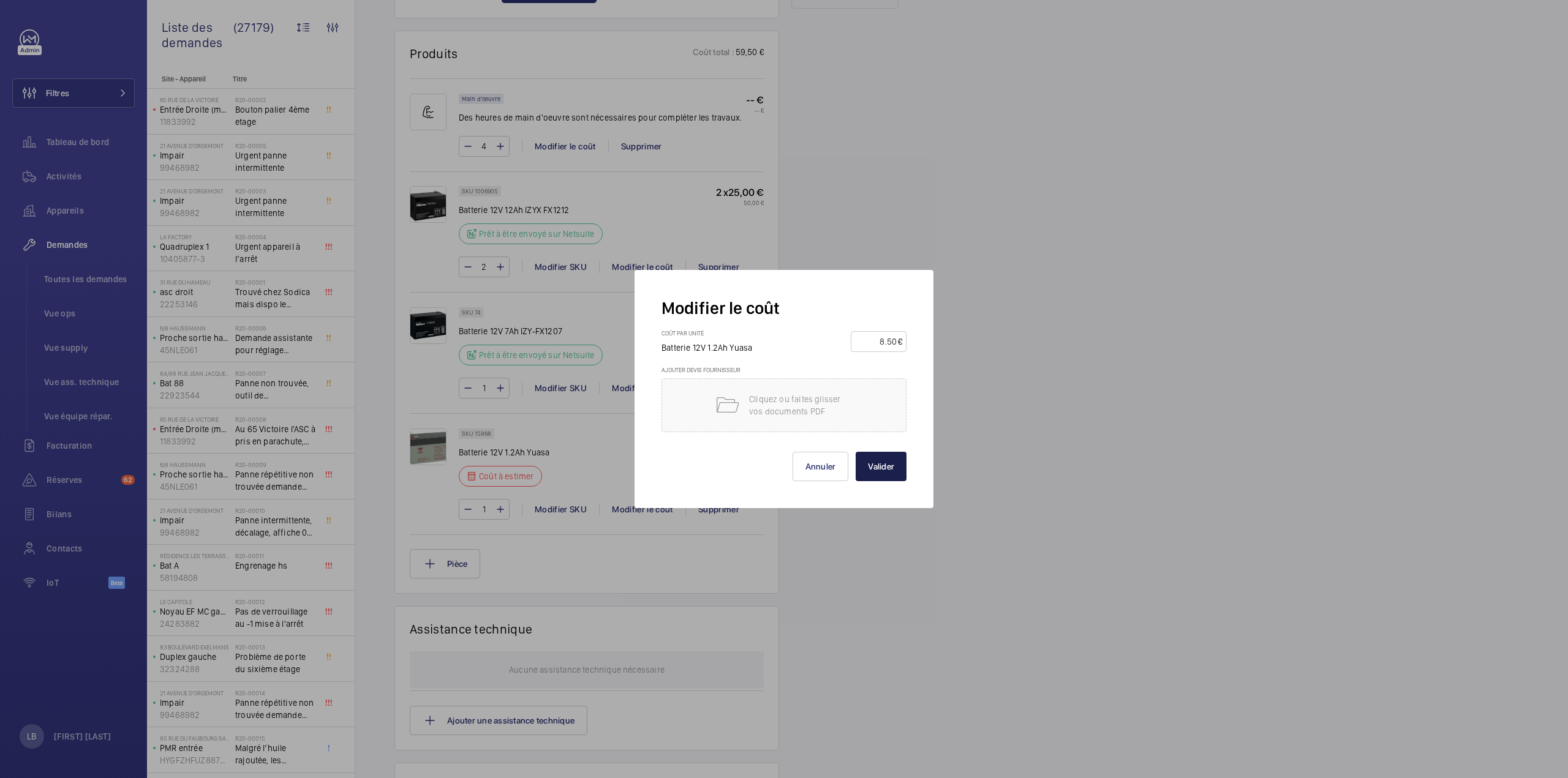 click on "Valider" at bounding box center [881, 466] 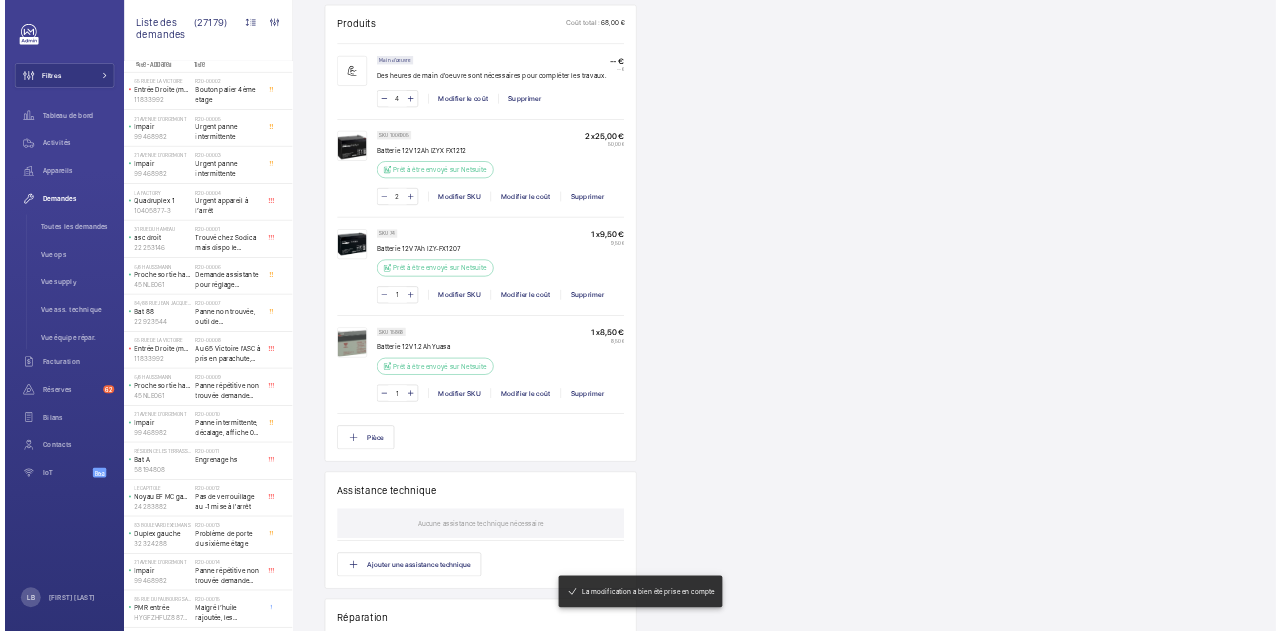 scroll, scrollTop: 160, scrollLeft: 0, axis: vertical 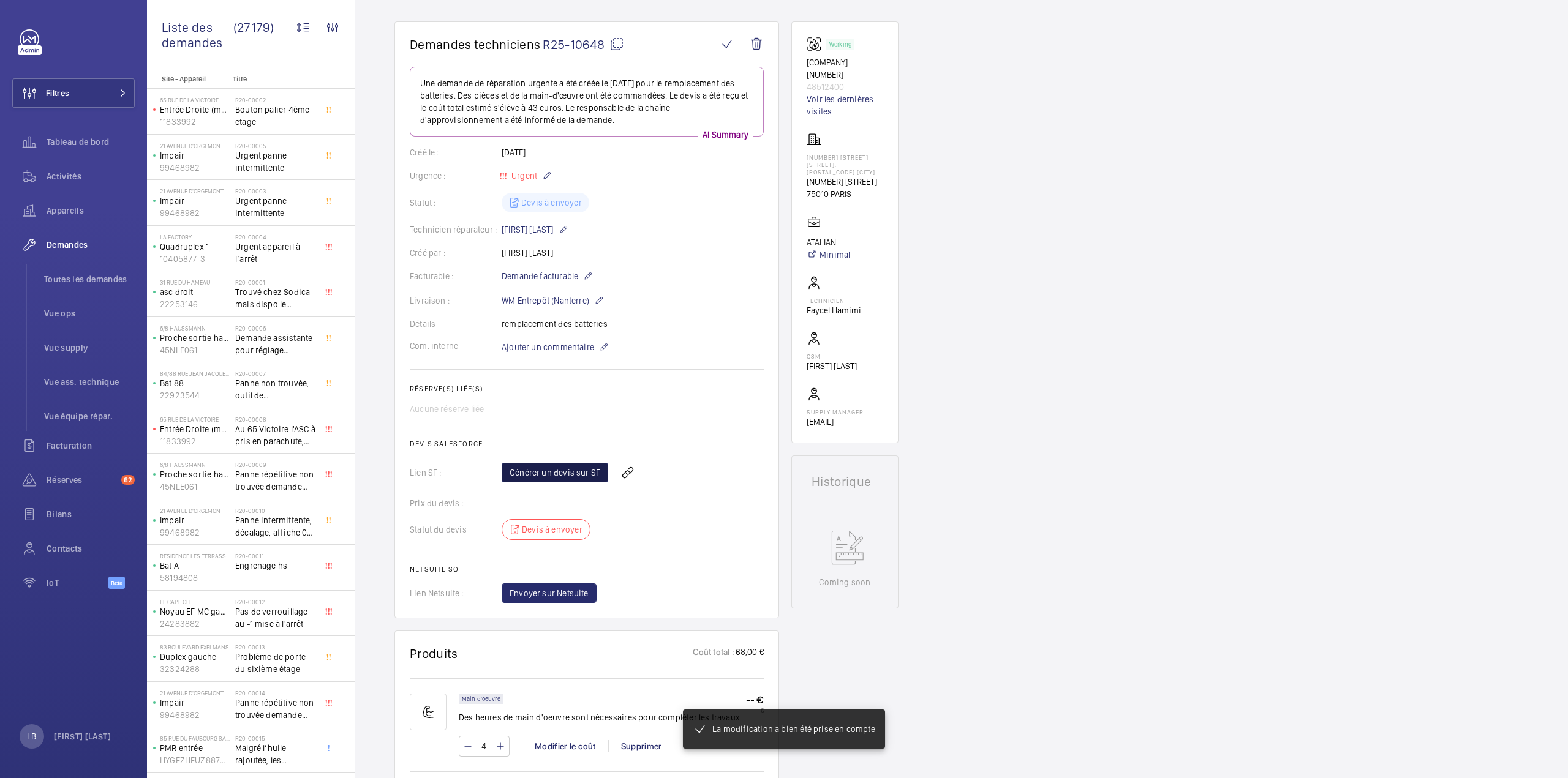click on "Générer un devis sur SF" 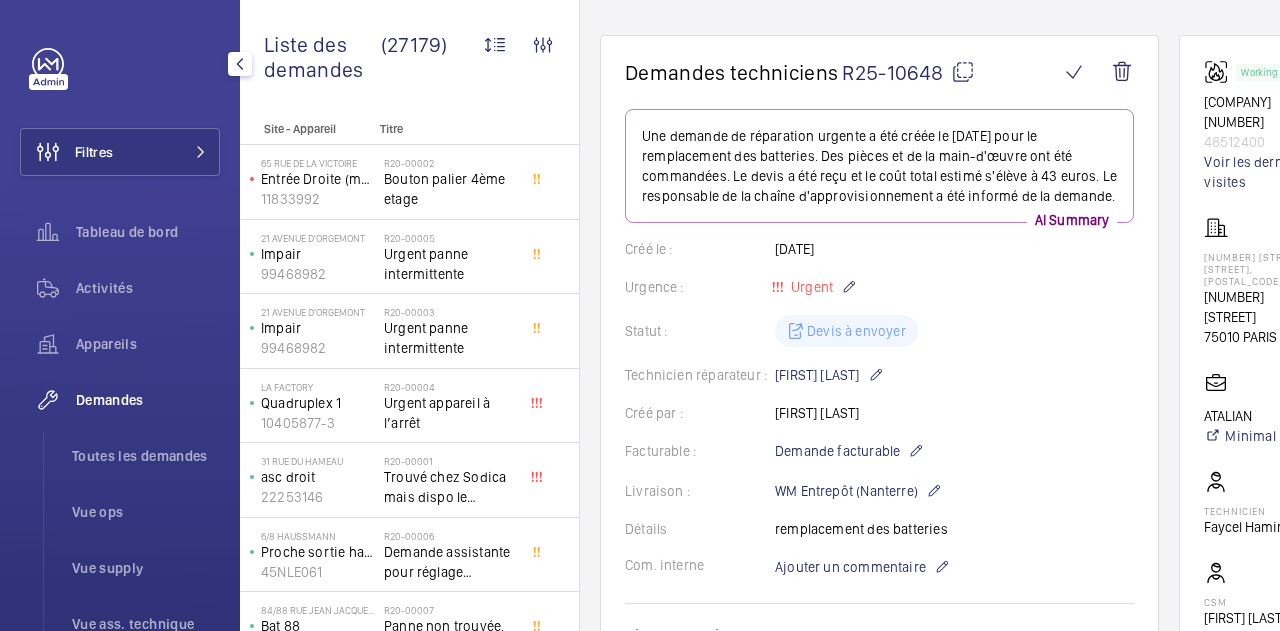 click on "Demandes" 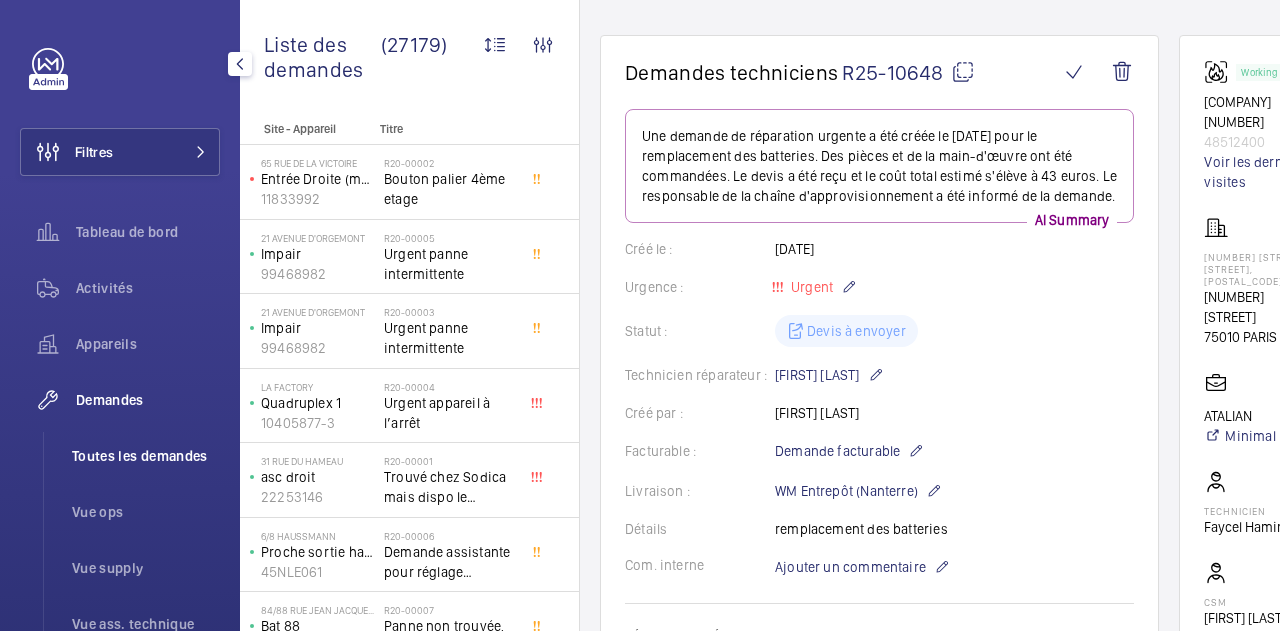 click on "Toutes les demandes" 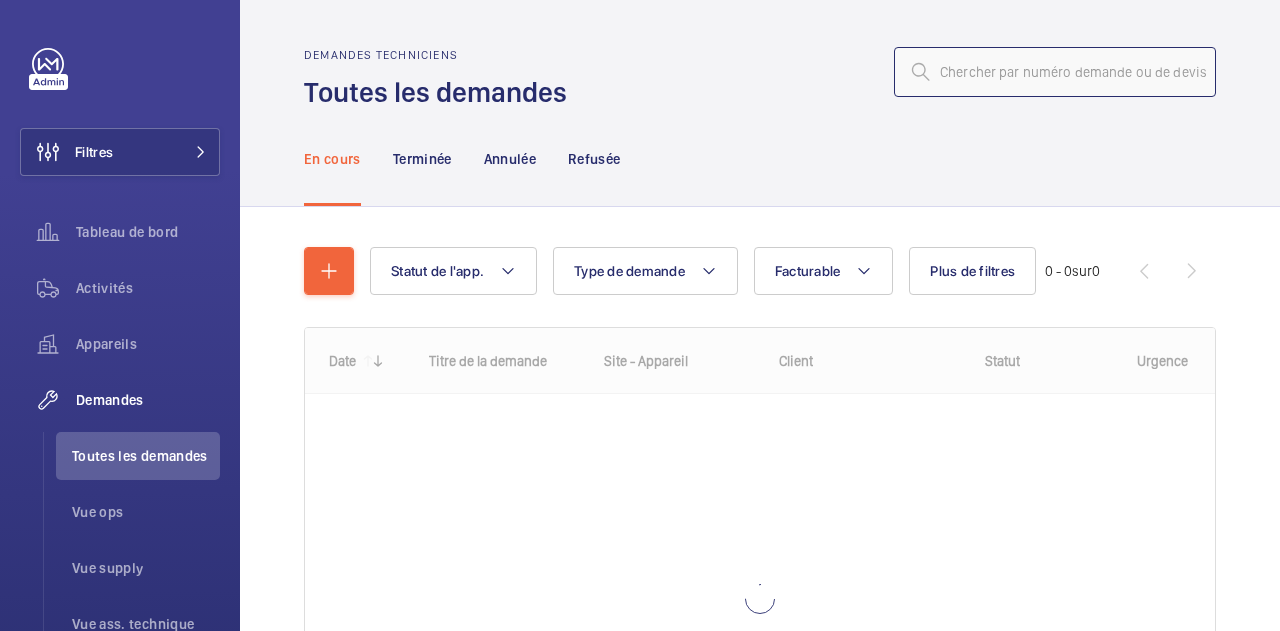 click 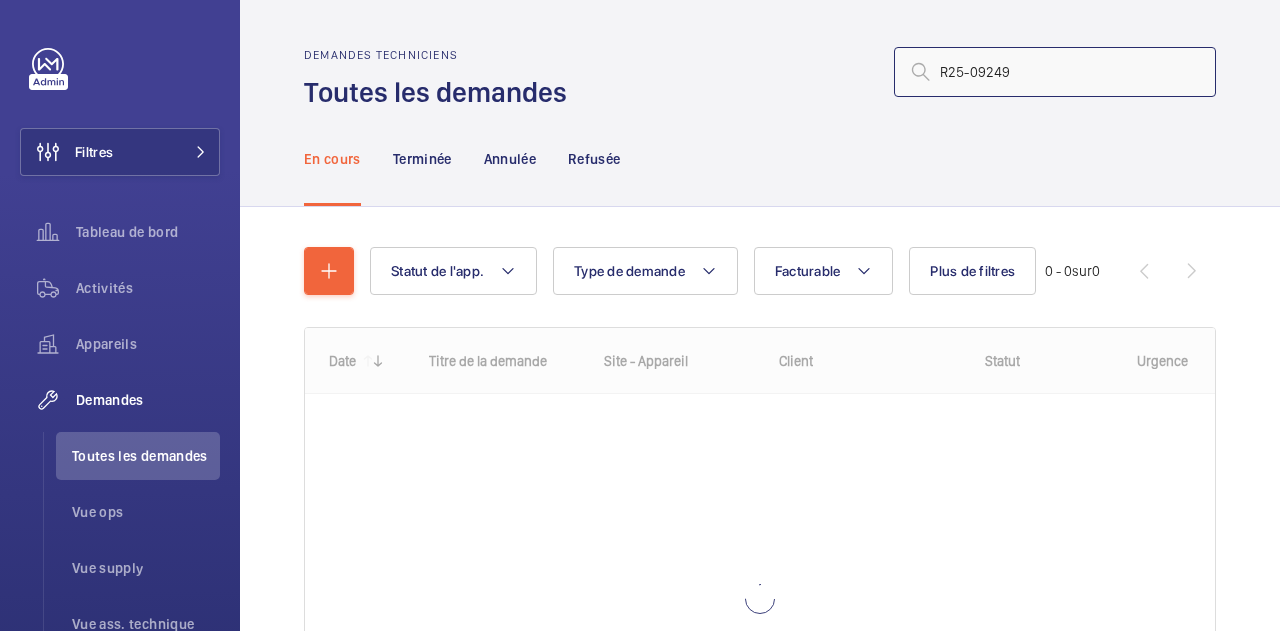 type on "R25-09249" 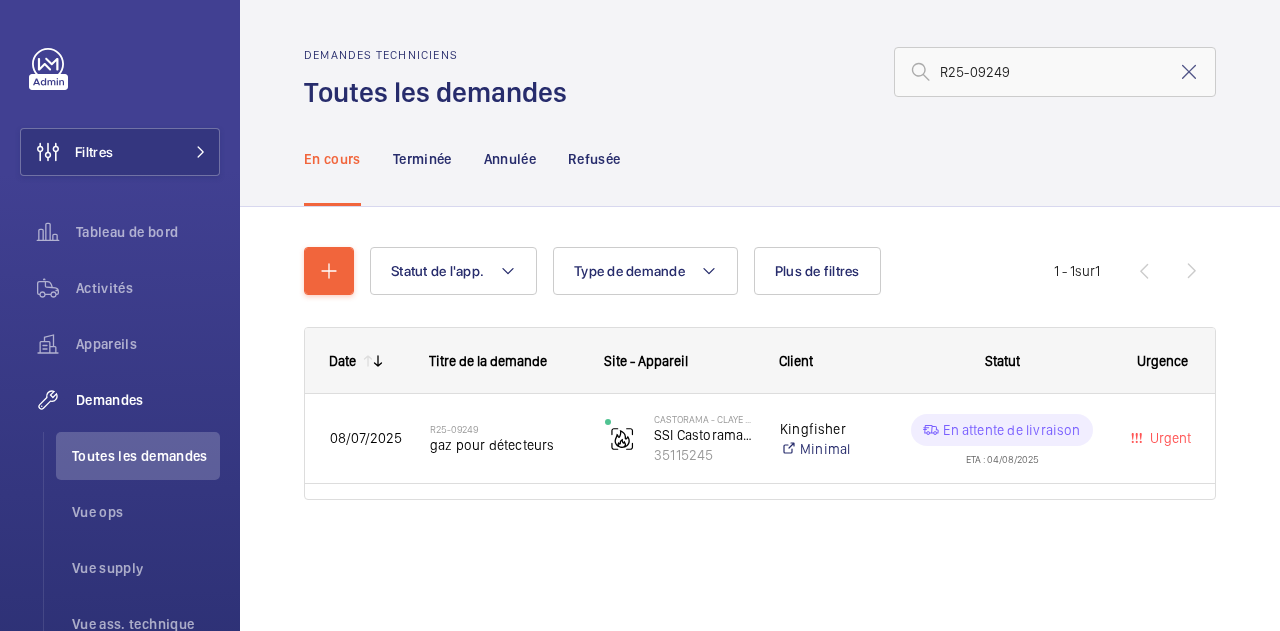 drag, startPoint x: 587, startPoint y: 258, endPoint x: 444, endPoint y: 585, distance: 356.90054 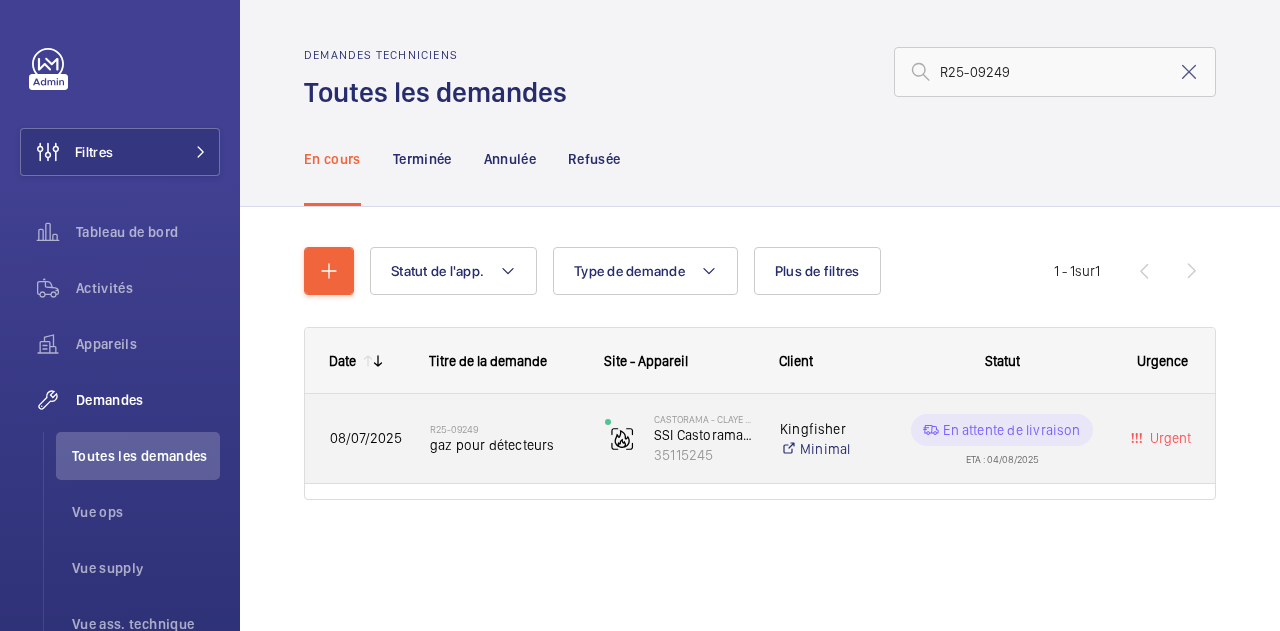 click on "En attente de livraison  ETA : [DATE]" 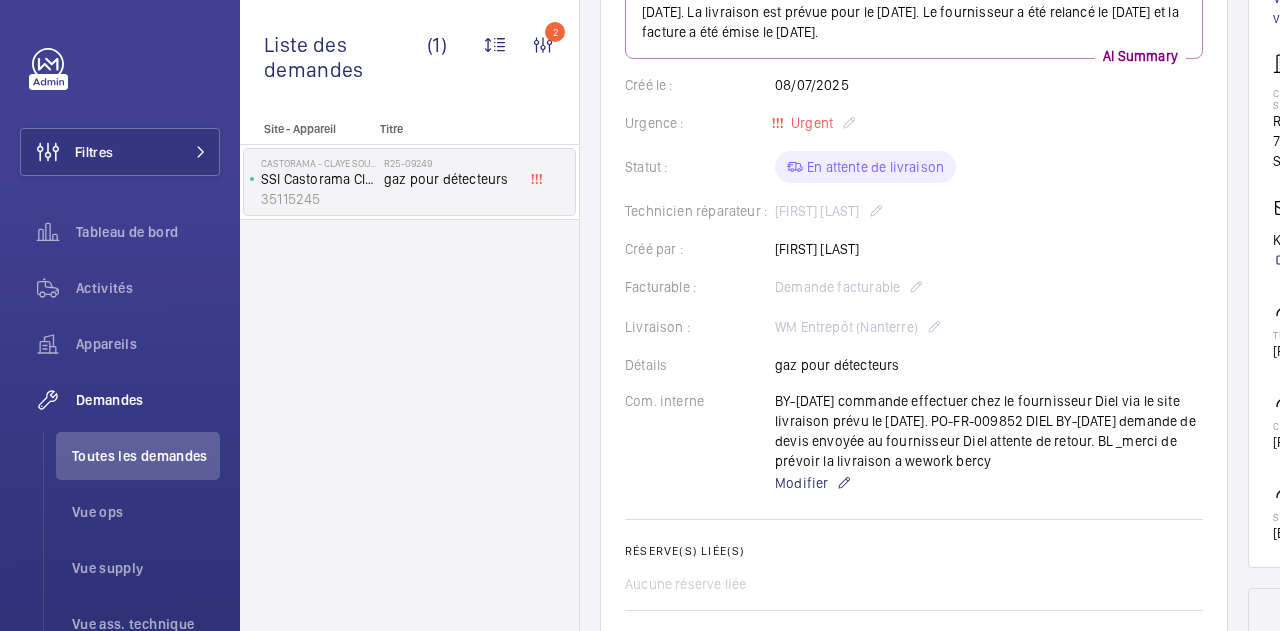 scroll, scrollTop: 326, scrollLeft: 0, axis: vertical 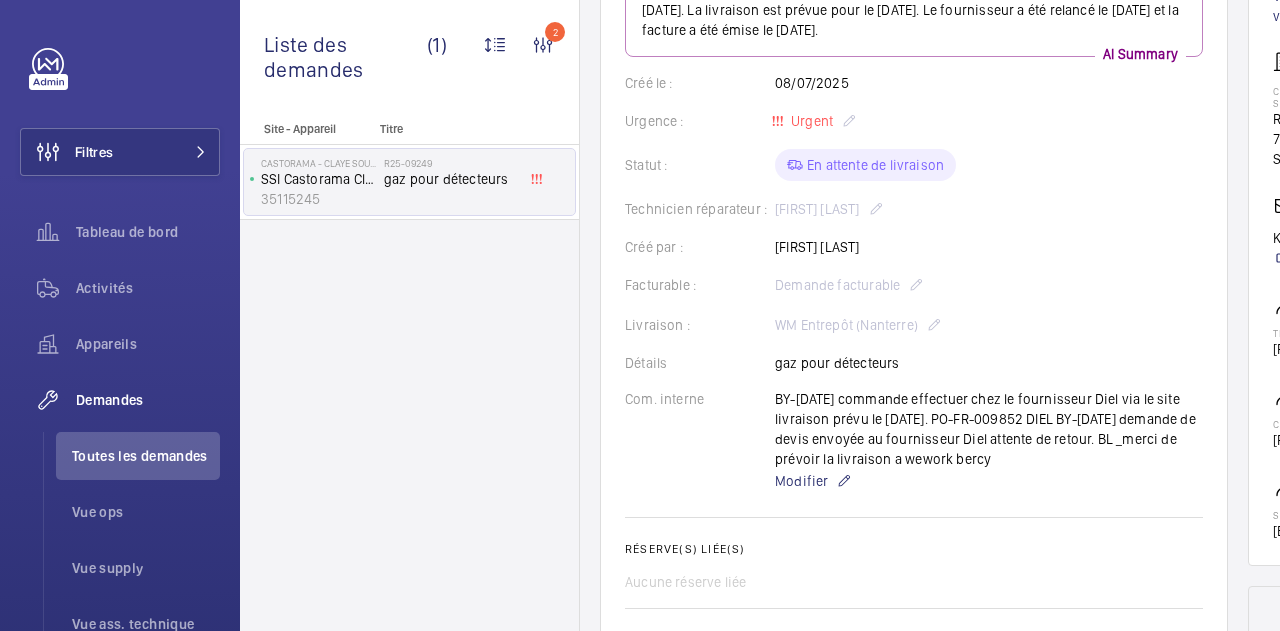 drag, startPoint x: 895, startPoint y: 442, endPoint x: 703, endPoint y: 463, distance: 193.14502 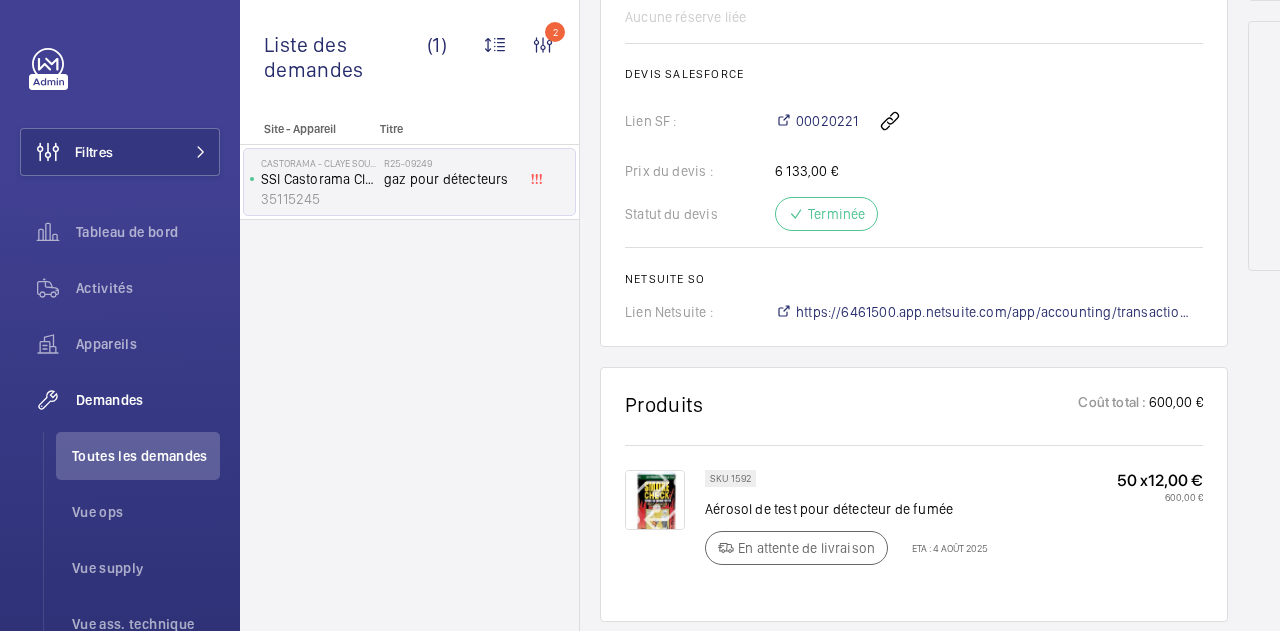 scroll, scrollTop: 499, scrollLeft: 0, axis: vertical 